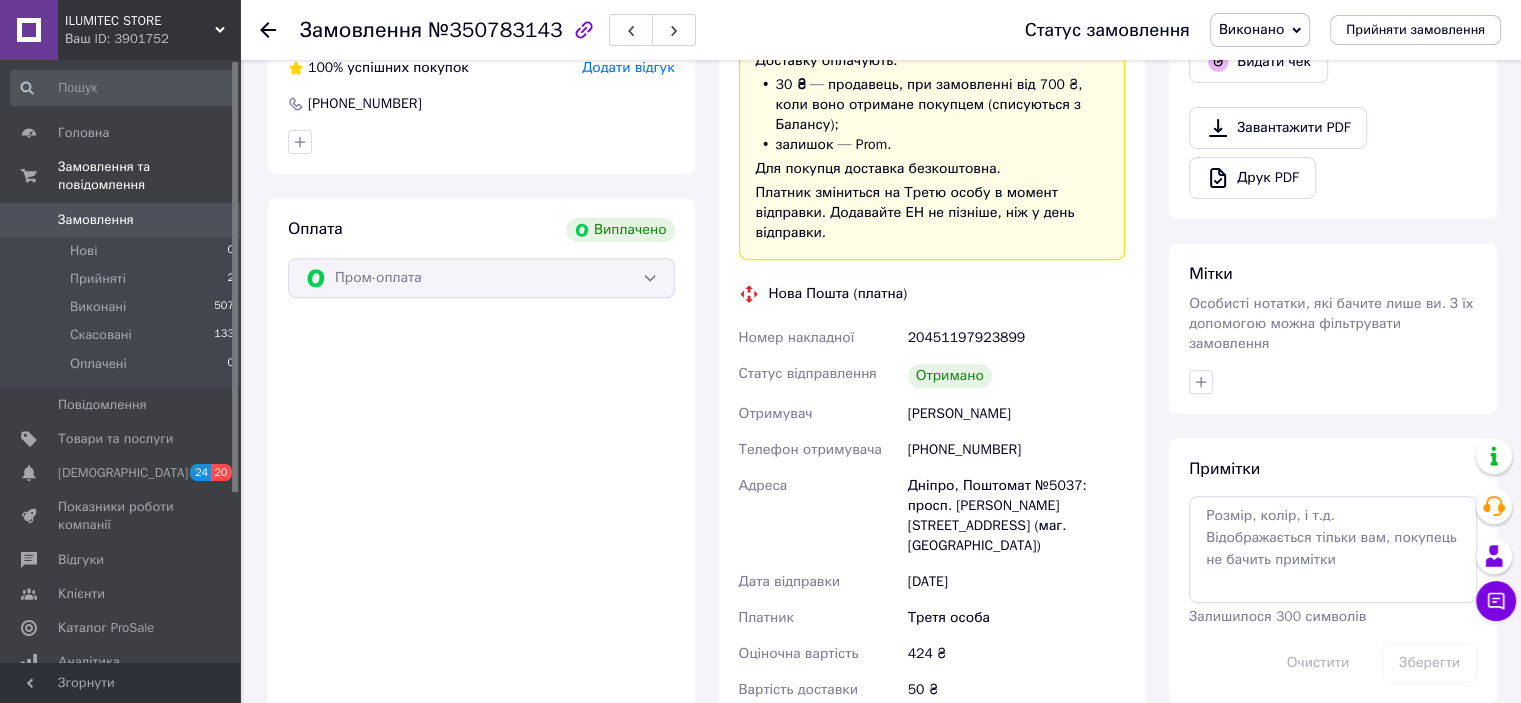 scroll, scrollTop: 700, scrollLeft: 0, axis: vertical 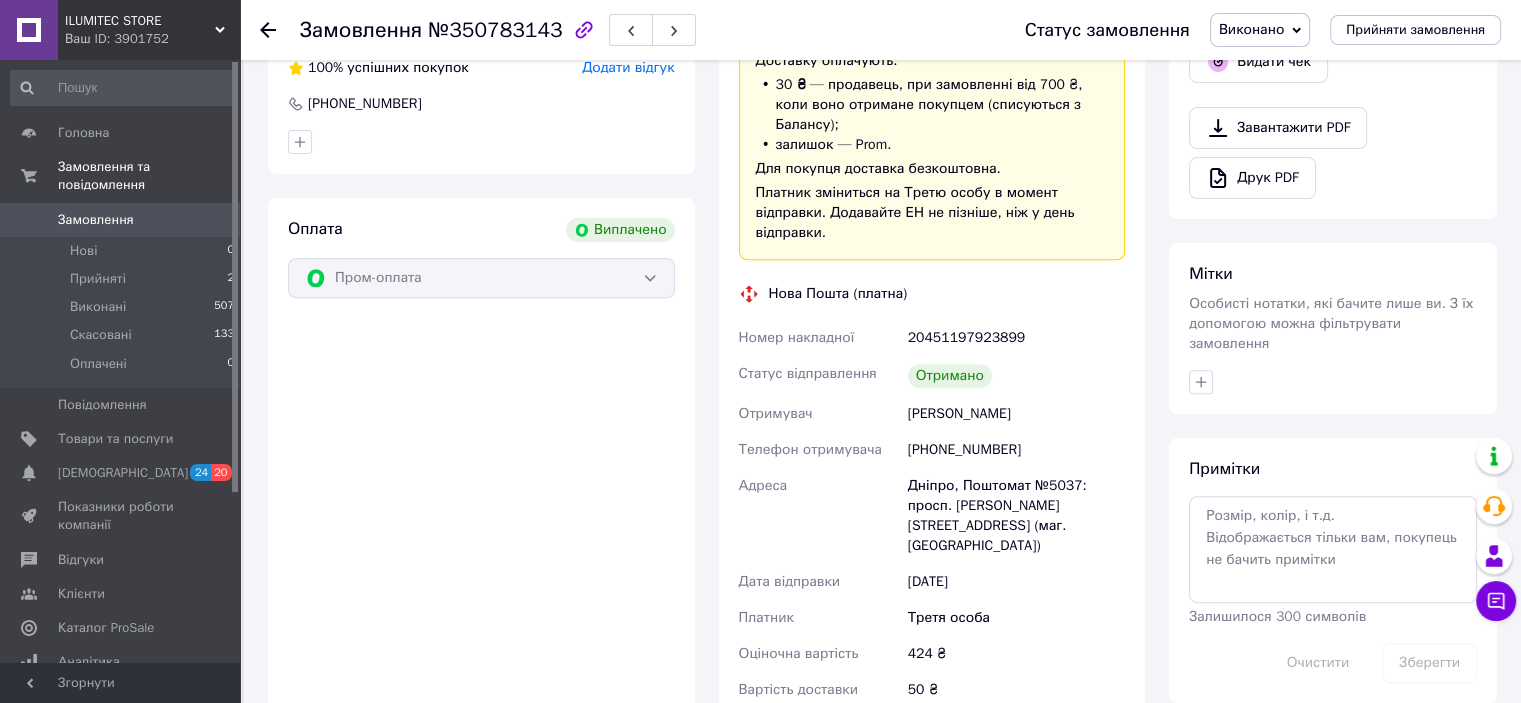 click on "ILUMITEC STORE" at bounding box center (140, 21) 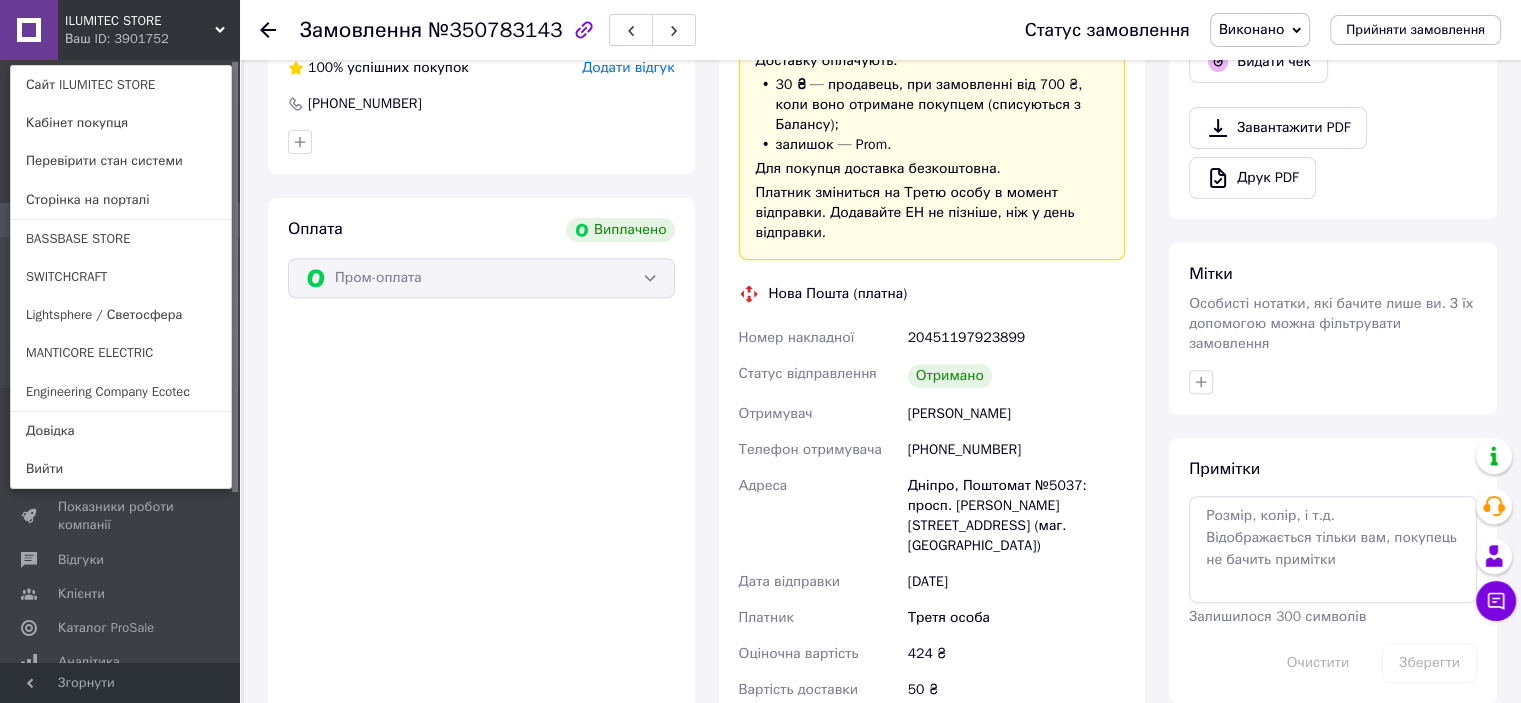 click on "ILUMITEC STORE Ваш ID: 3901752 Сайт ILUMITEC STORE Кабінет покупця Перевірити стан системи Сторінка на порталі BASSBASE STORE SWITCHCRAFT Lightsphere / Светосфера MANTICORE ELECTRIC Engineering Company Ecoteс Довідка Вийти" at bounding box center [120, 30] 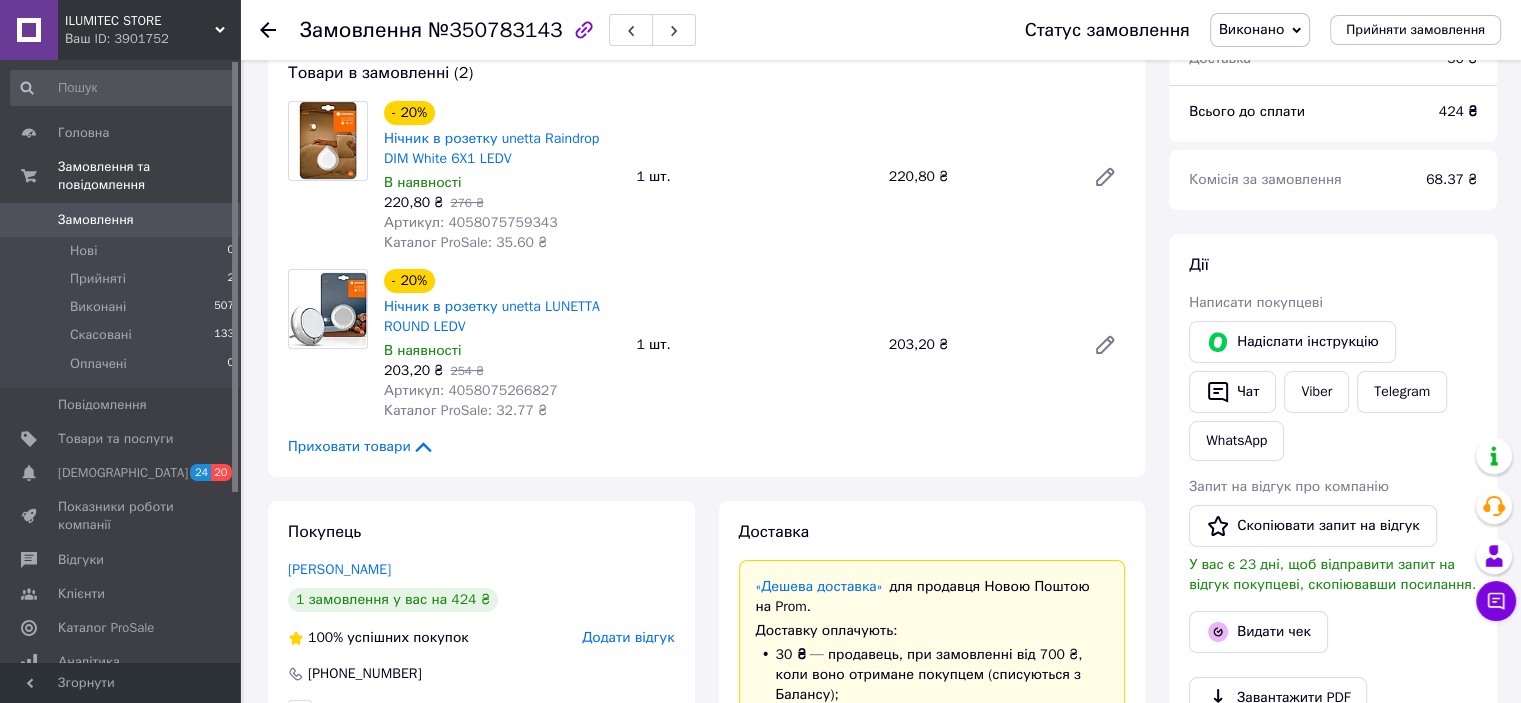 scroll, scrollTop: 0, scrollLeft: 0, axis: both 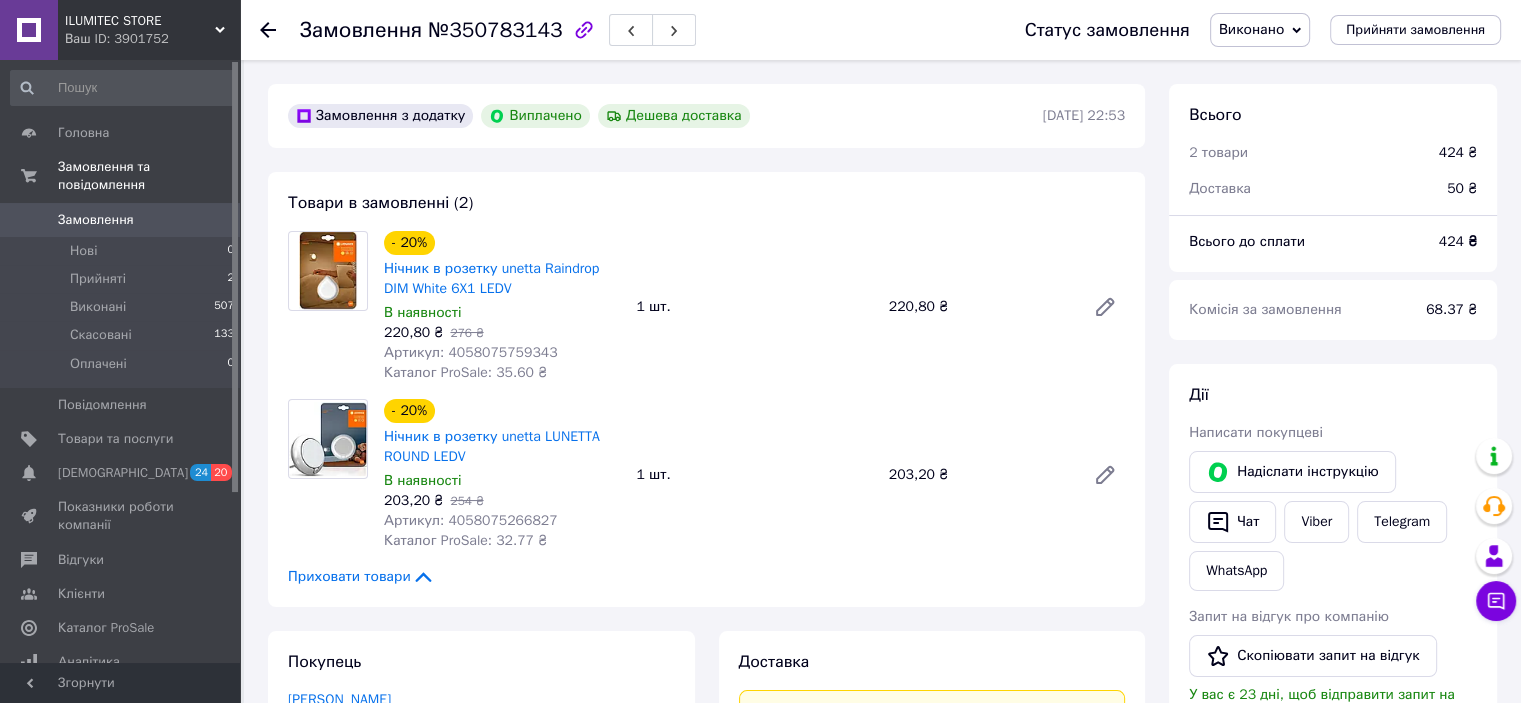 click on "Замовлення" at bounding box center (96, 220) 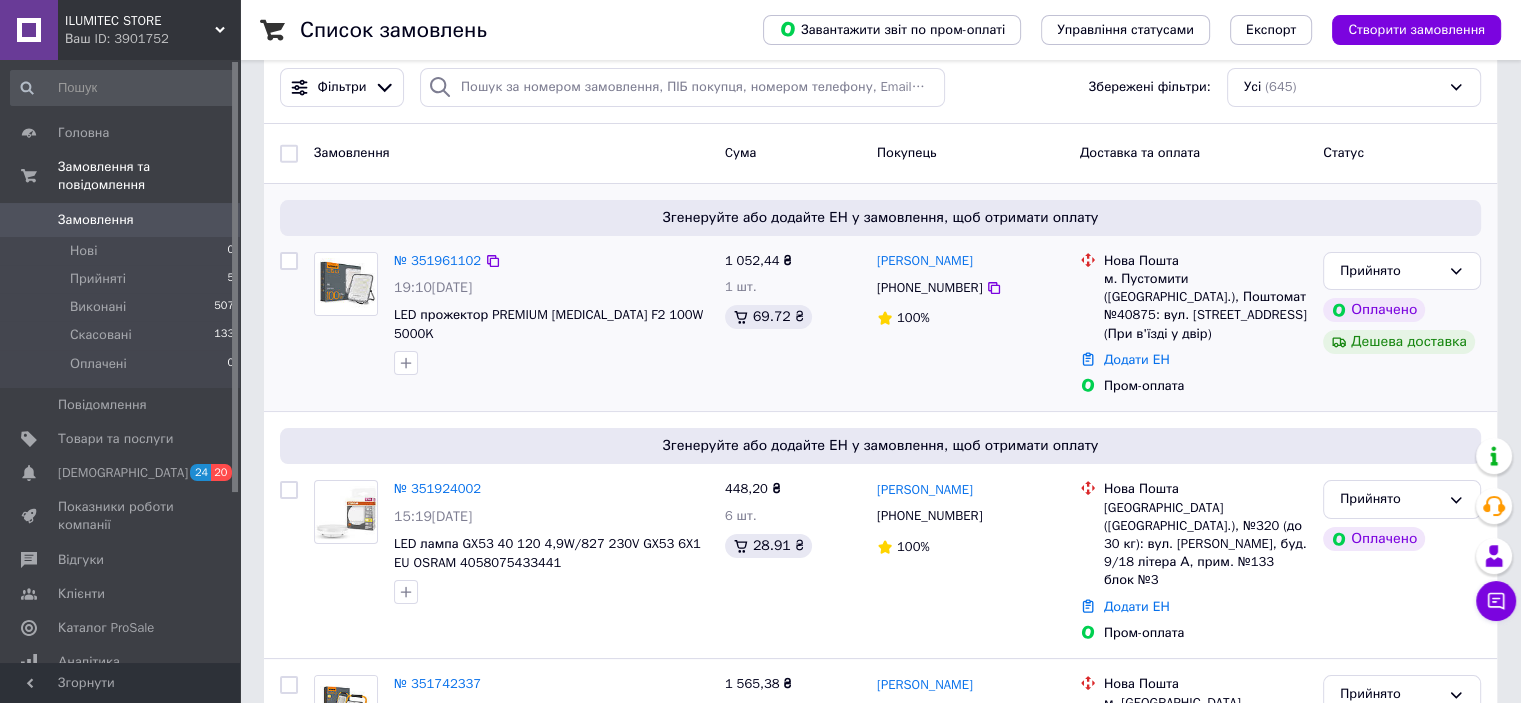 scroll, scrollTop: 100, scrollLeft: 0, axis: vertical 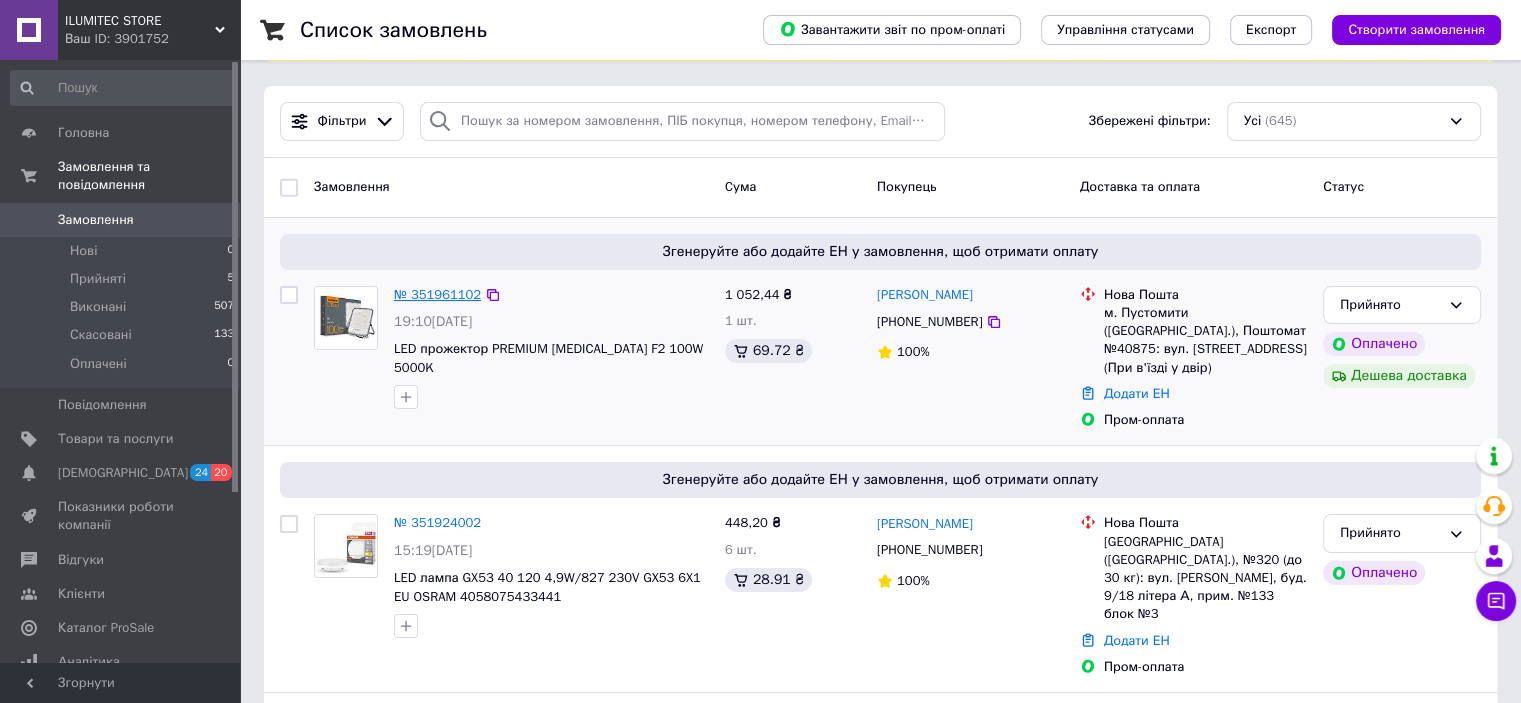 click on "№ 351961102" at bounding box center [437, 294] 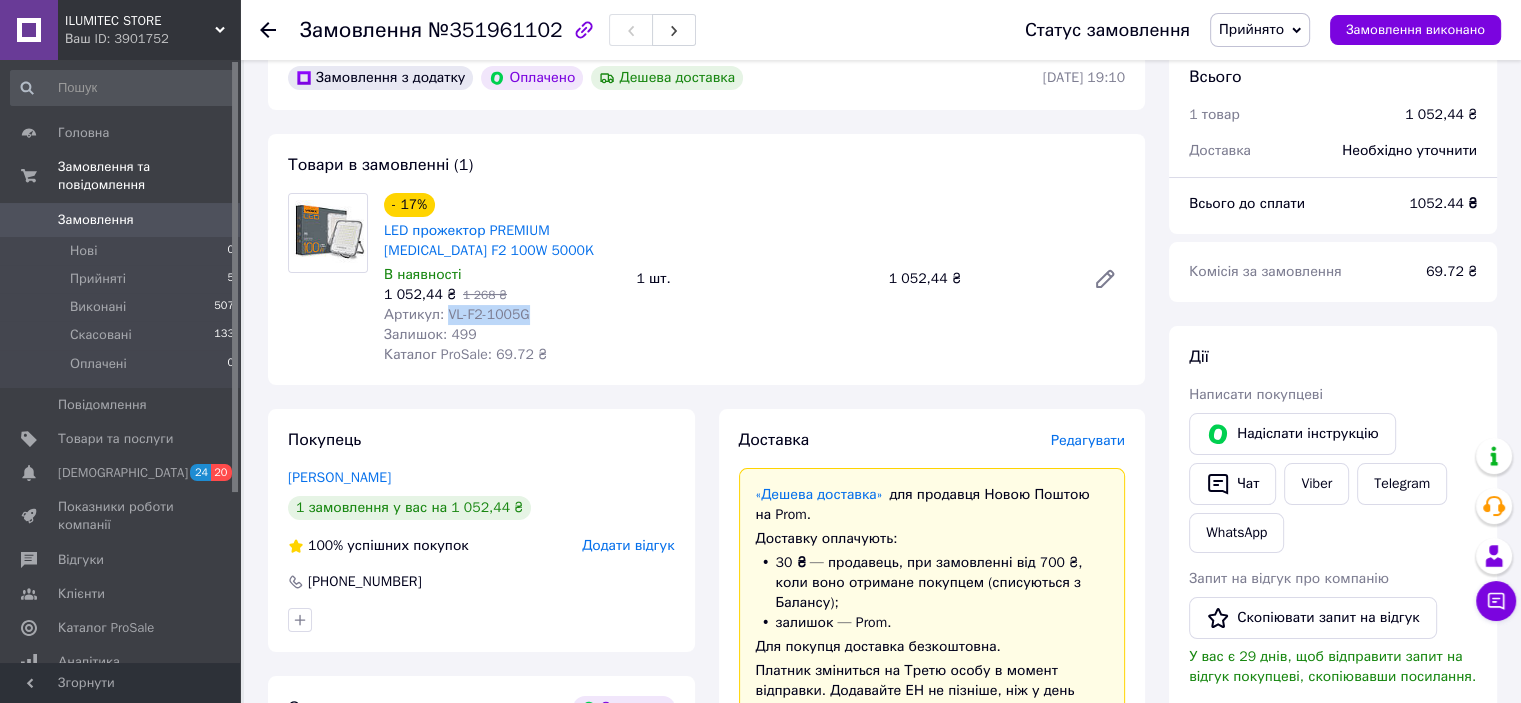 drag, startPoint x: 527, startPoint y: 317, endPoint x: 448, endPoint y: 320, distance: 79.05694 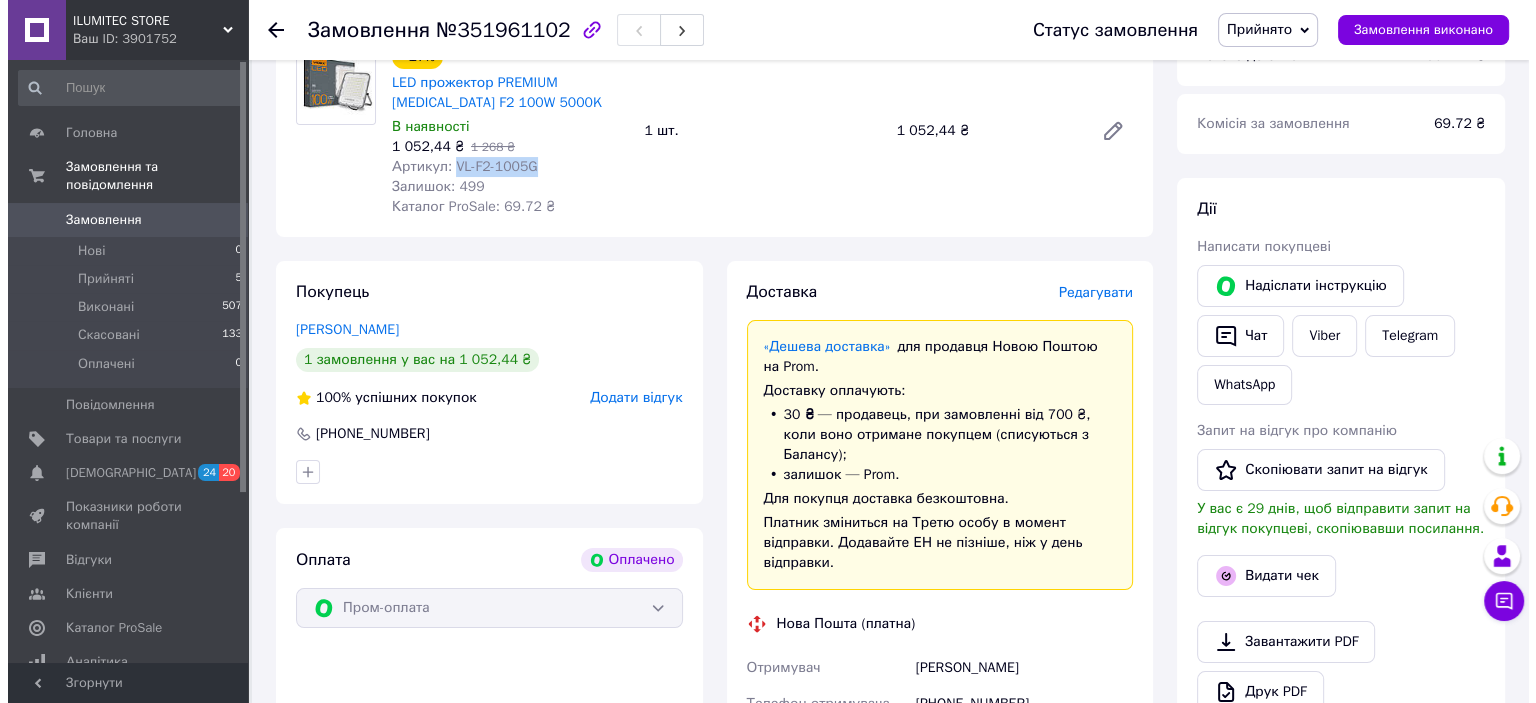 scroll, scrollTop: 200, scrollLeft: 0, axis: vertical 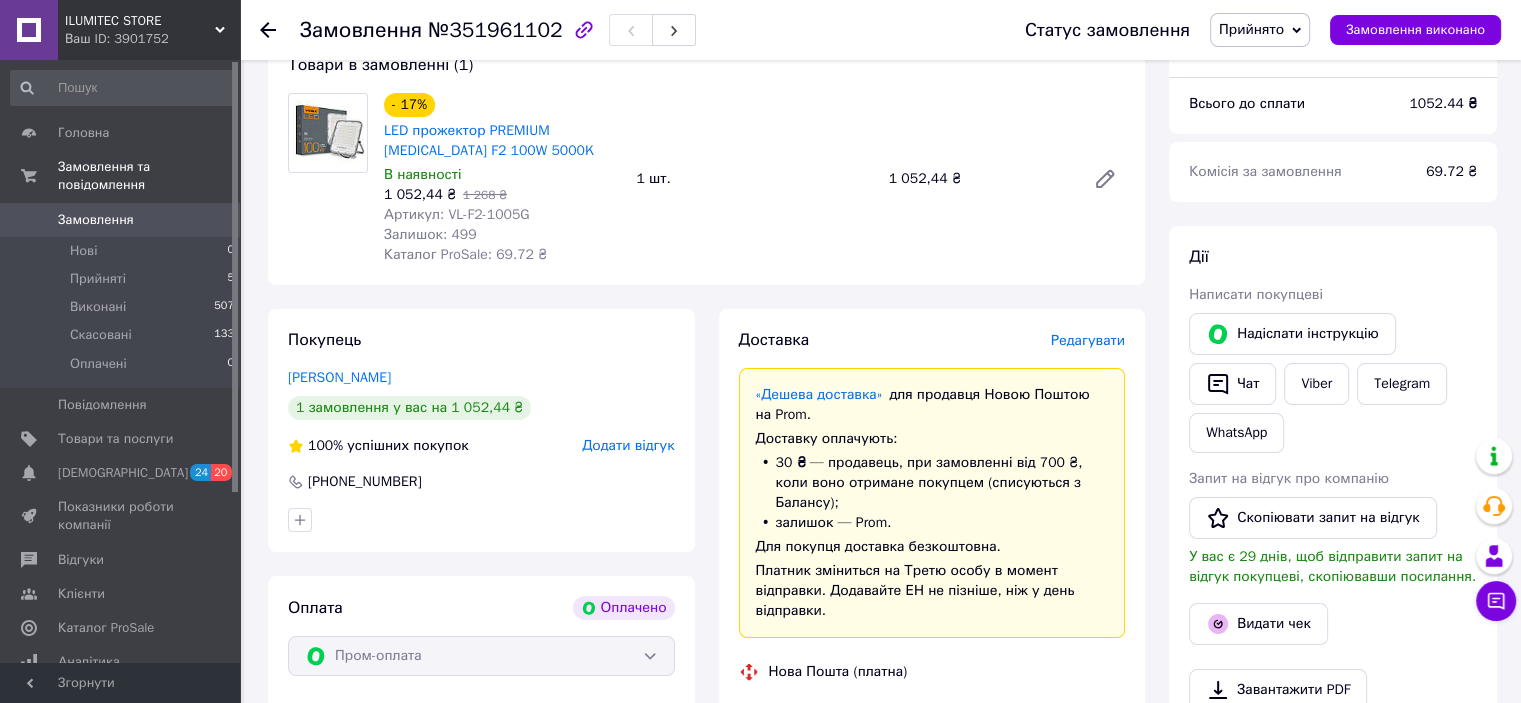 click on "Редагувати" at bounding box center (1088, 340) 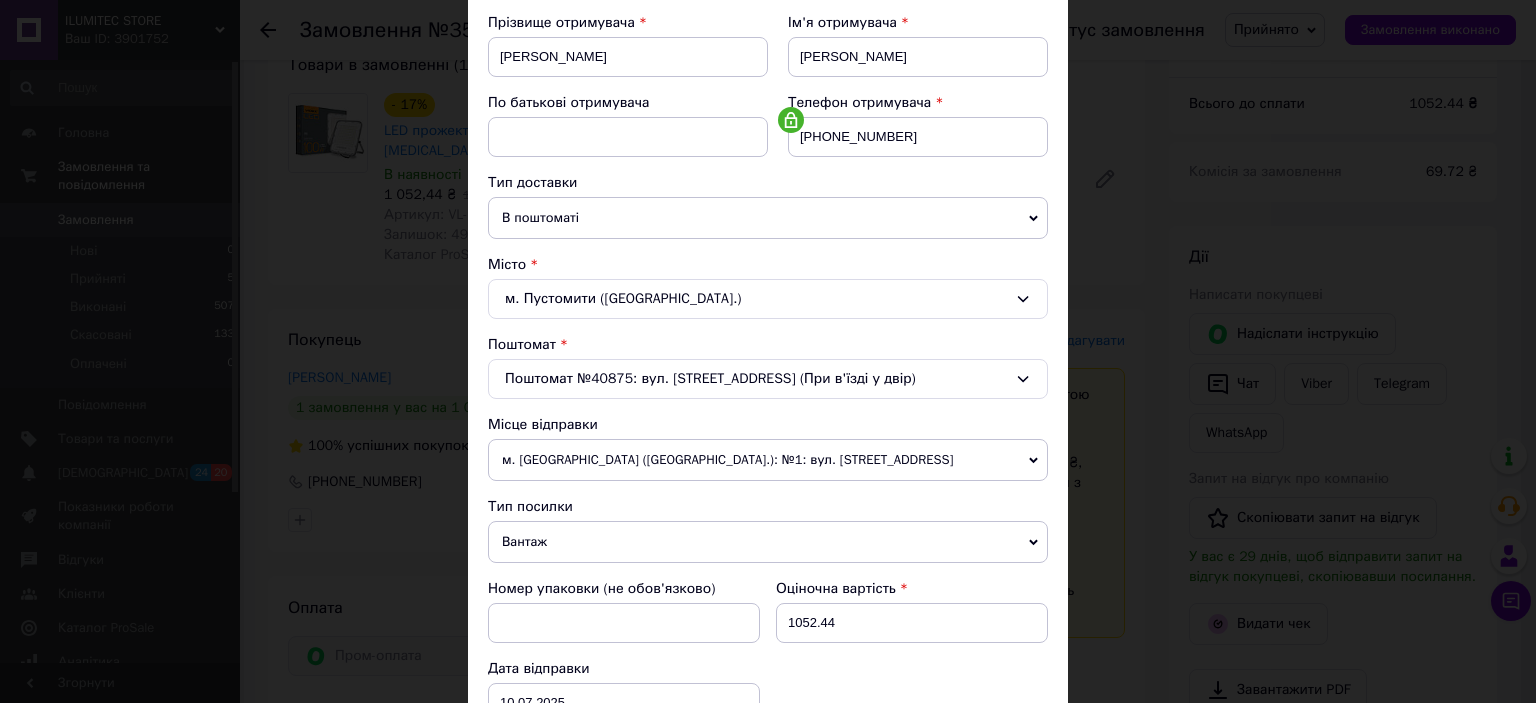 scroll, scrollTop: 400, scrollLeft: 0, axis: vertical 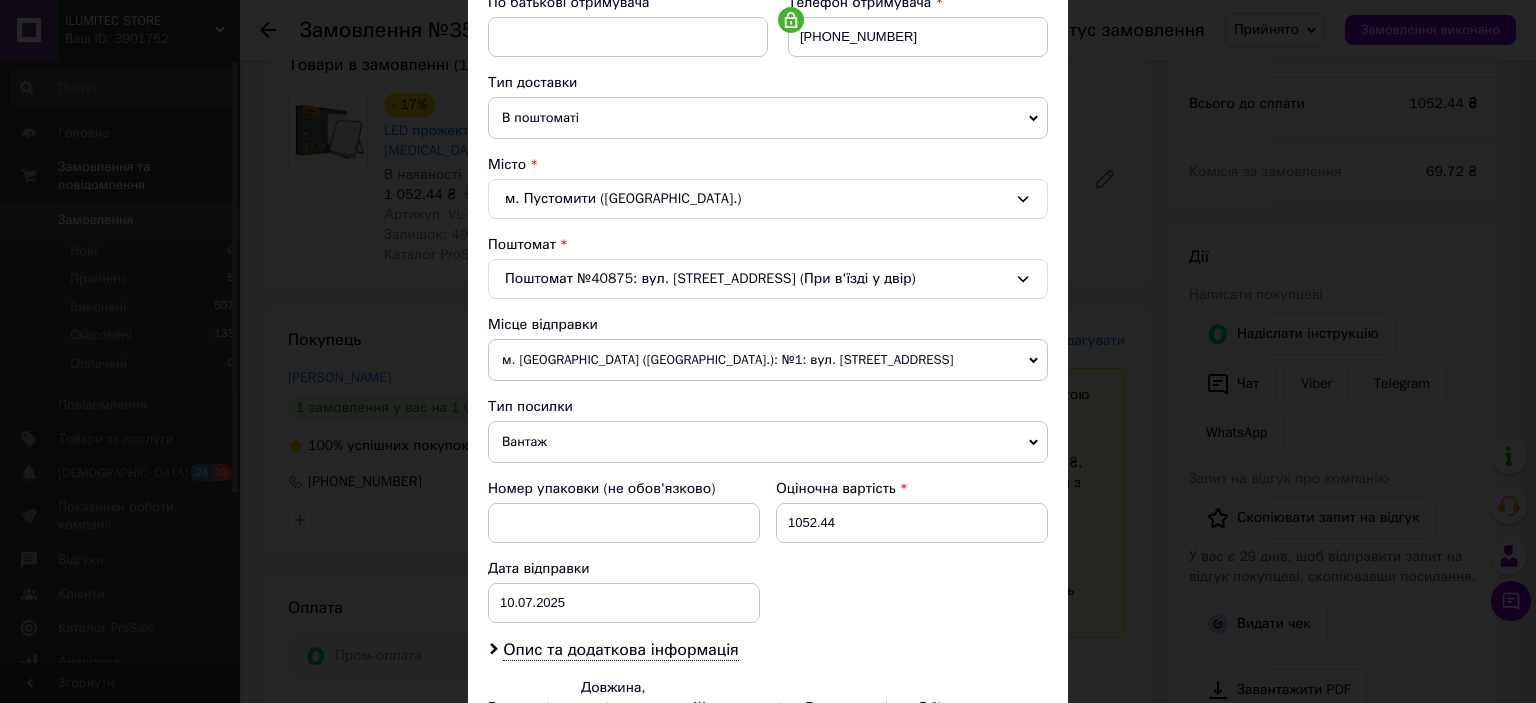 click on "м. Київ (Київська обл.): №1: вул. Пирогівський шлях, 135" at bounding box center [768, 360] 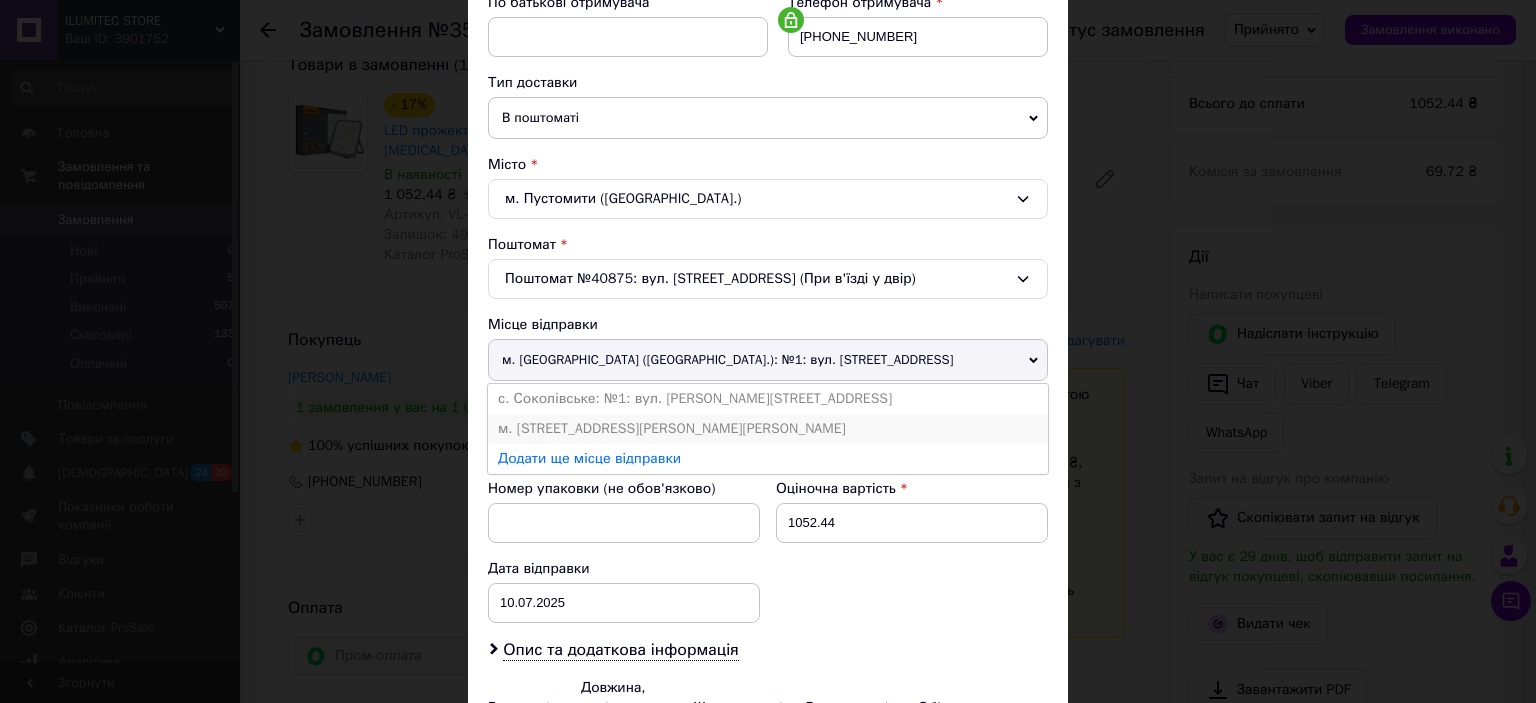 click on "м. Київ (Київська обл.): Вацлава Гавела (Лепсе Івана) бульвар д.24" at bounding box center [768, 429] 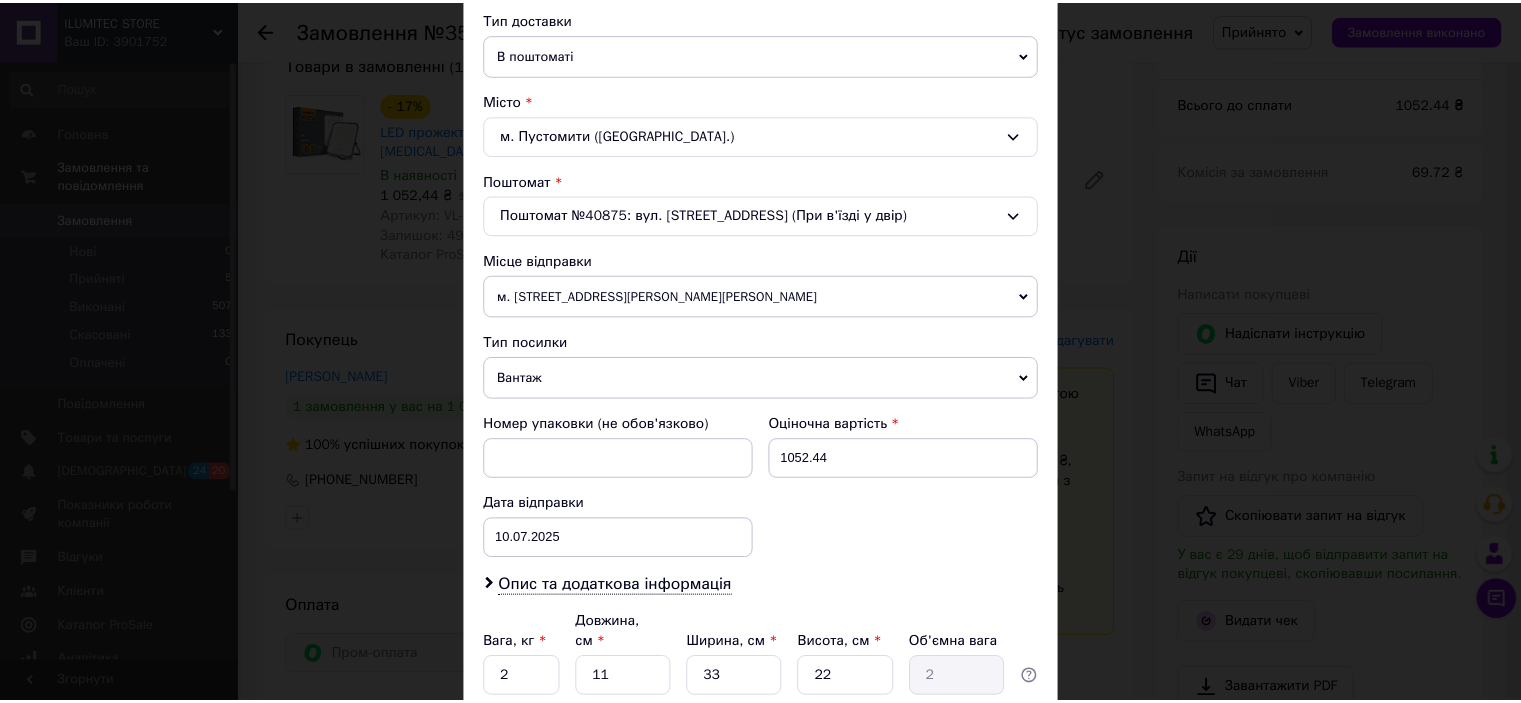 scroll, scrollTop: 619, scrollLeft: 0, axis: vertical 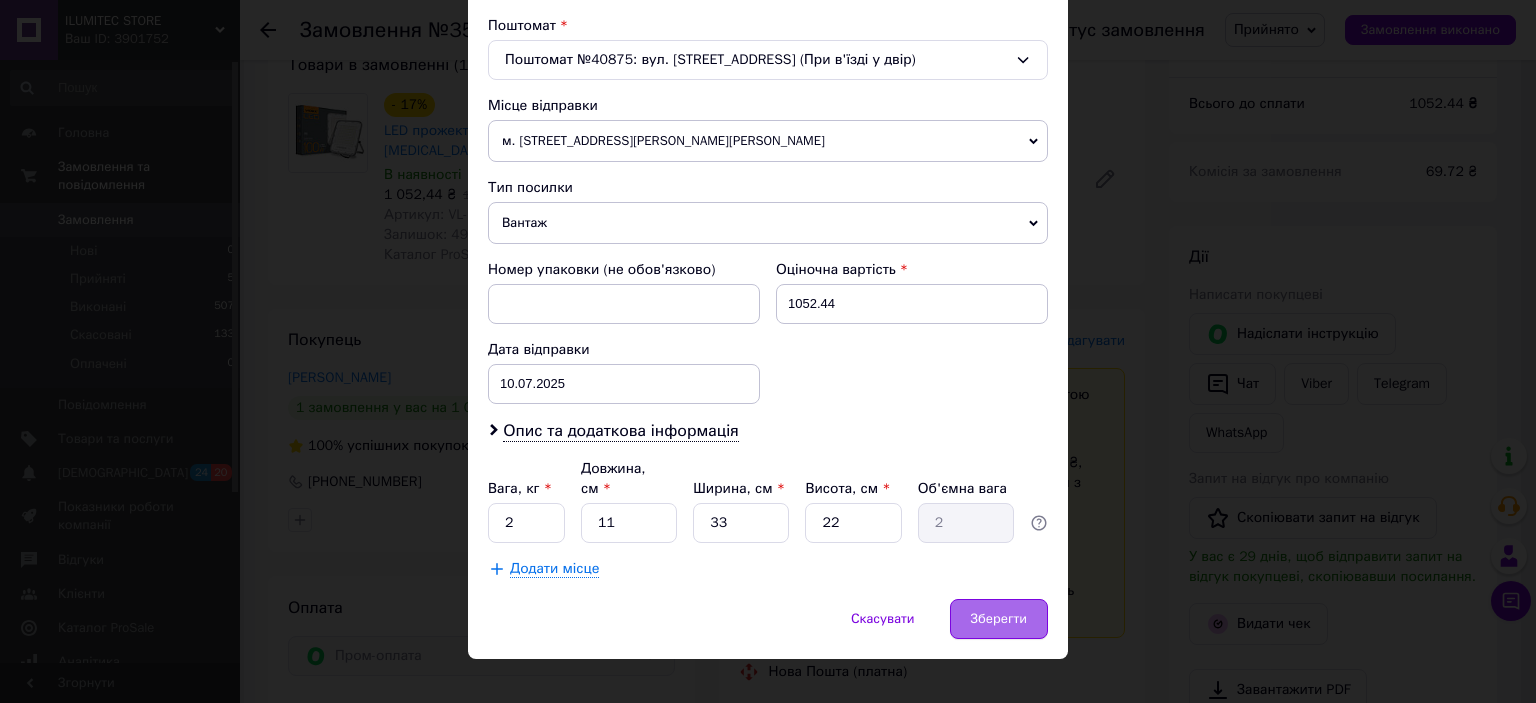 click on "Зберегти" at bounding box center (999, 619) 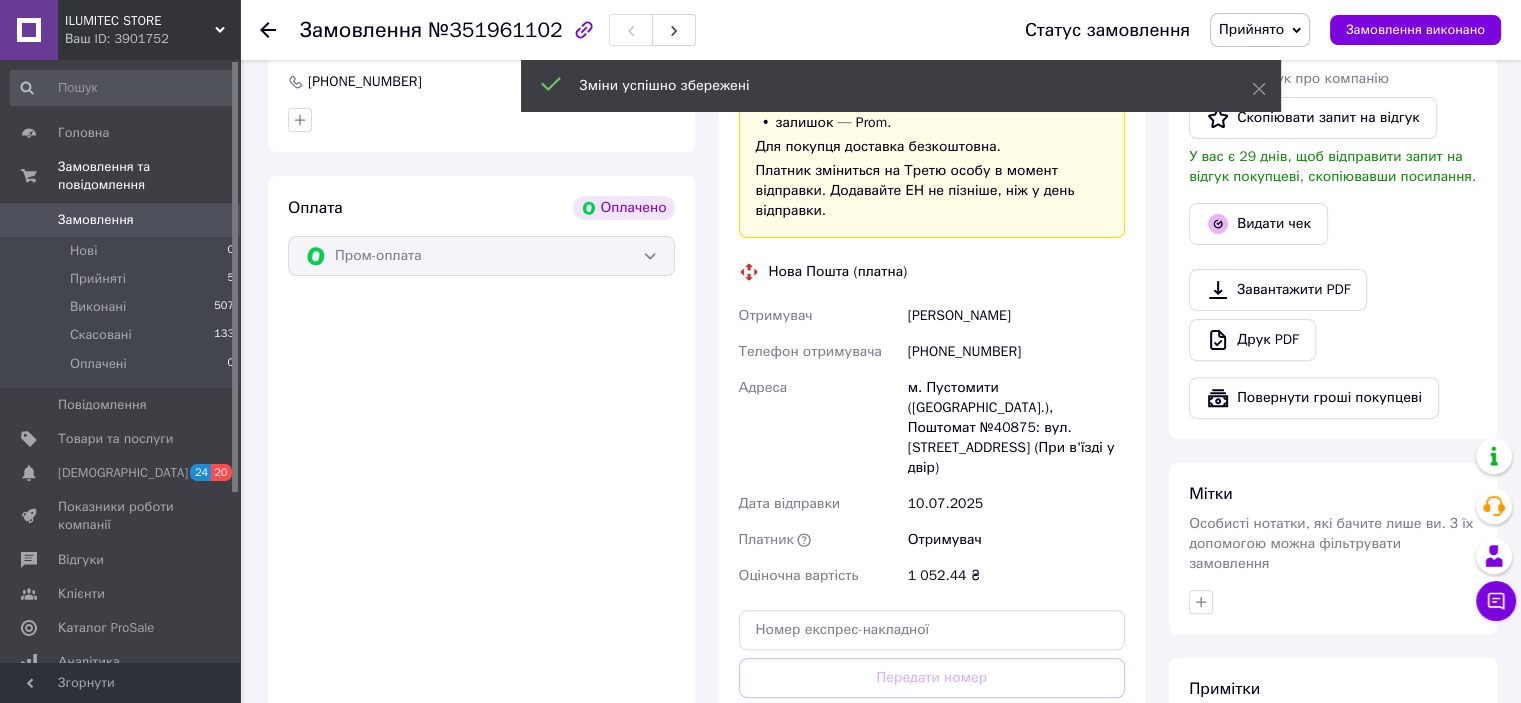 scroll, scrollTop: 800, scrollLeft: 0, axis: vertical 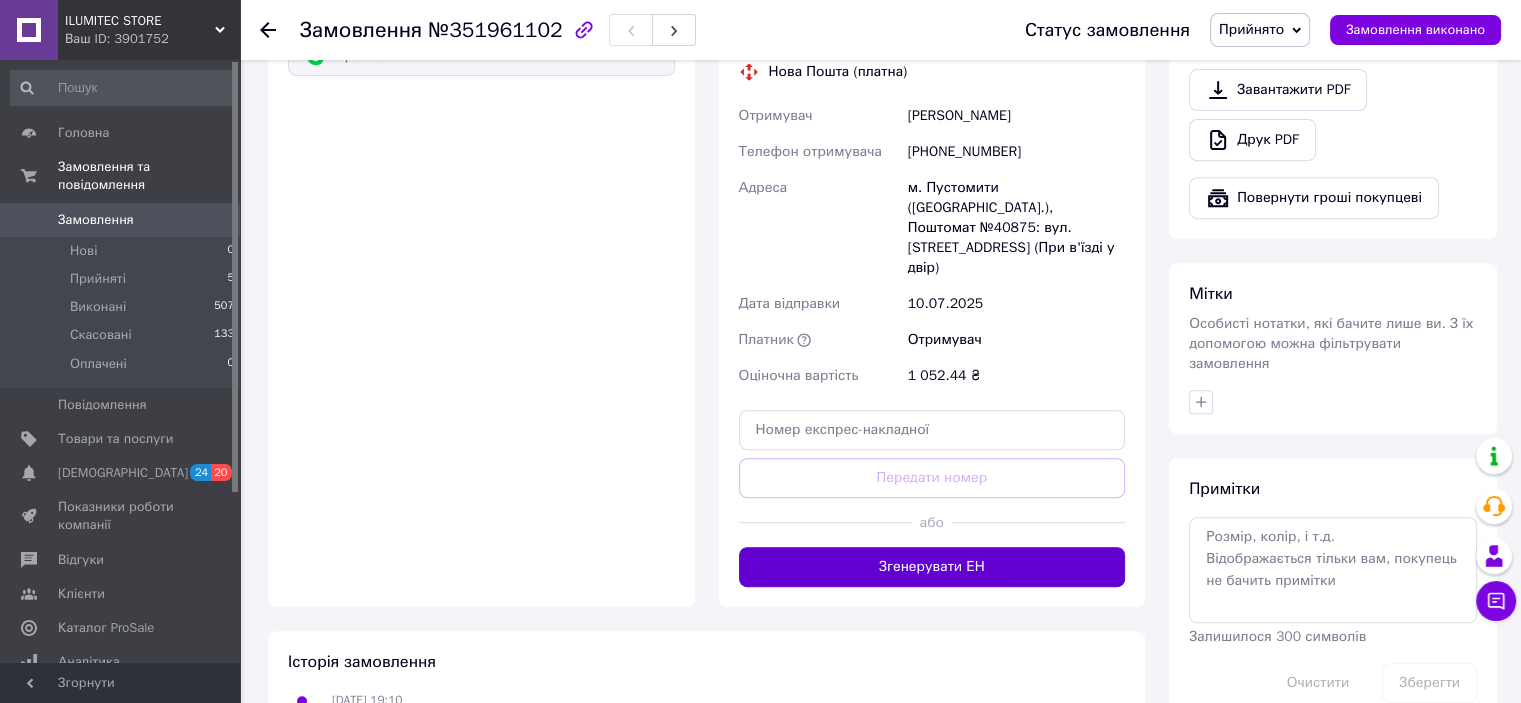 click on "Згенерувати ЕН" at bounding box center (932, 567) 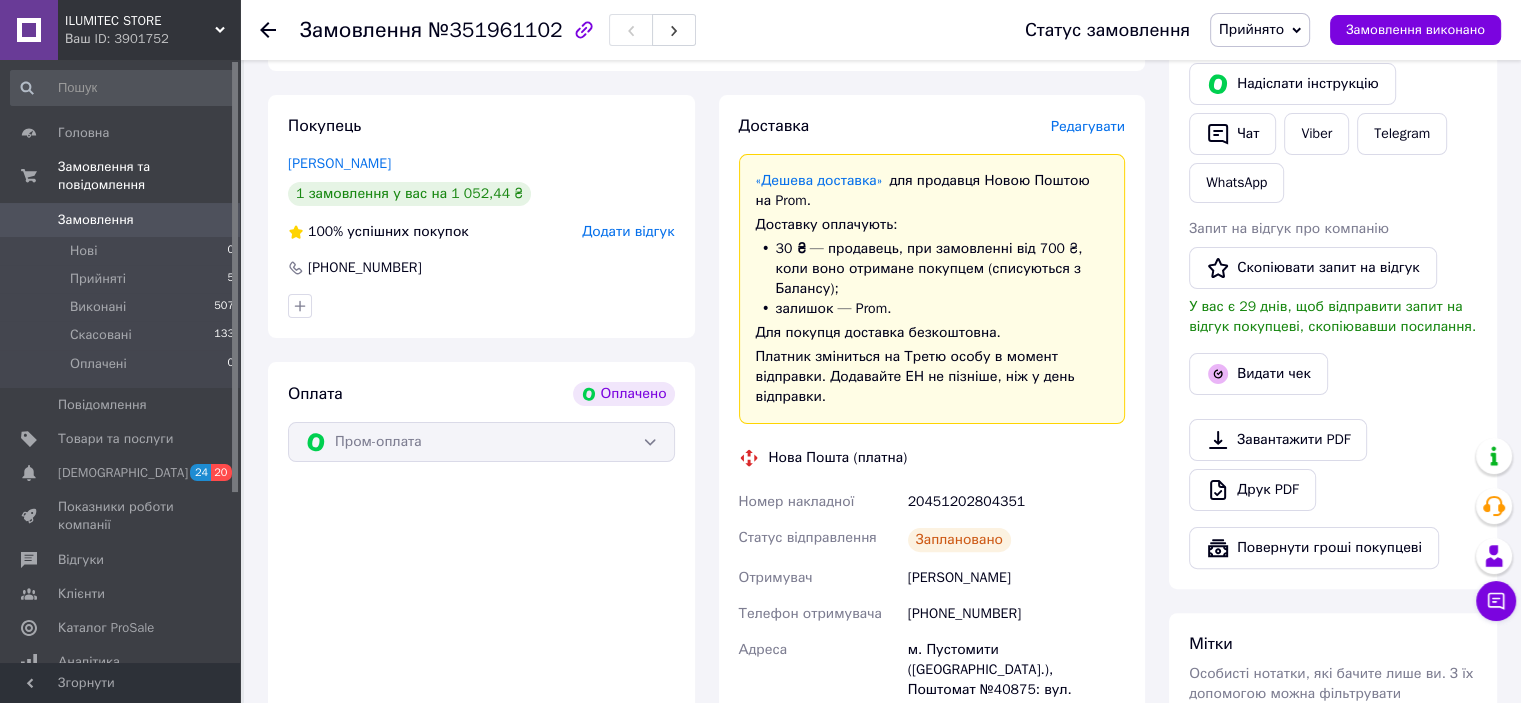 scroll, scrollTop: 500, scrollLeft: 0, axis: vertical 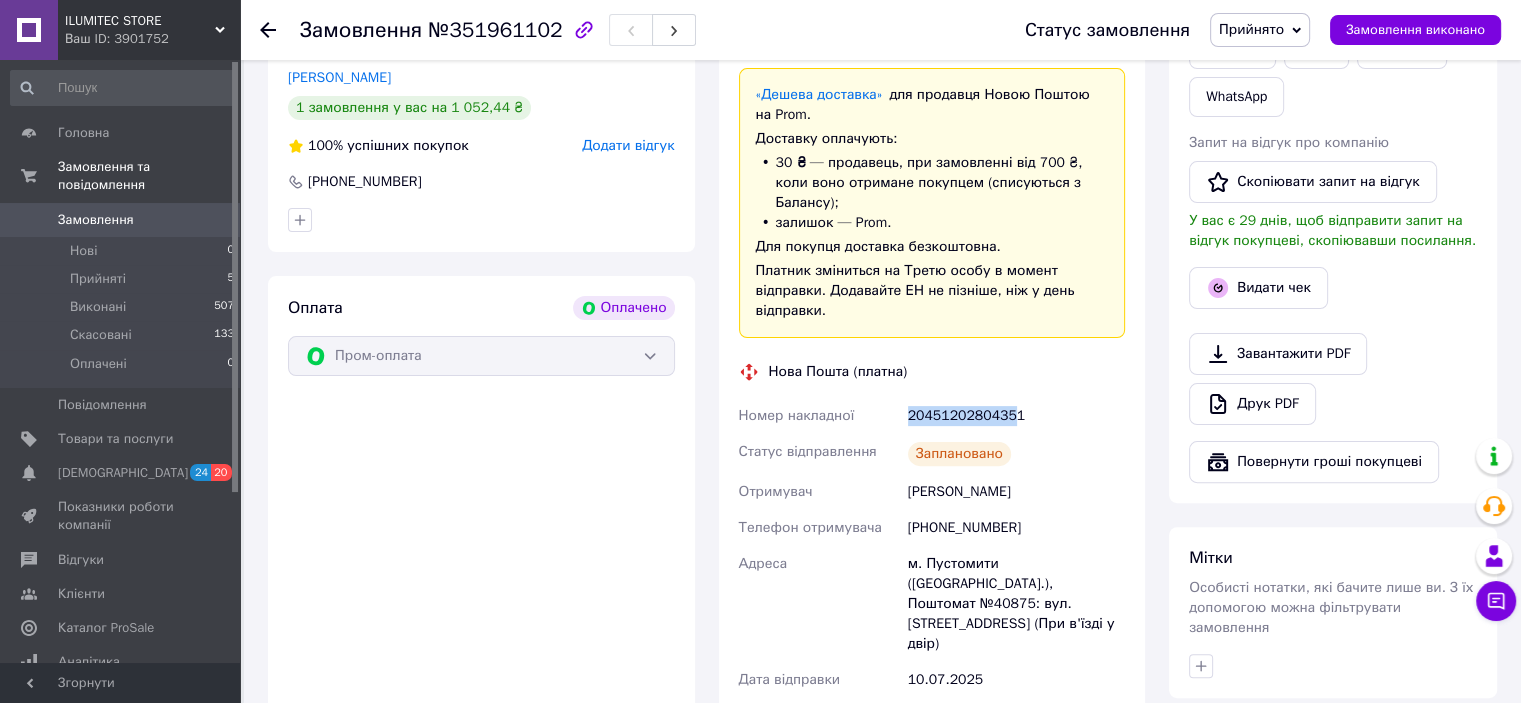 drag, startPoint x: 1008, startPoint y: 396, endPoint x: 984, endPoint y: 403, distance: 25 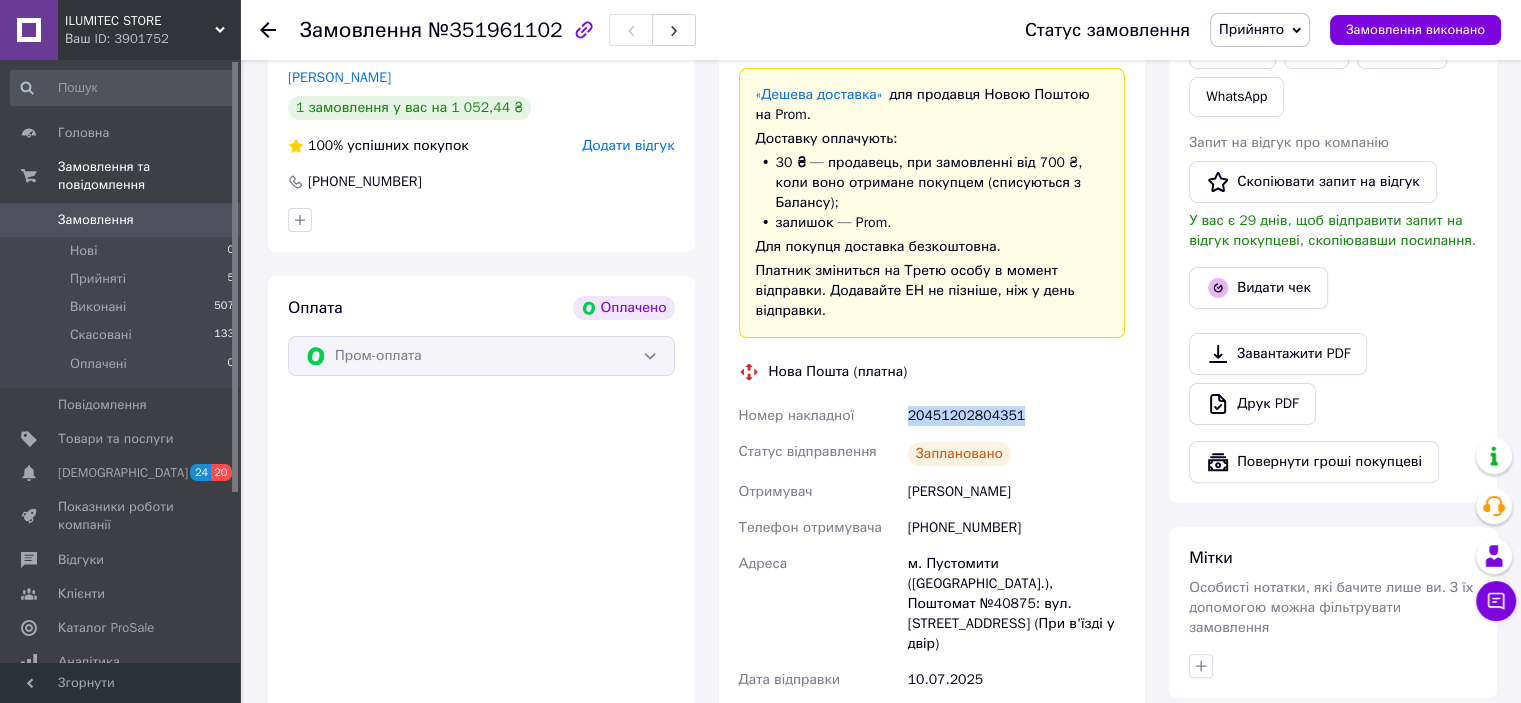 drag, startPoint x: 1017, startPoint y: 399, endPoint x: 916, endPoint y: 403, distance: 101.07918 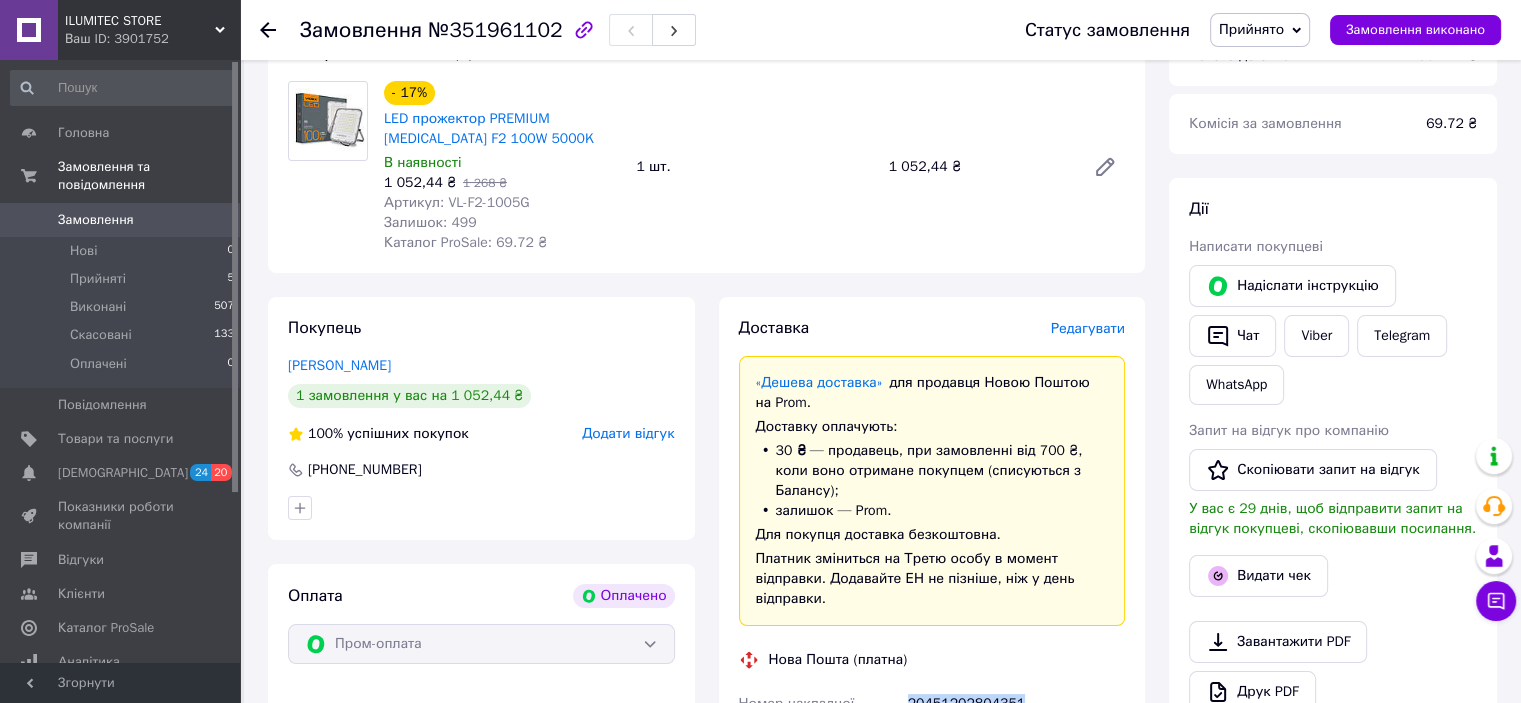 scroll, scrollTop: 100, scrollLeft: 0, axis: vertical 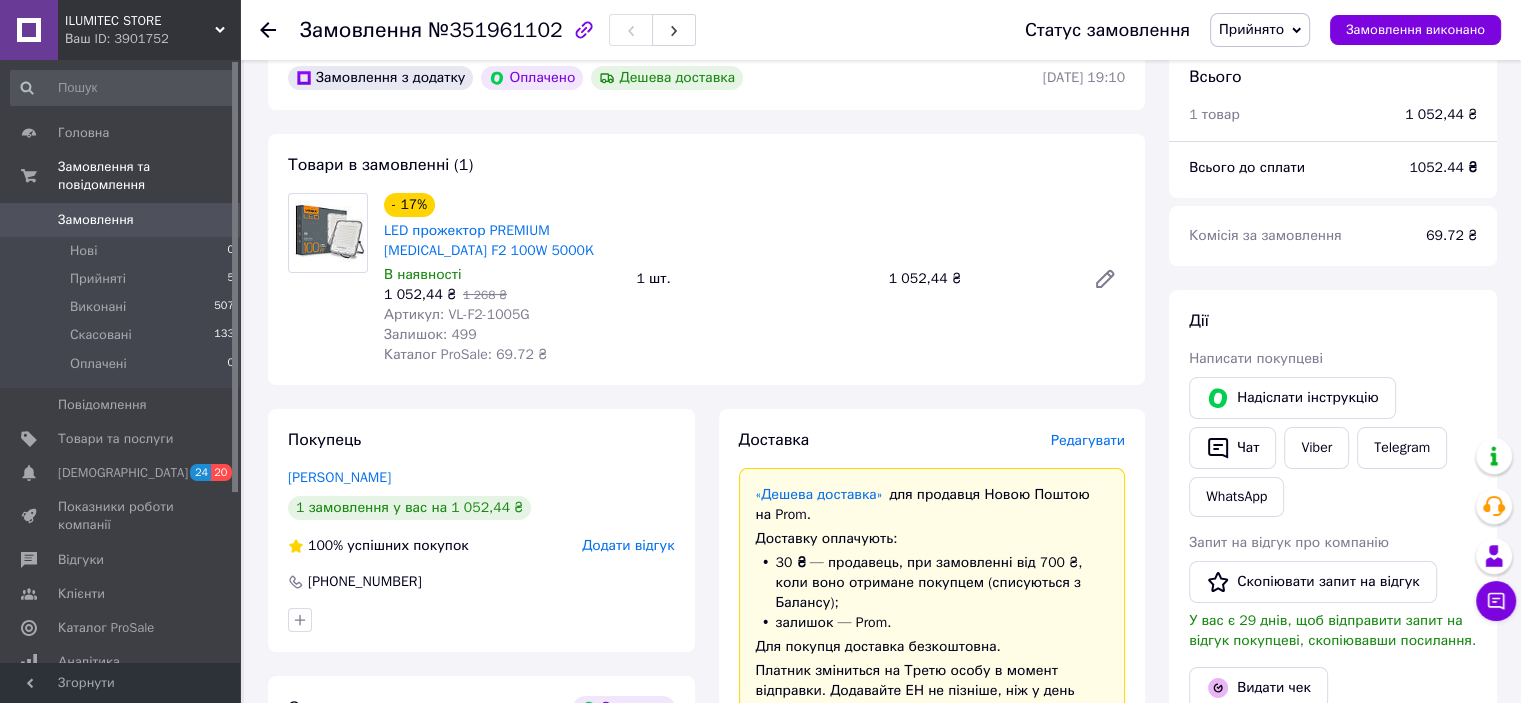 click on "Замовлення" at bounding box center [96, 220] 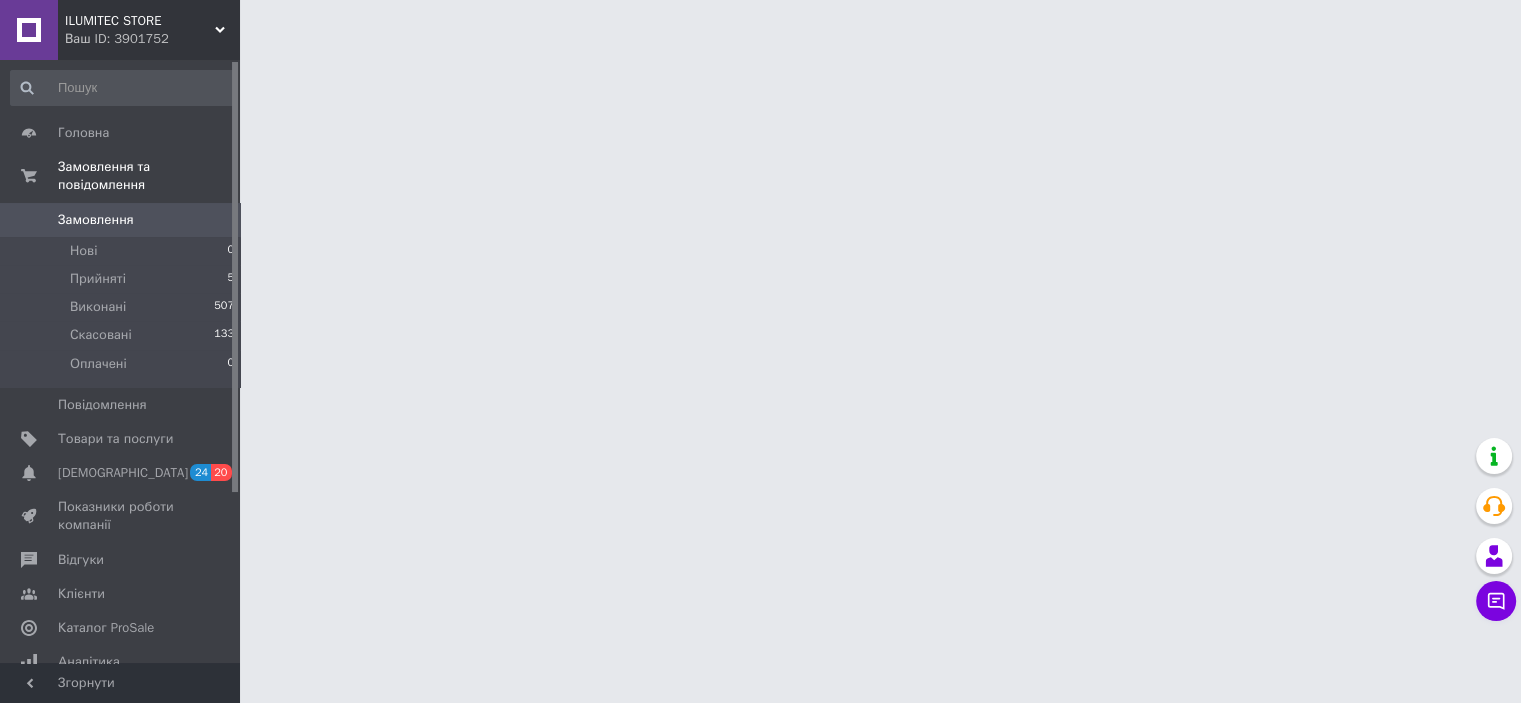 scroll, scrollTop: 0, scrollLeft: 0, axis: both 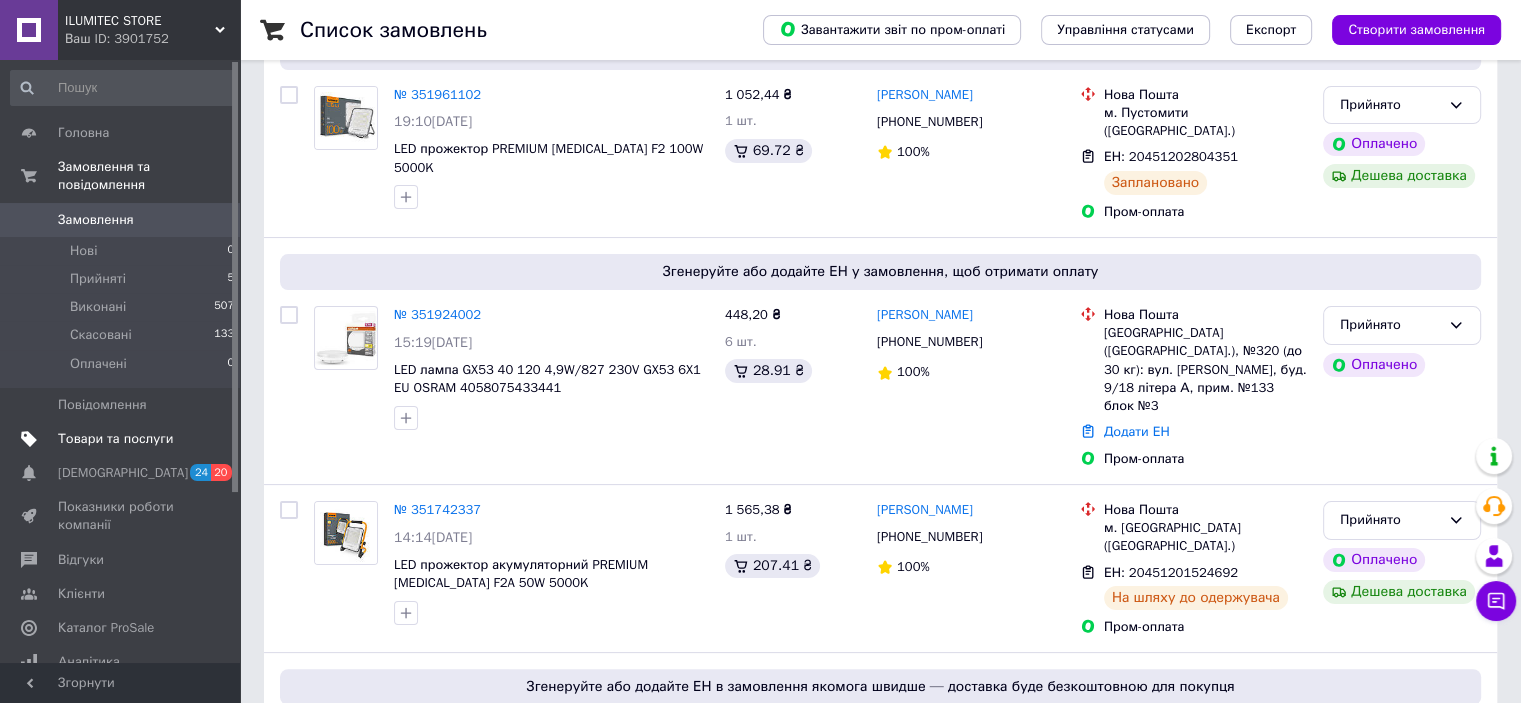 click on "Товари та послуги" at bounding box center [115, 439] 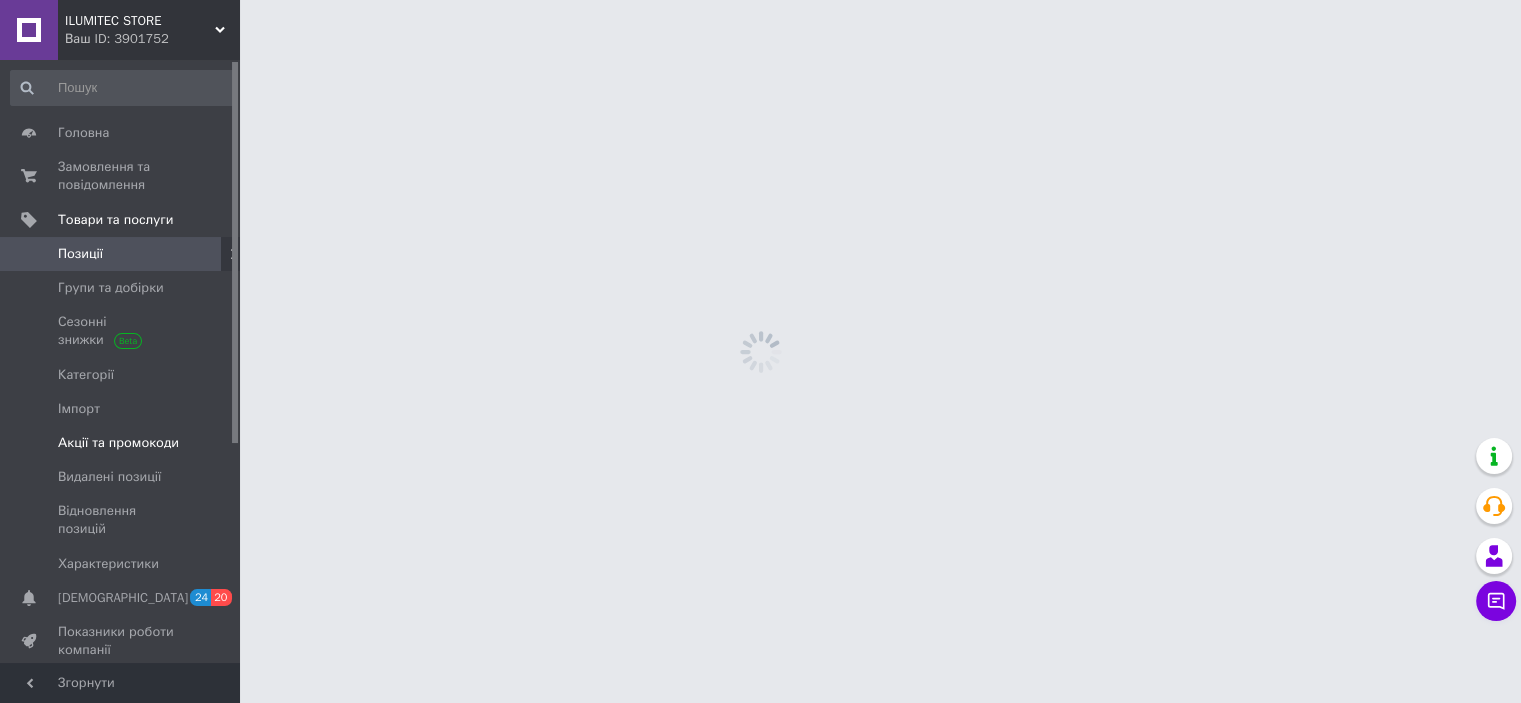 scroll, scrollTop: 0, scrollLeft: 0, axis: both 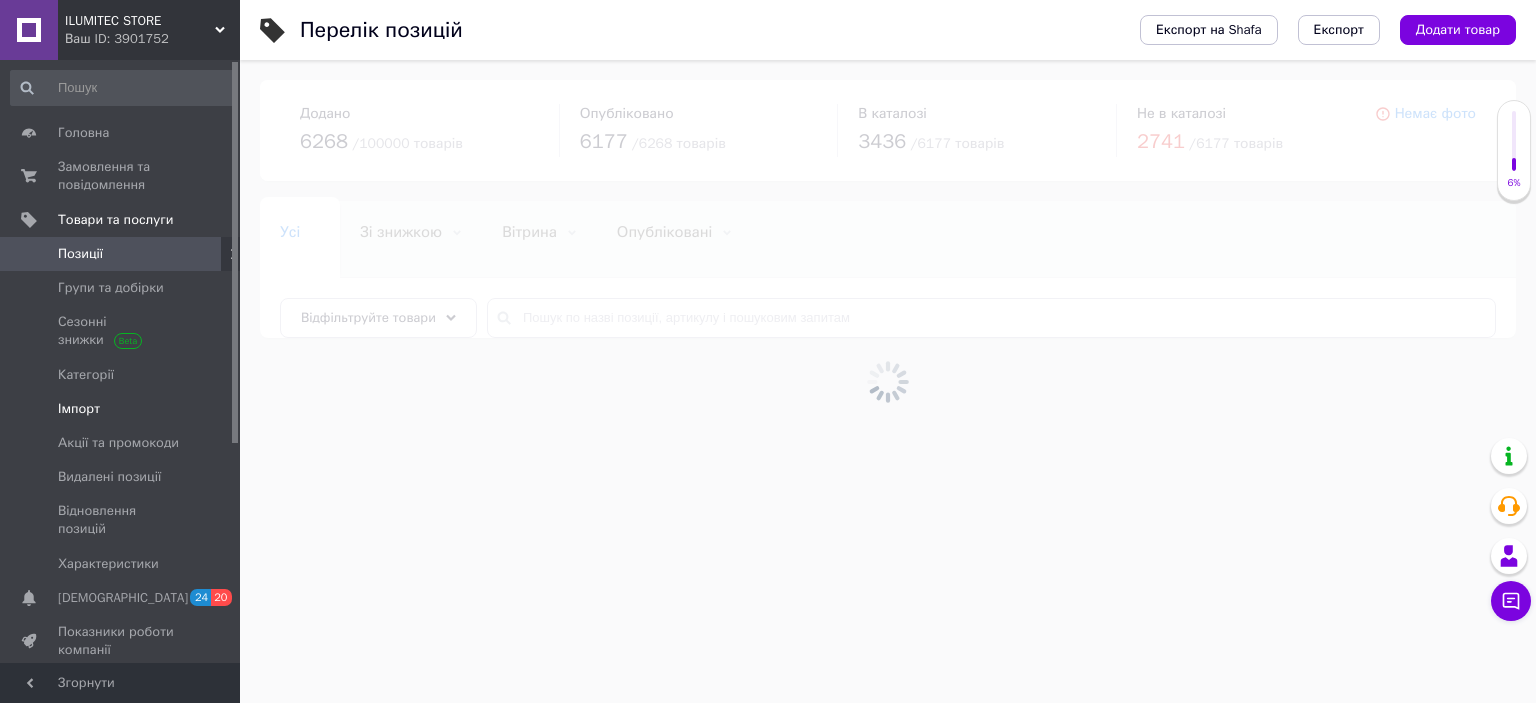 click on "Імпорт" at bounding box center [79, 409] 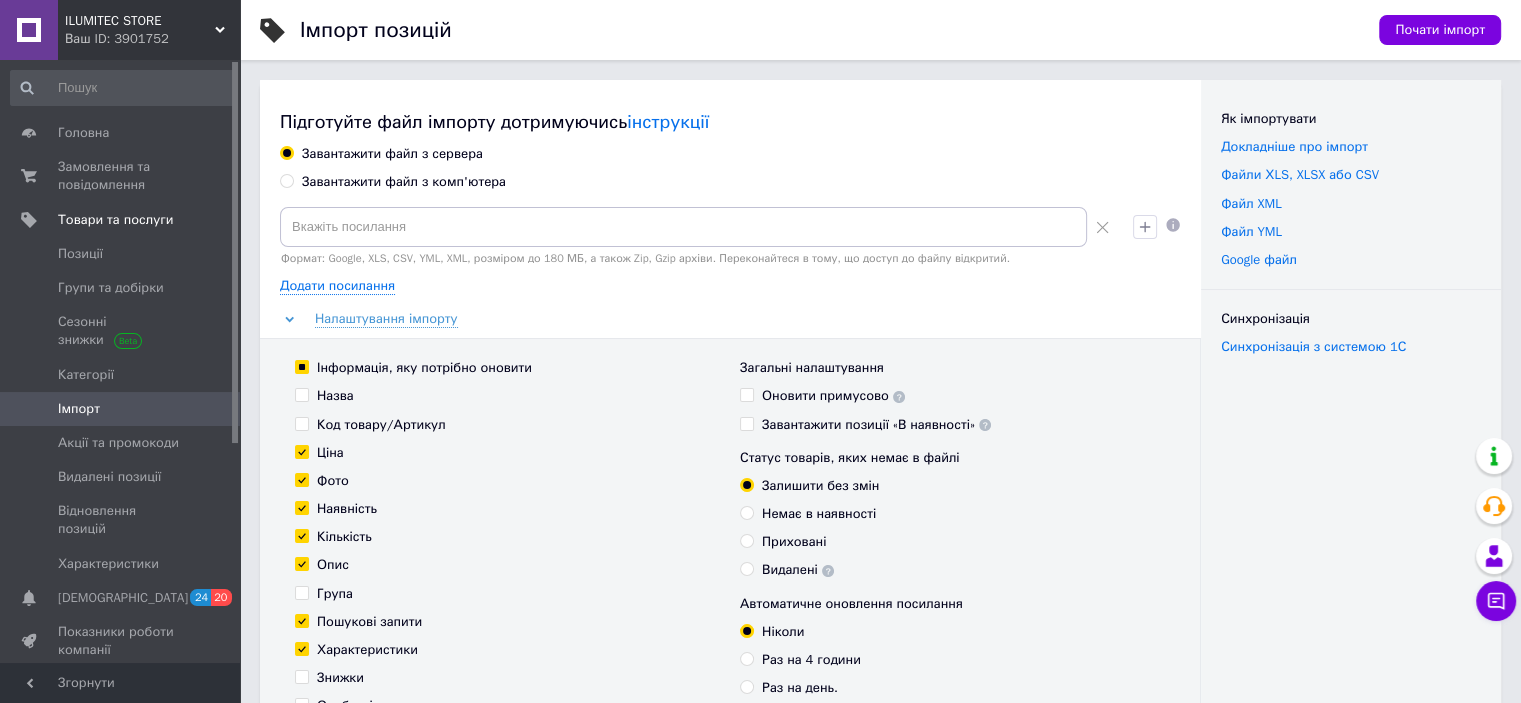 click on "Ціна" at bounding box center (301, 451) 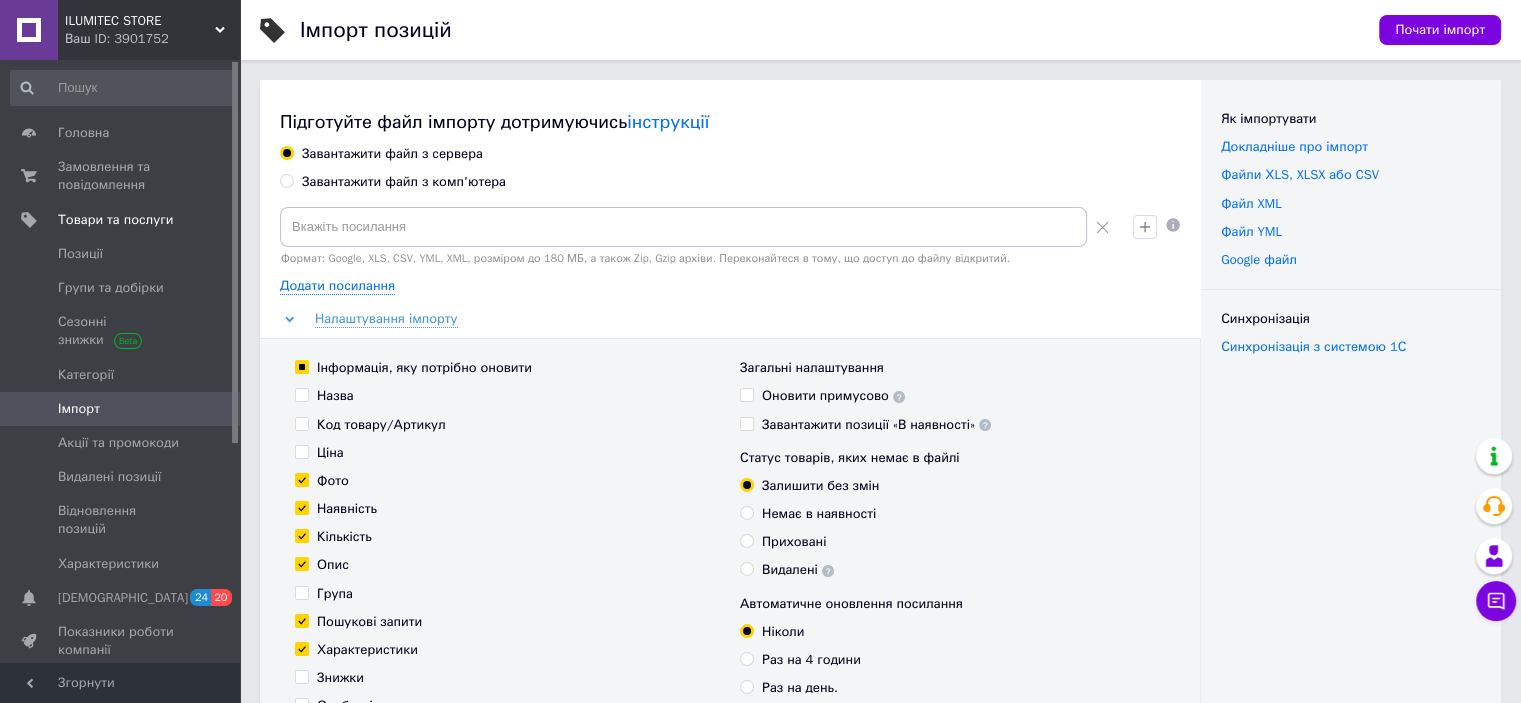 checkbox on "false" 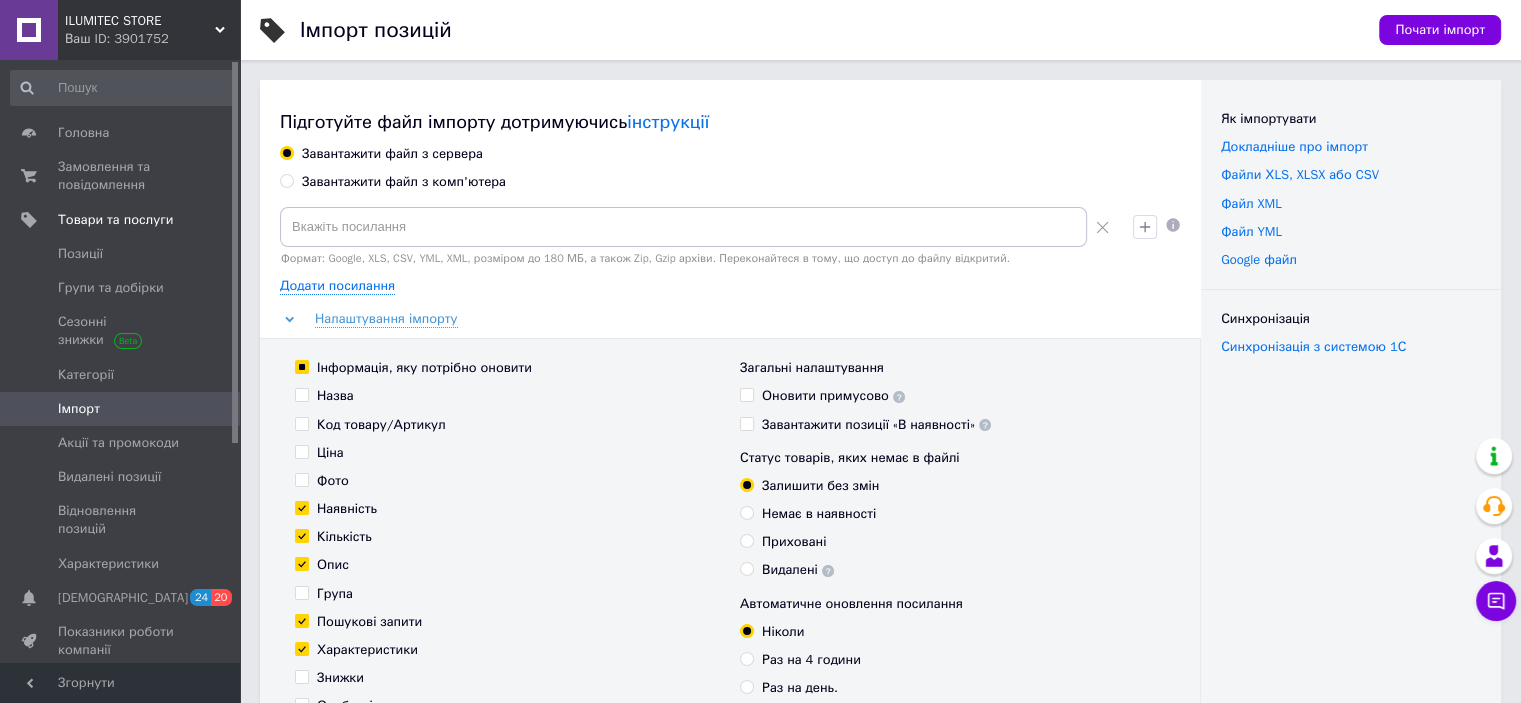 checkbox on "false" 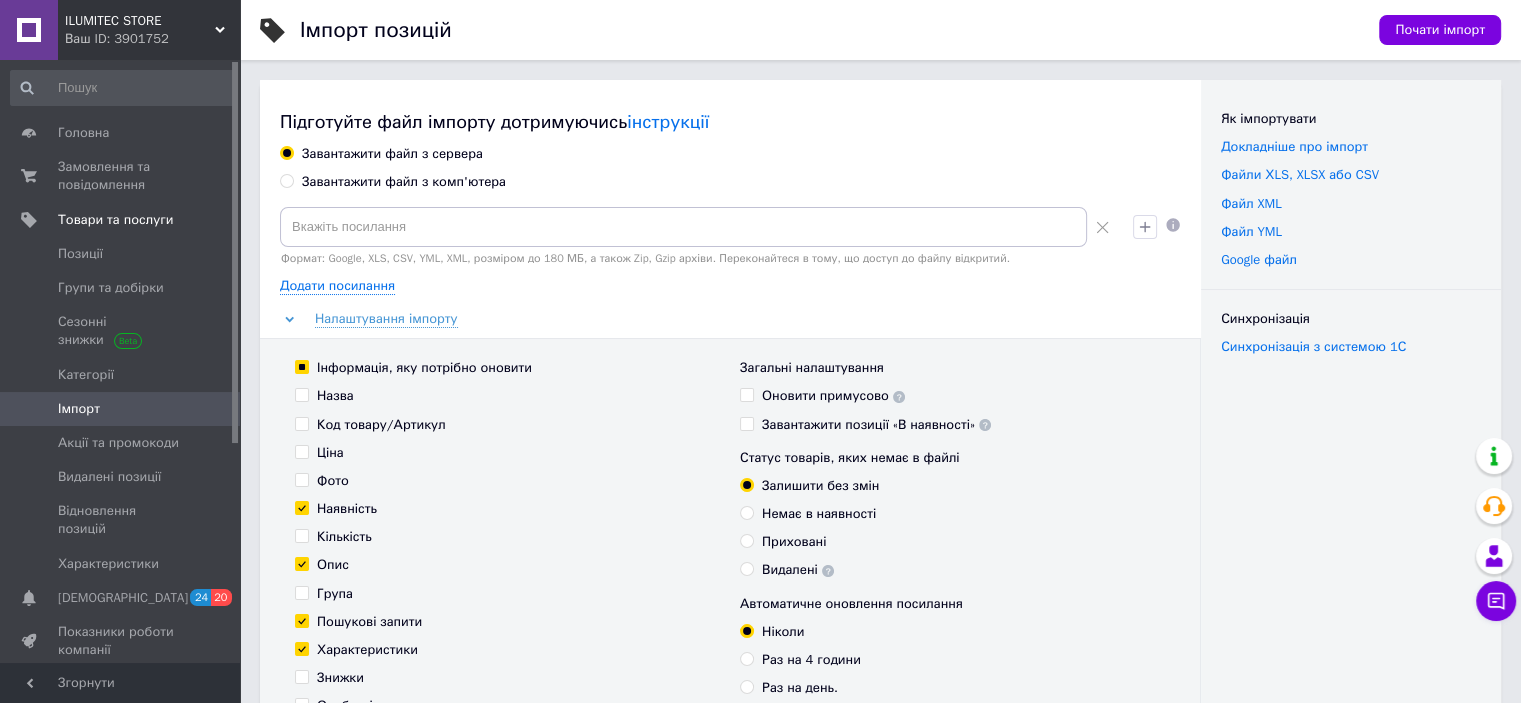 checkbox on "false" 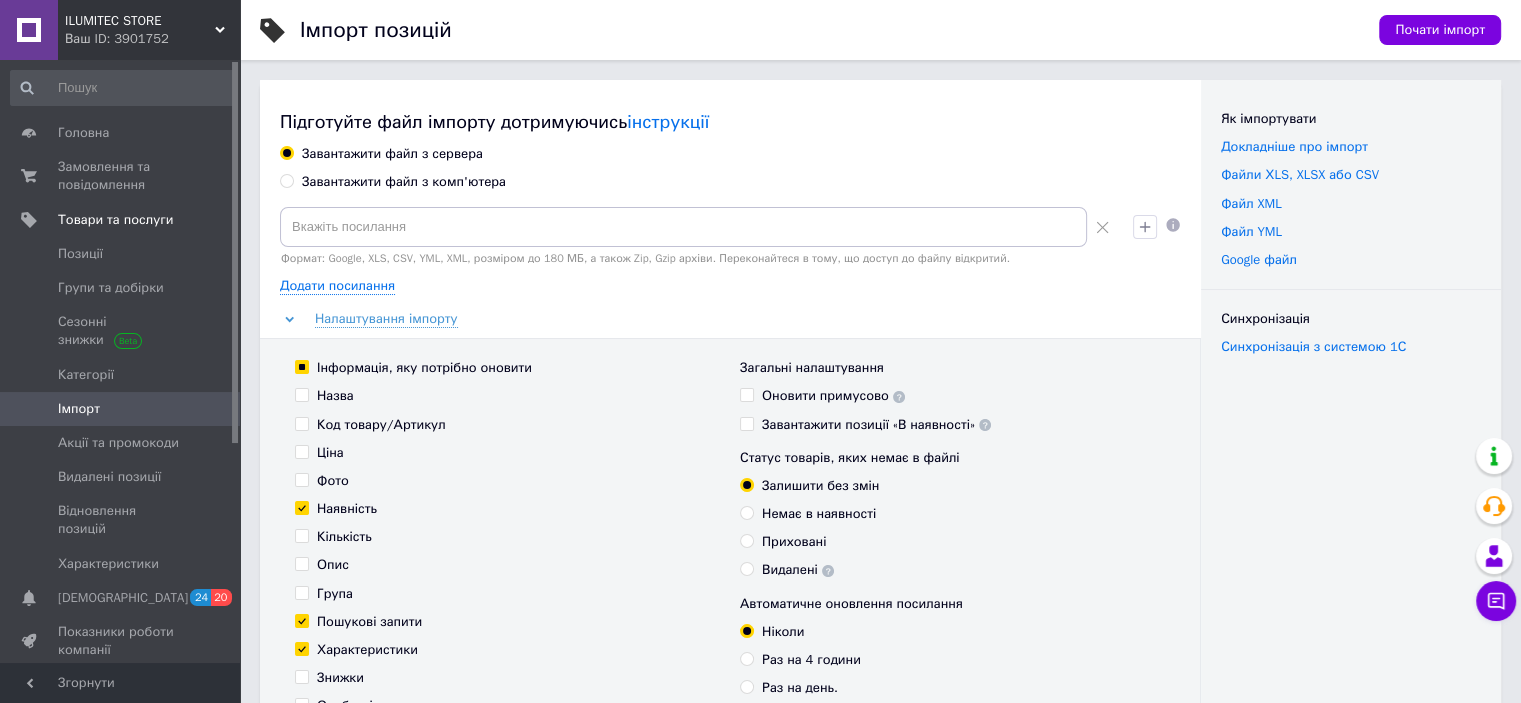 checkbox on "false" 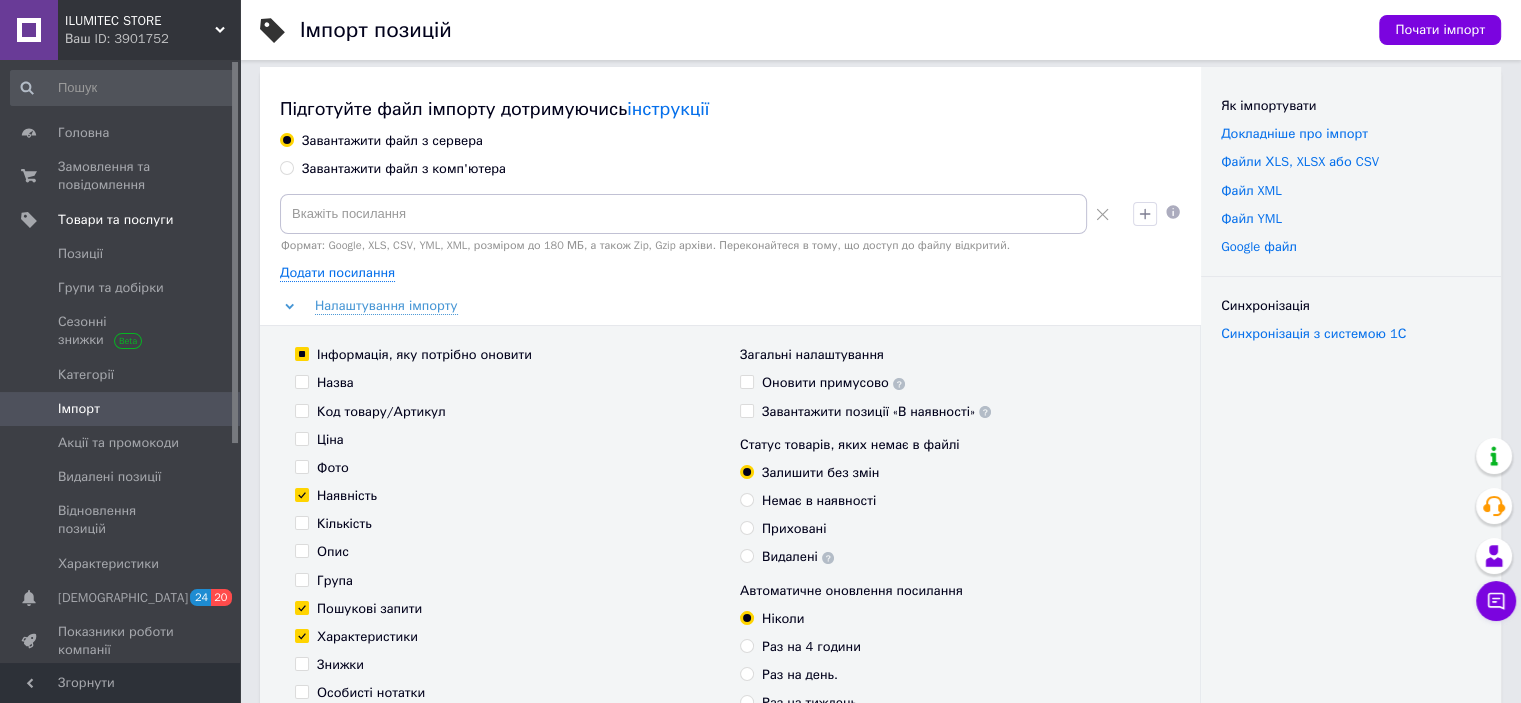scroll, scrollTop: 100, scrollLeft: 0, axis: vertical 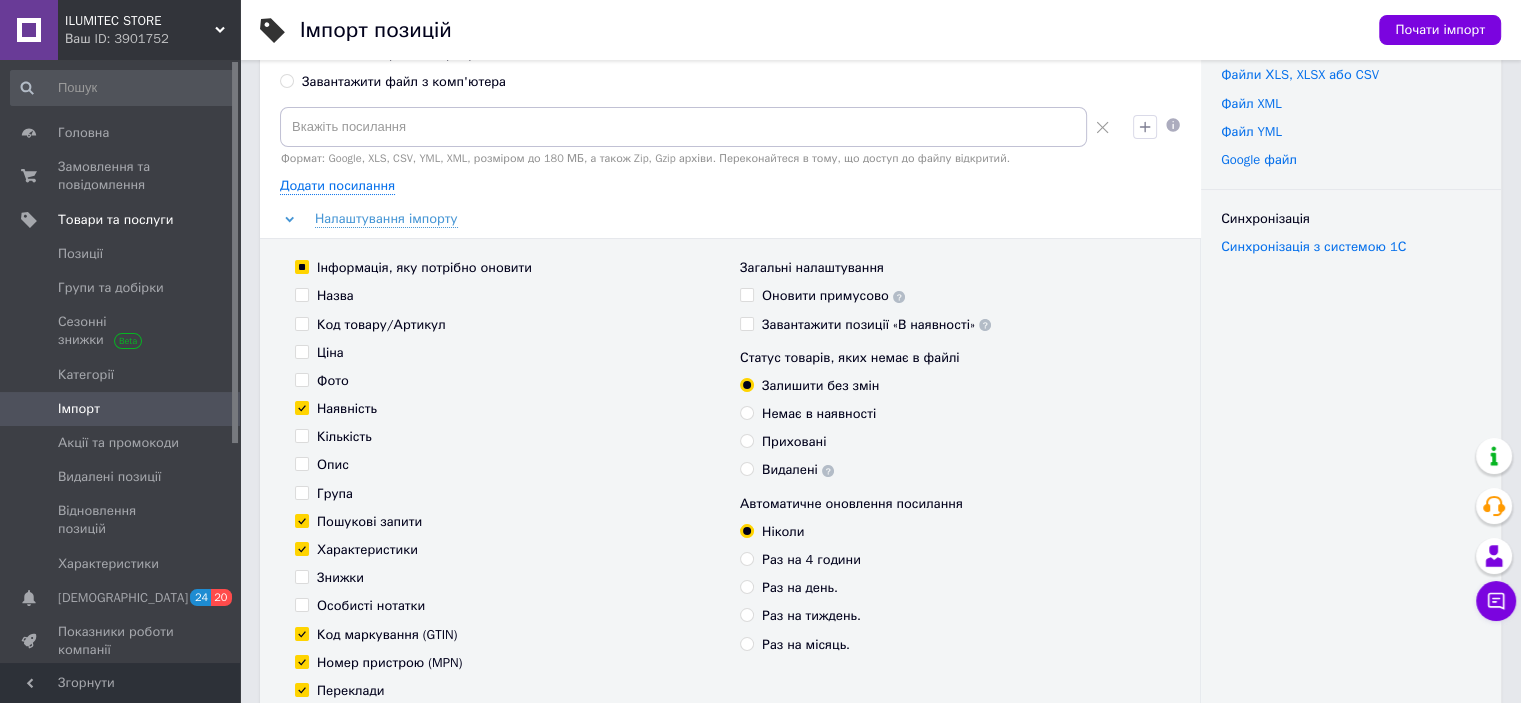 click on "Пошукові запити" at bounding box center (301, 520) 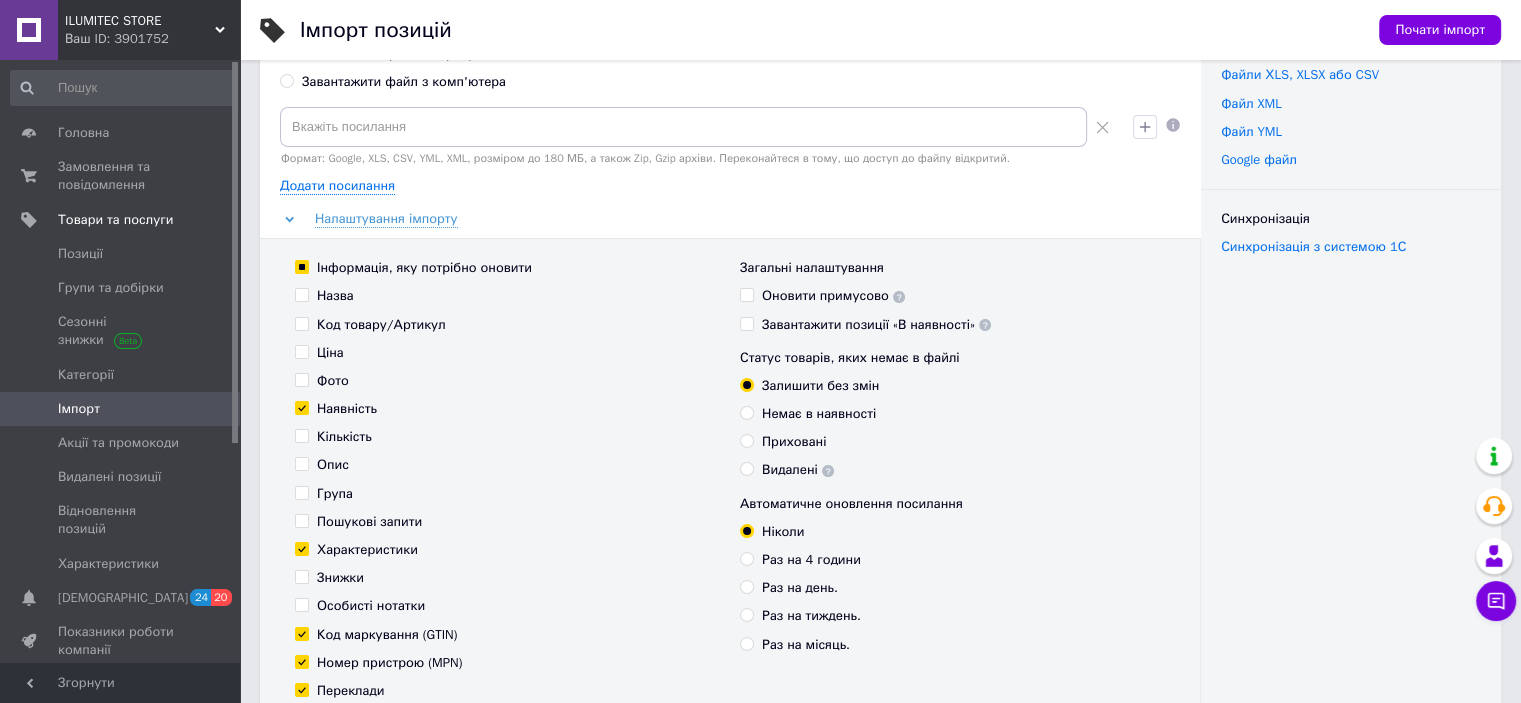 checkbox on "false" 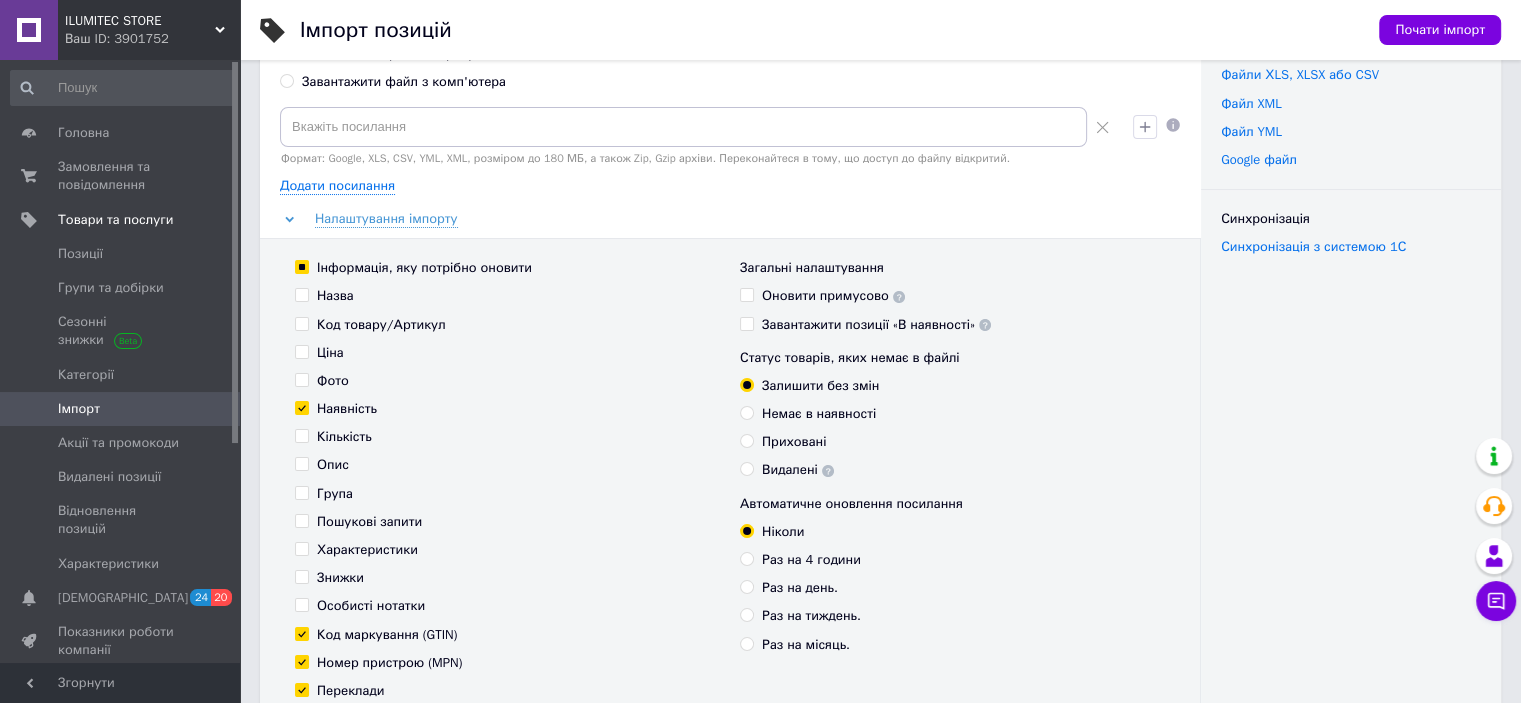 checkbox on "false" 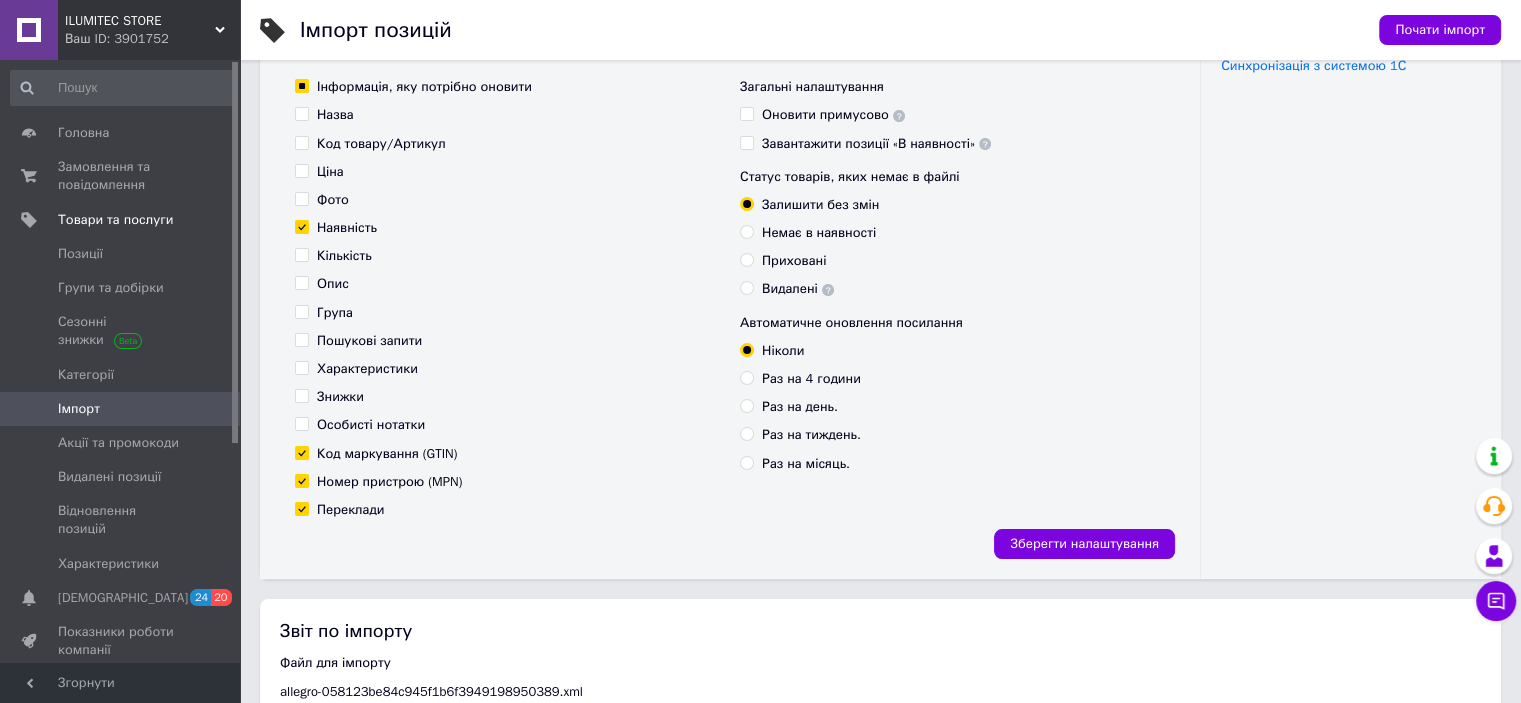 scroll, scrollTop: 300, scrollLeft: 0, axis: vertical 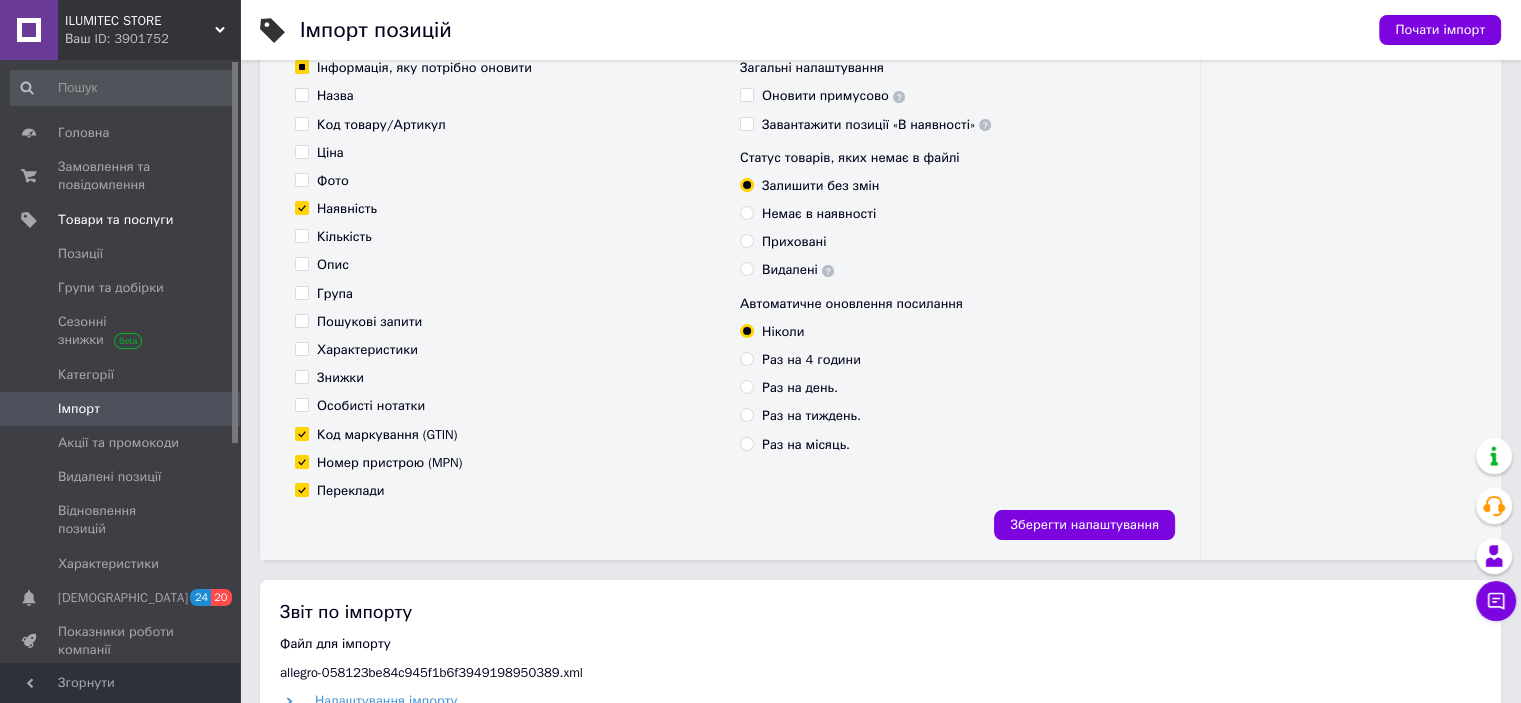 click on "Код маркування (GTIN)" at bounding box center [301, 433] 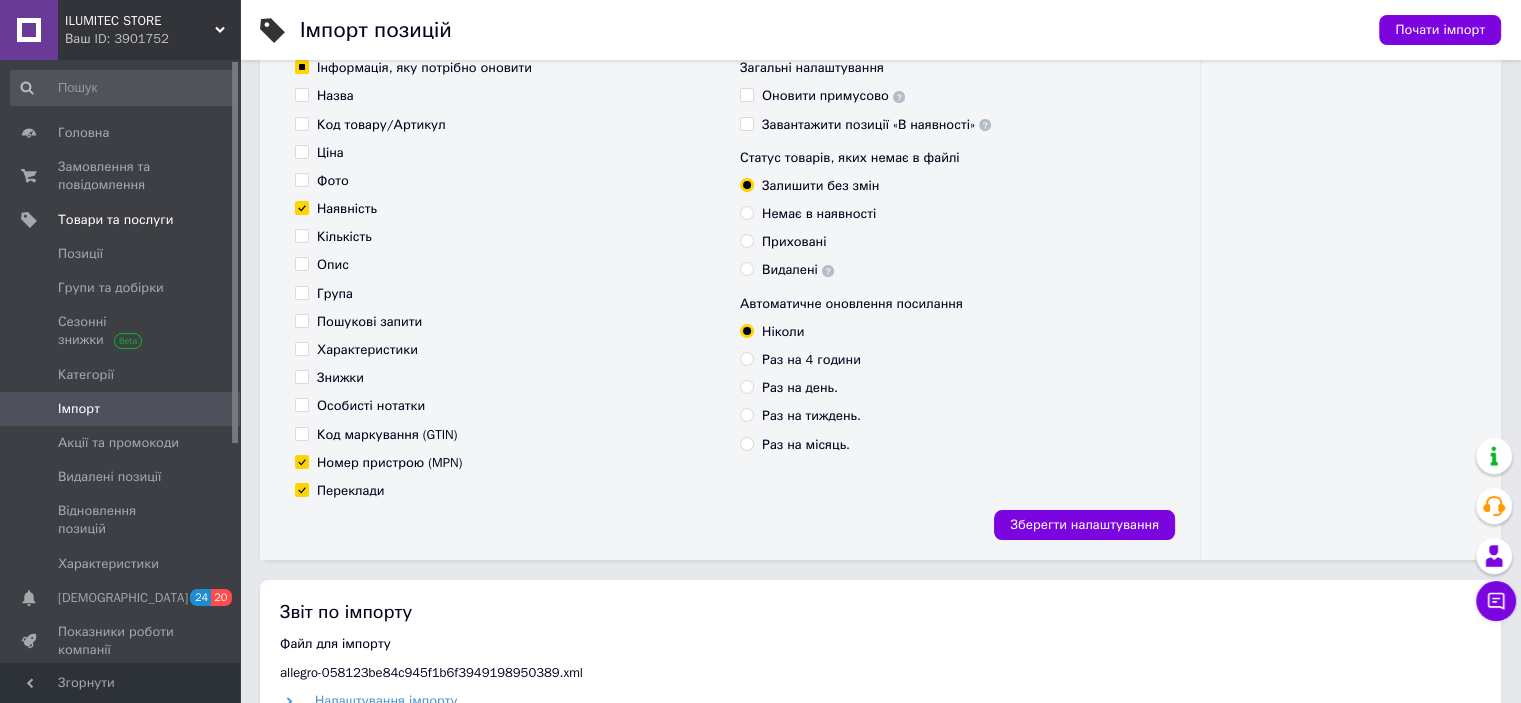 checkbox on "false" 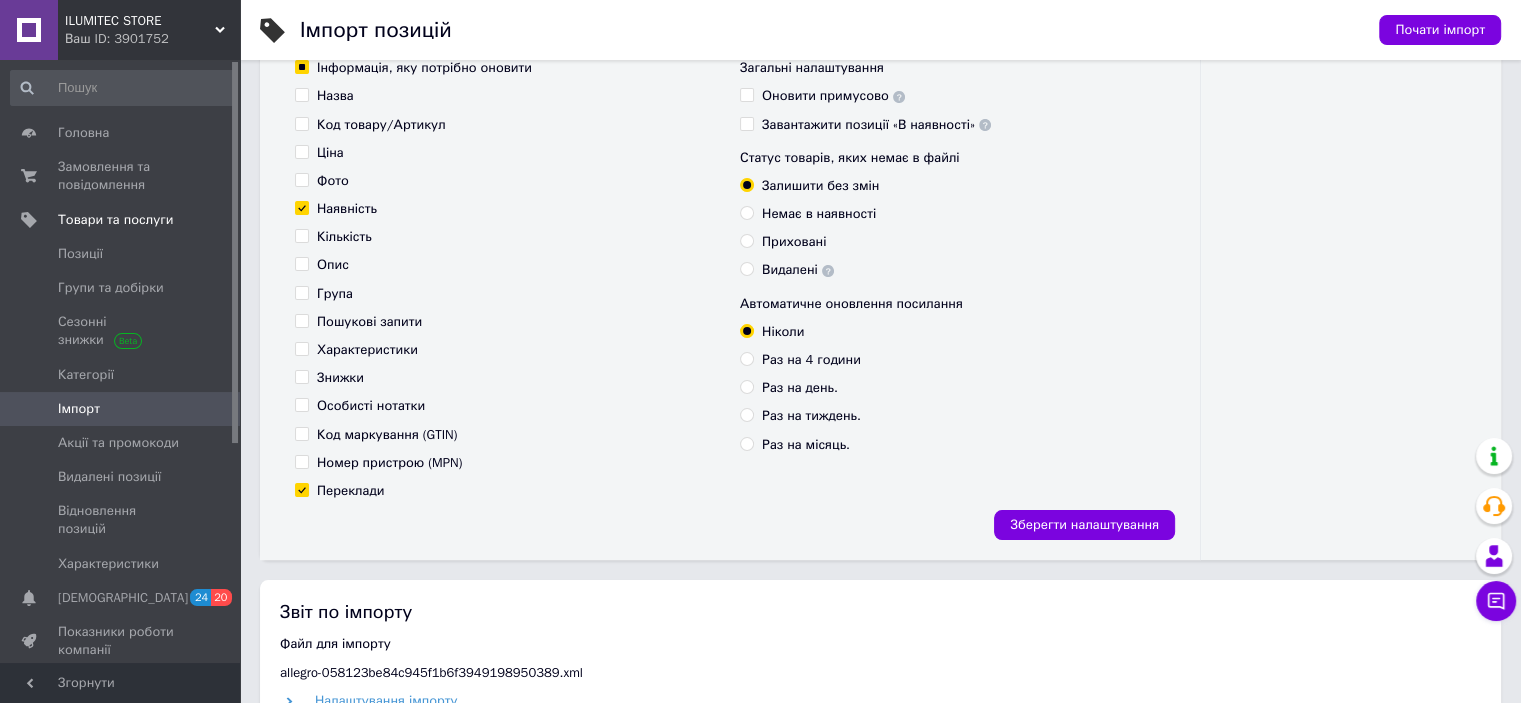 checkbox on "false" 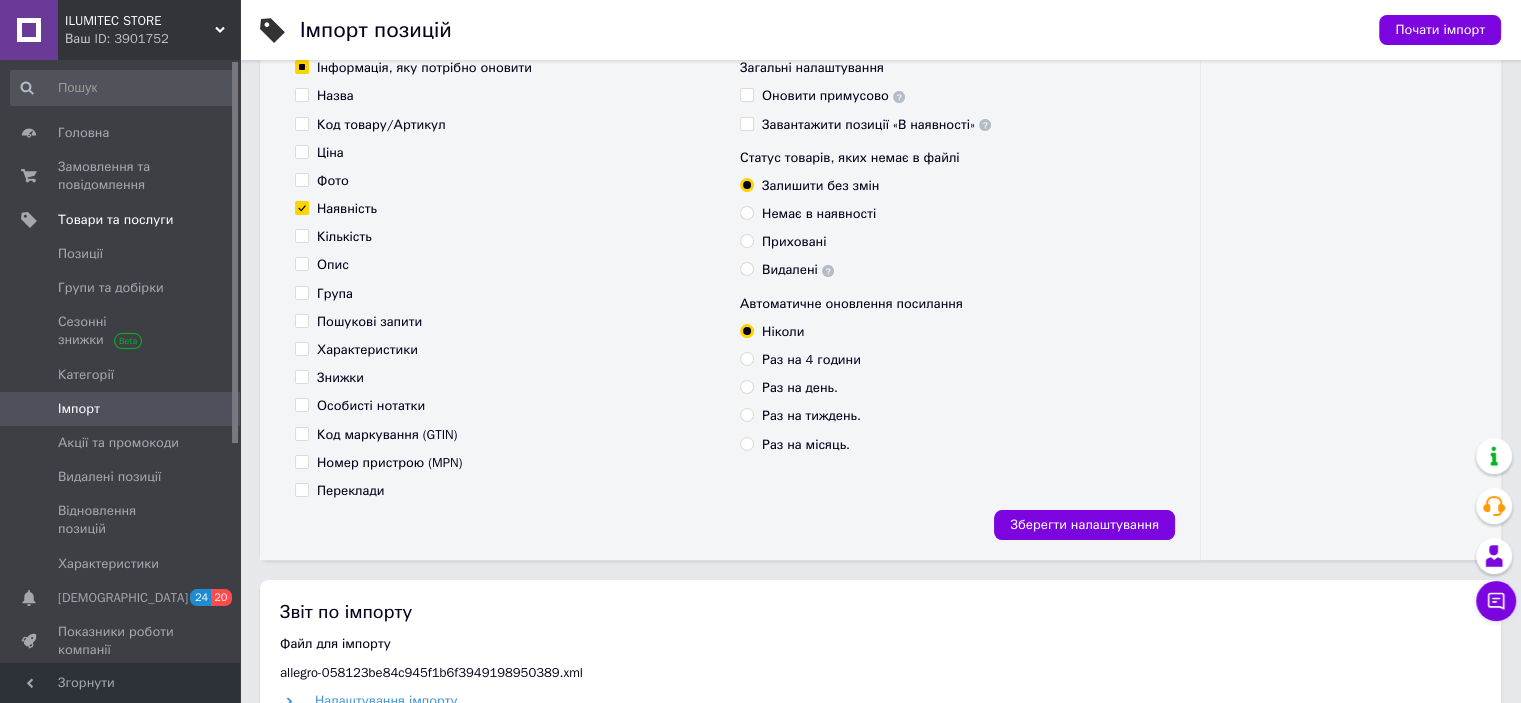 checkbox on "false" 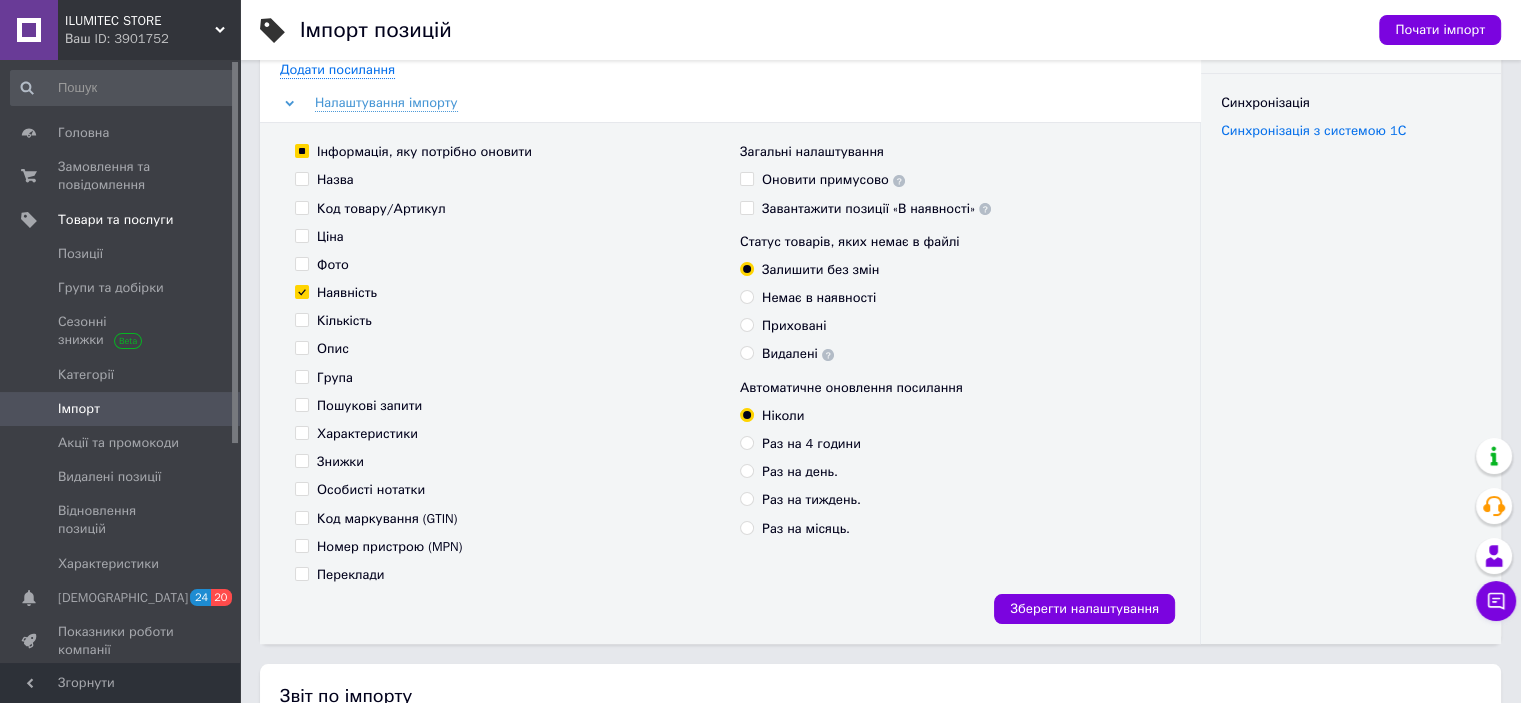 scroll, scrollTop: 0, scrollLeft: 0, axis: both 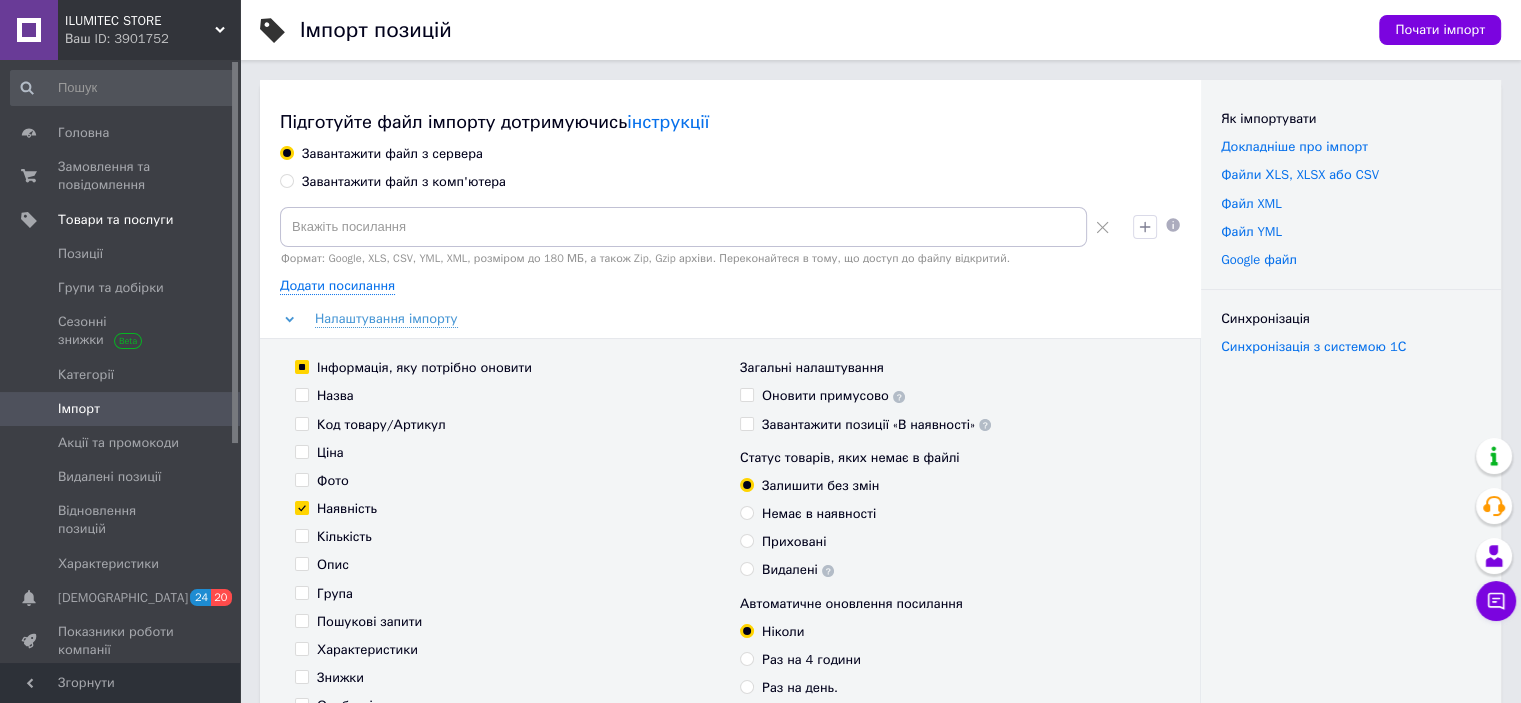 click on "Завантажити файл з комп'ютера" at bounding box center [404, 182] 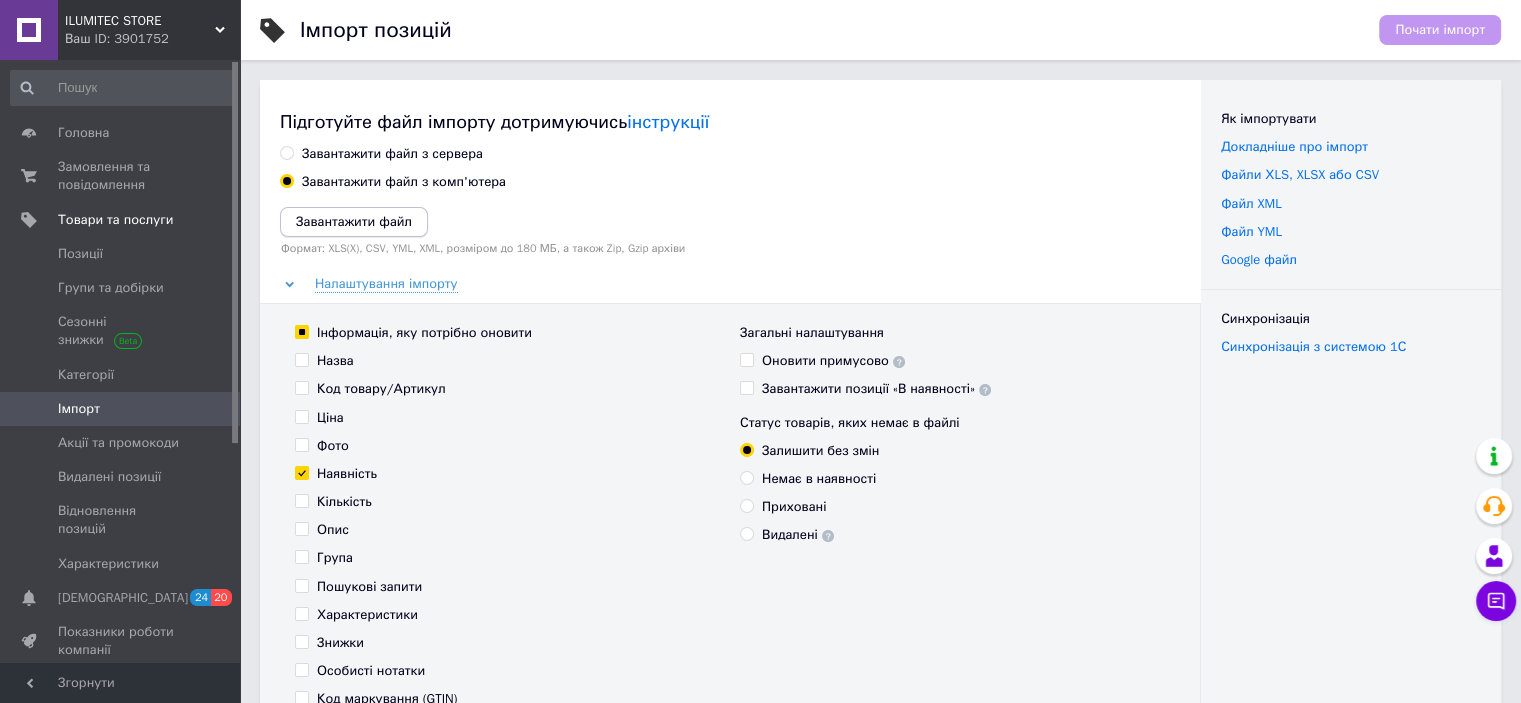 click on "Завантажити файл" at bounding box center [354, 221] 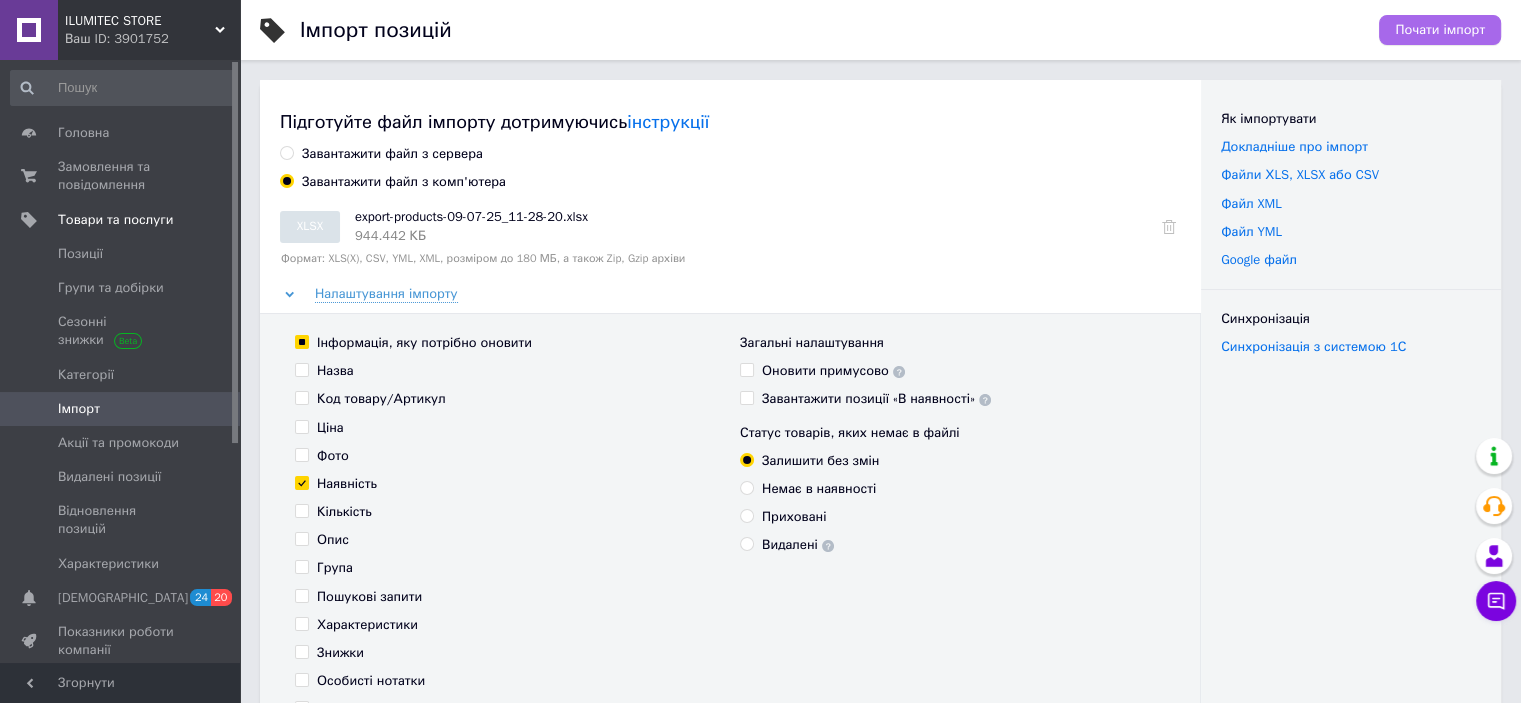click on "Почати імпорт" at bounding box center (1440, 30) 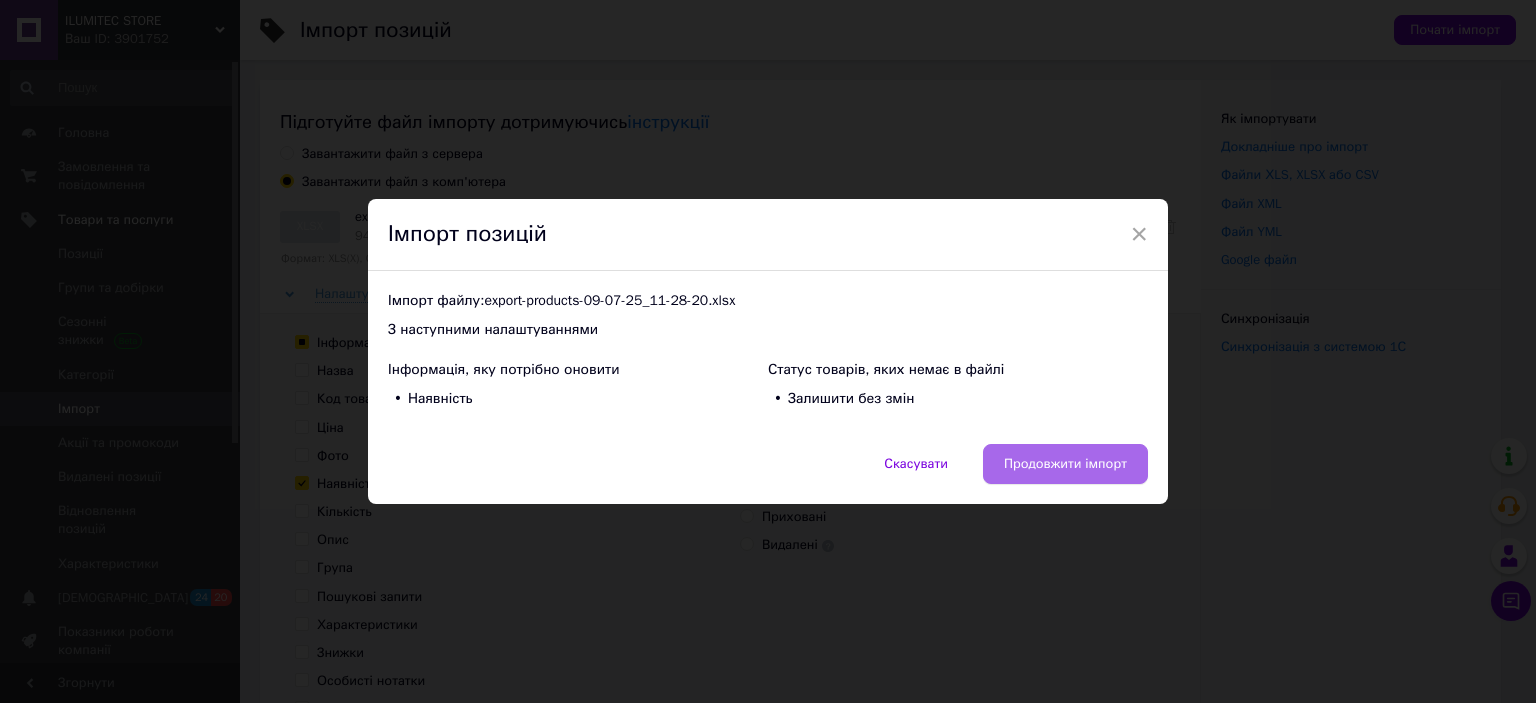 click on "Продовжити імпорт" at bounding box center [1065, 464] 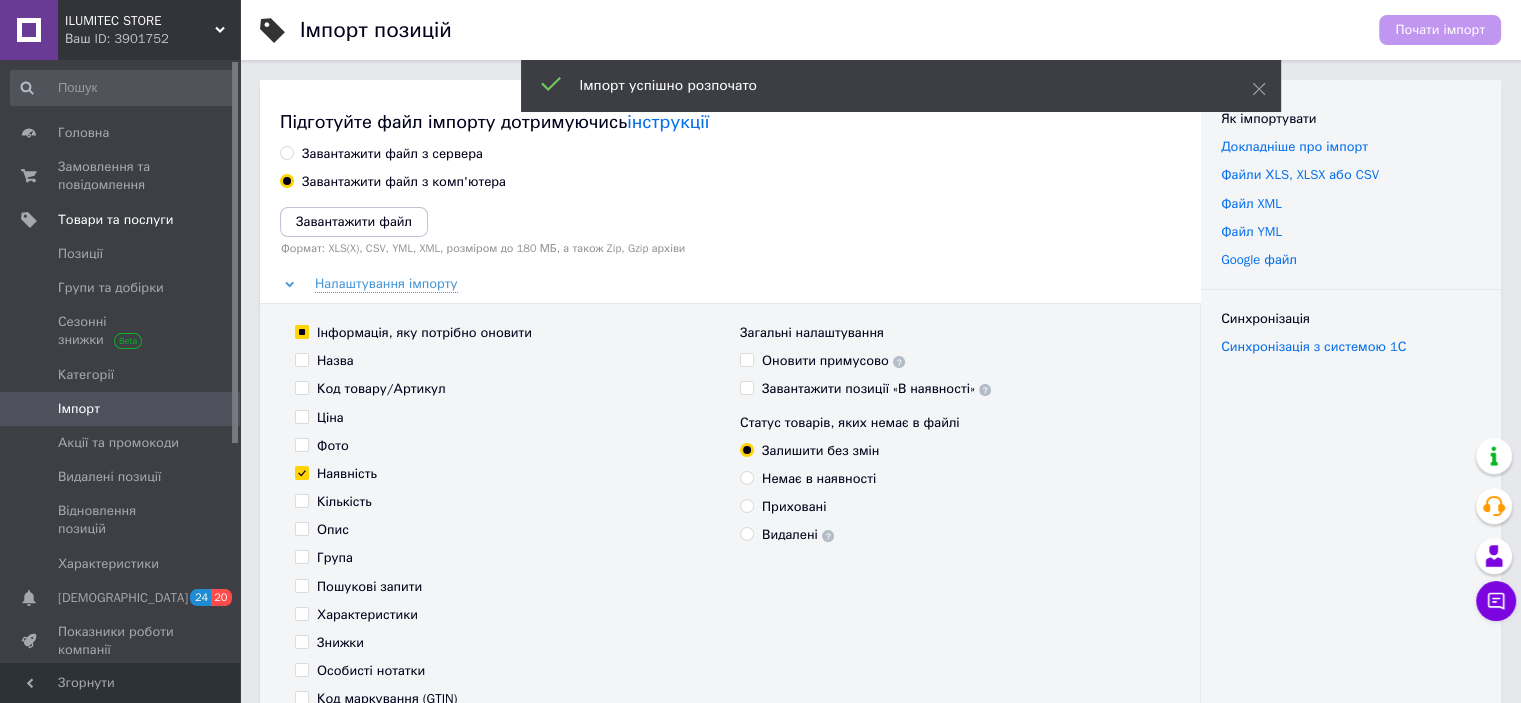 click on "Ваш ID: 3901752" at bounding box center [152, 39] 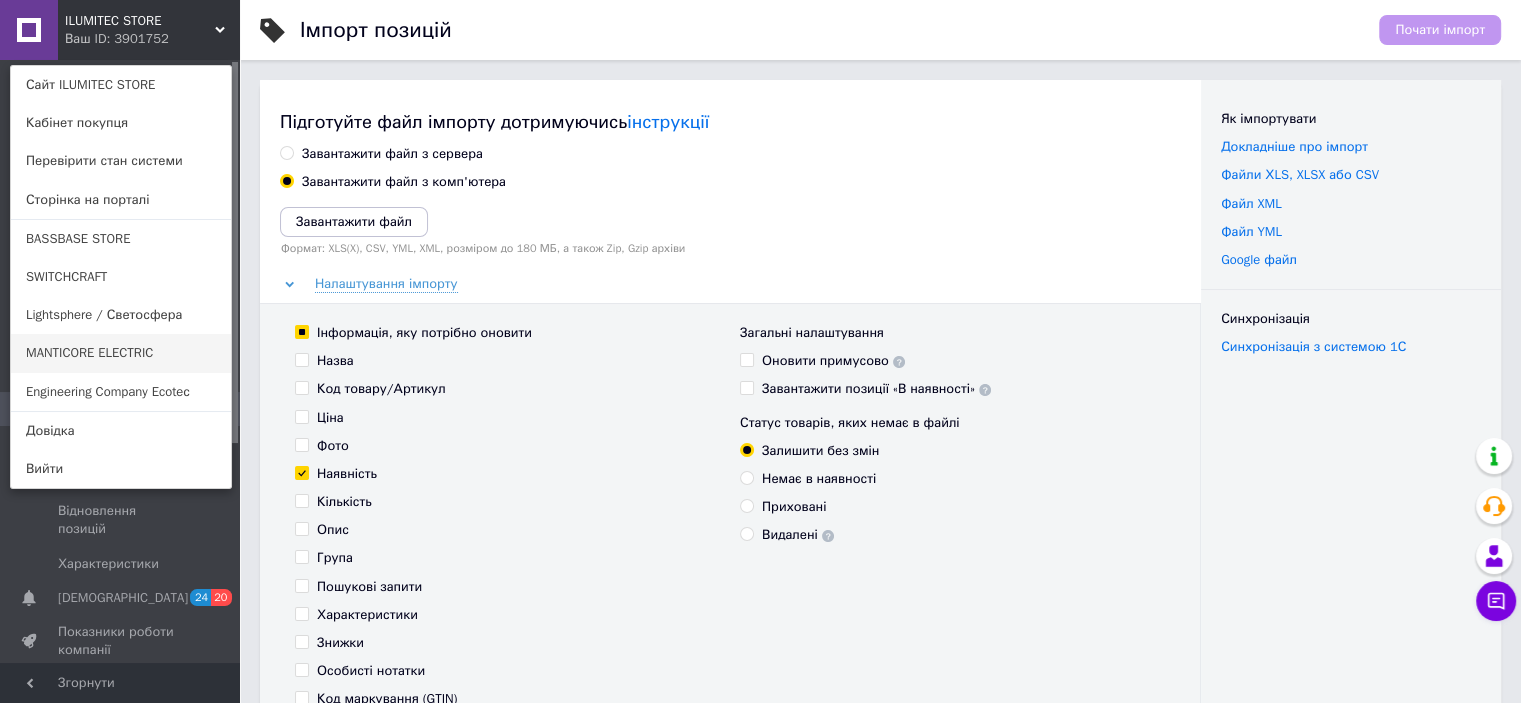 click on "MANTICORE ELECTRIC" at bounding box center [121, 353] 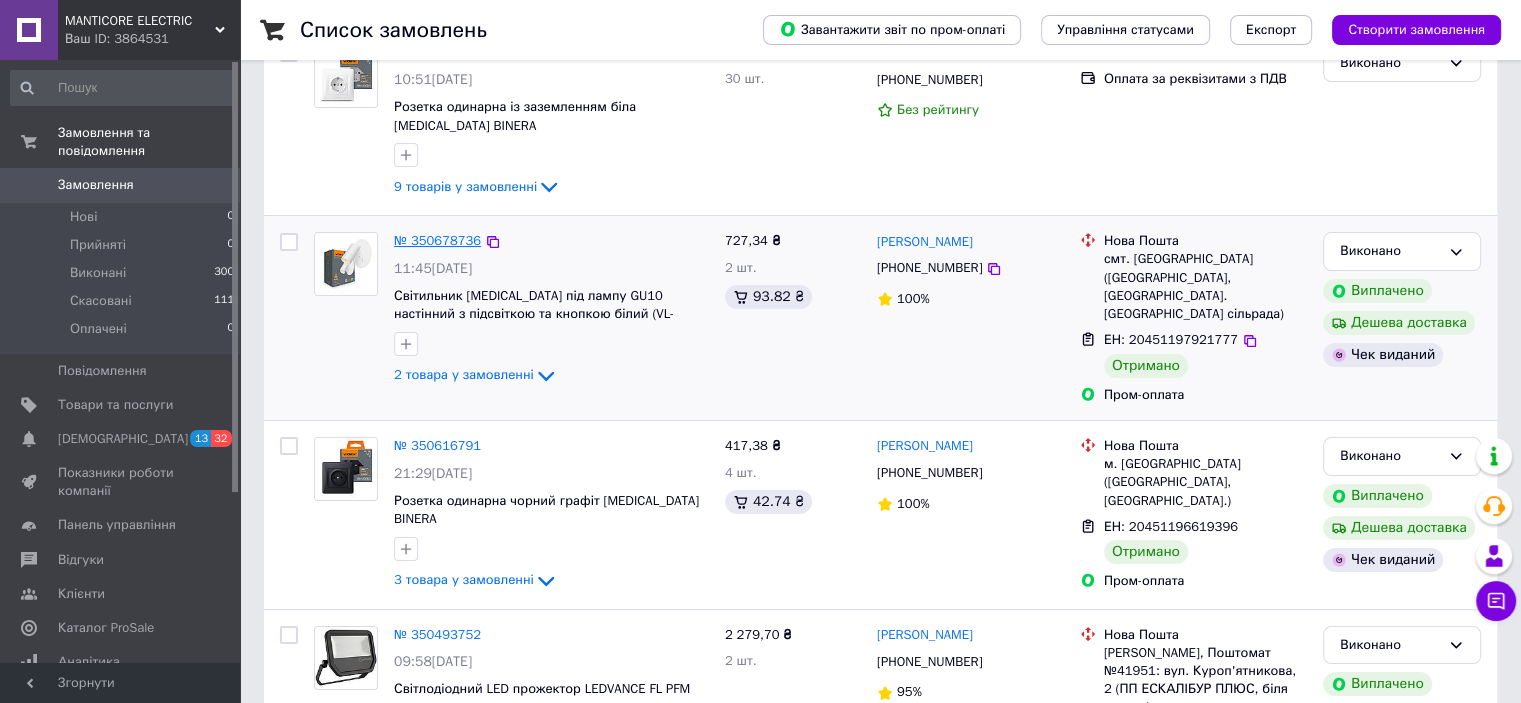scroll, scrollTop: 200, scrollLeft: 0, axis: vertical 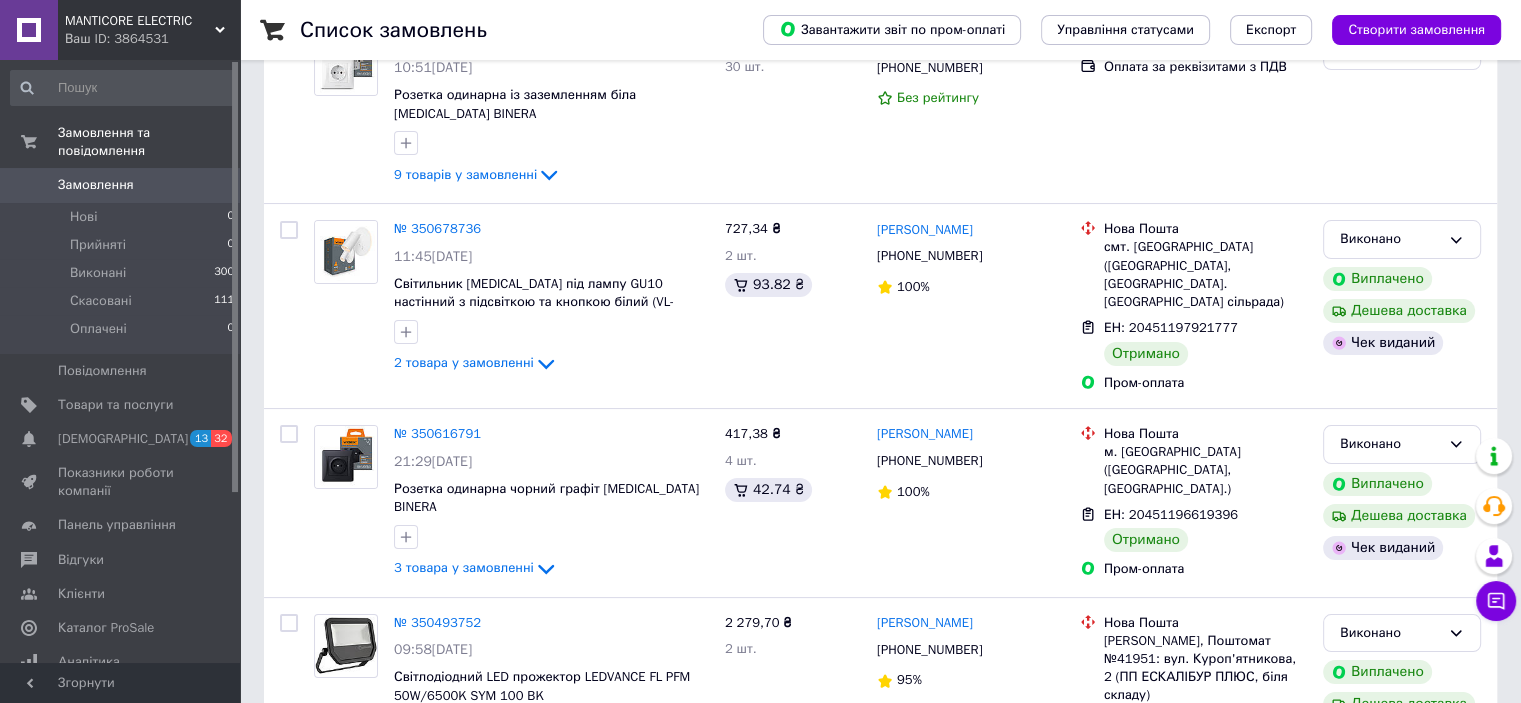 click on "Ваш ID: 3864531" at bounding box center [152, 39] 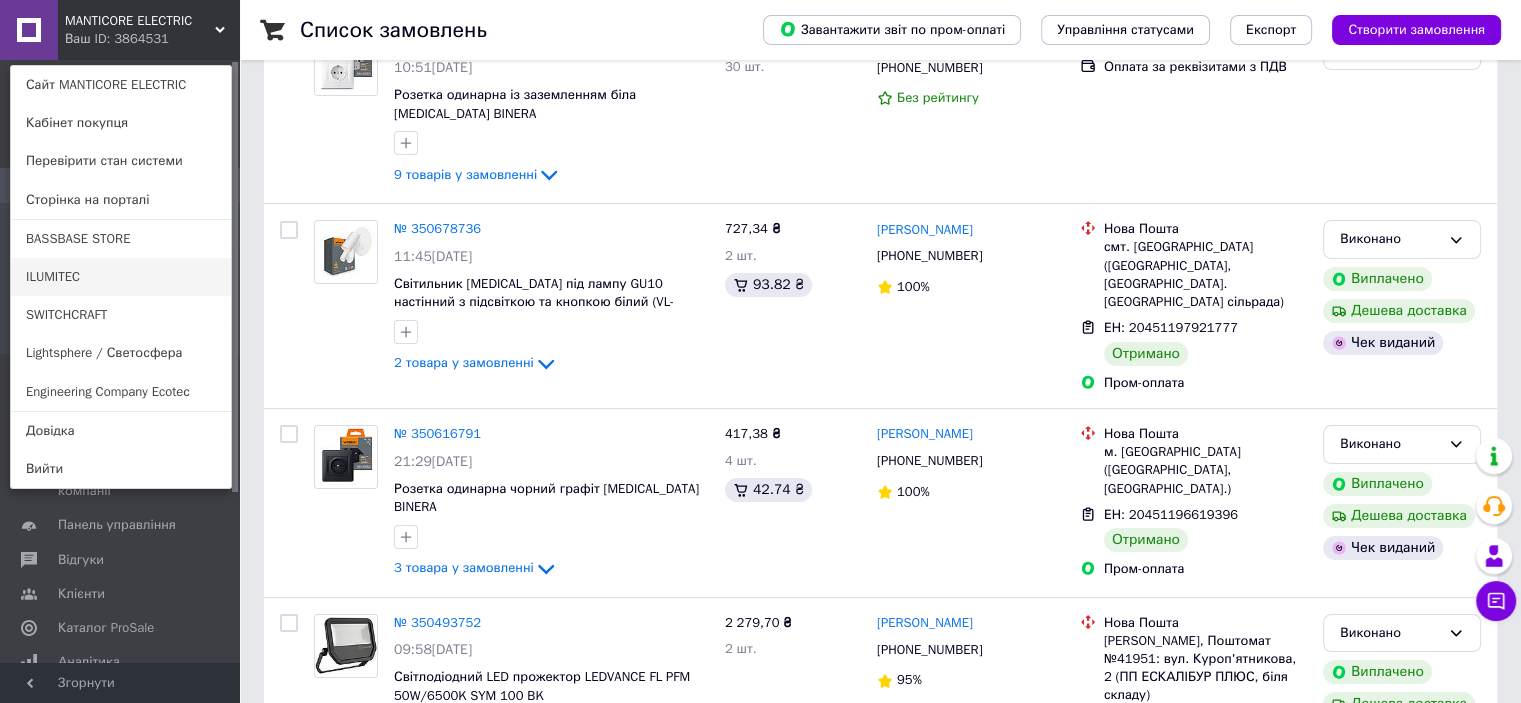 click on "ILUMITEC" at bounding box center (121, 277) 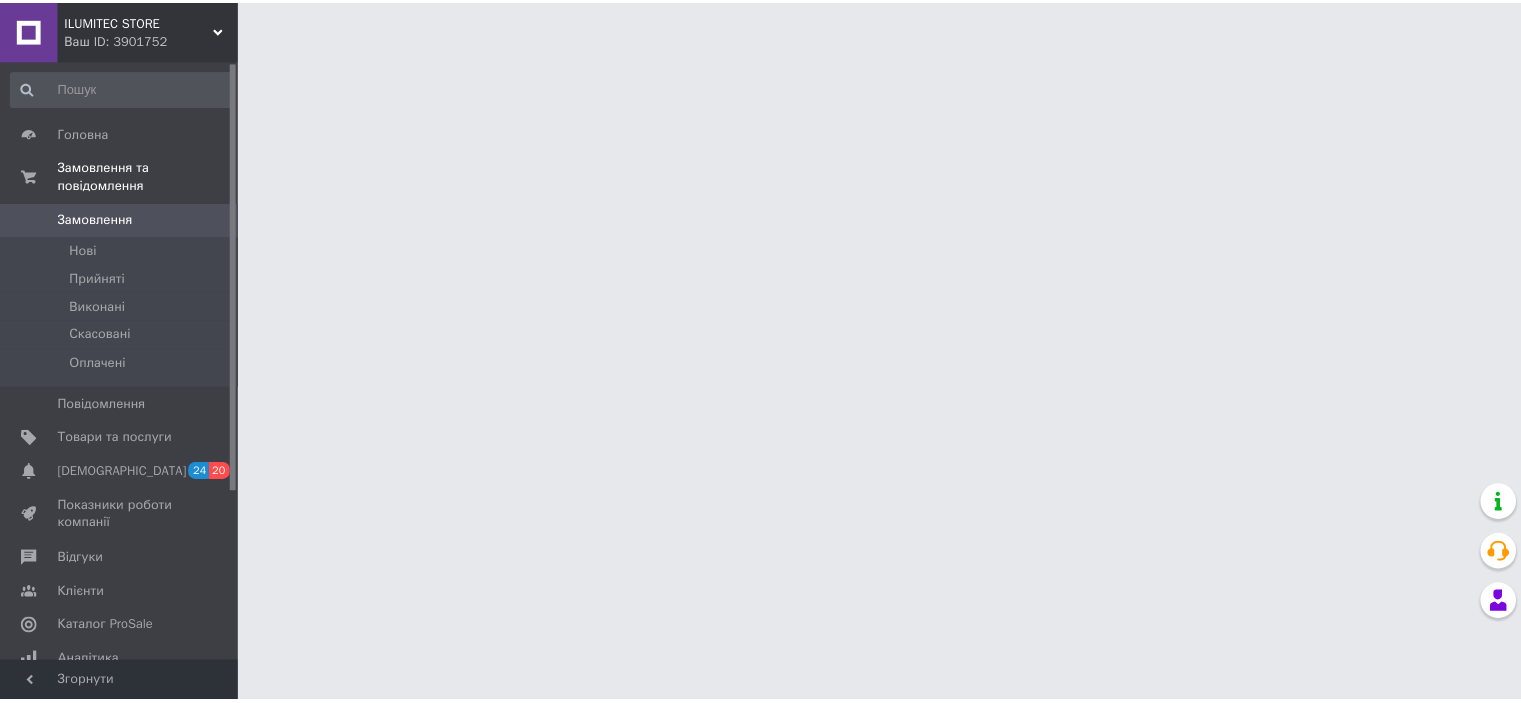 scroll, scrollTop: 0, scrollLeft: 0, axis: both 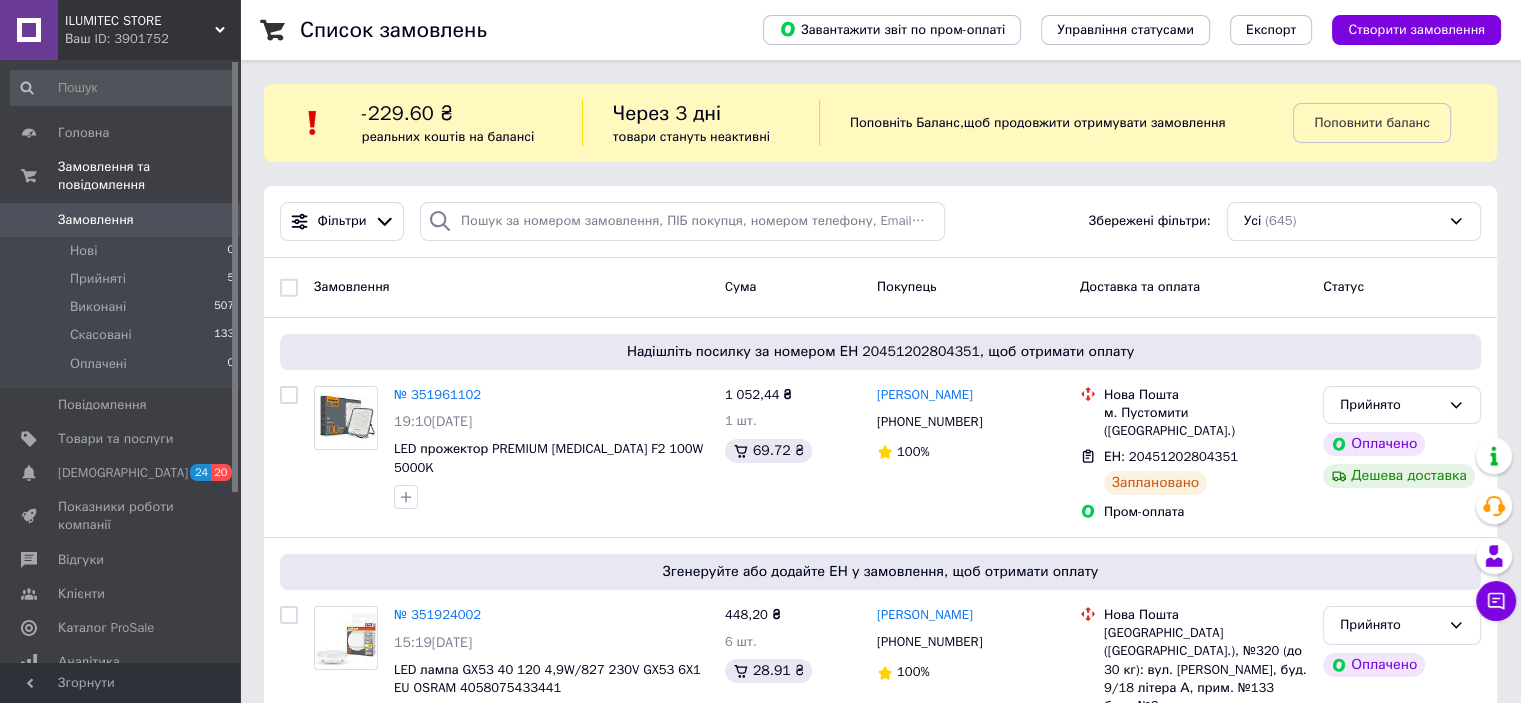 click on "Ваш ID: 3901752" at bounding box center (152, 39) 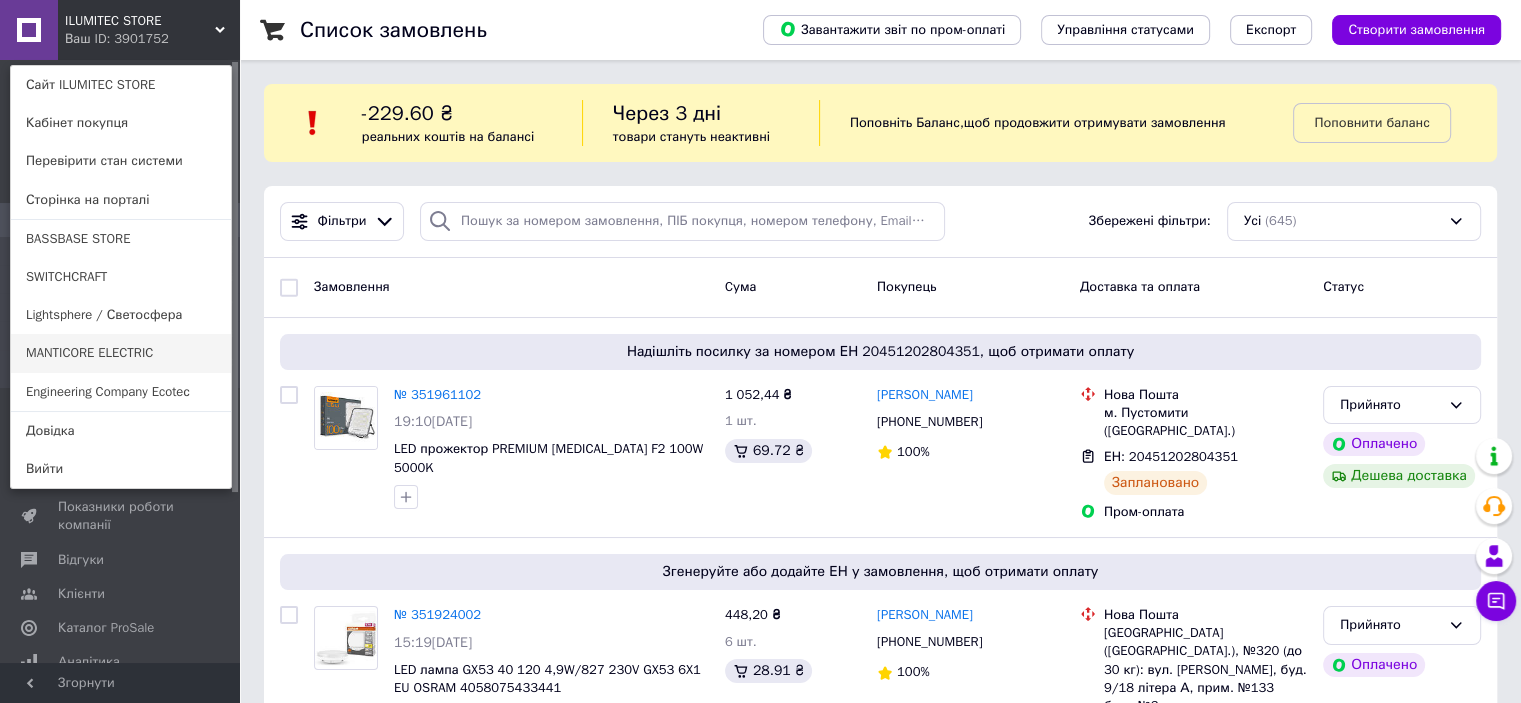click on "MANTICORE ELECTRIC" at bounding box center (121, 353) 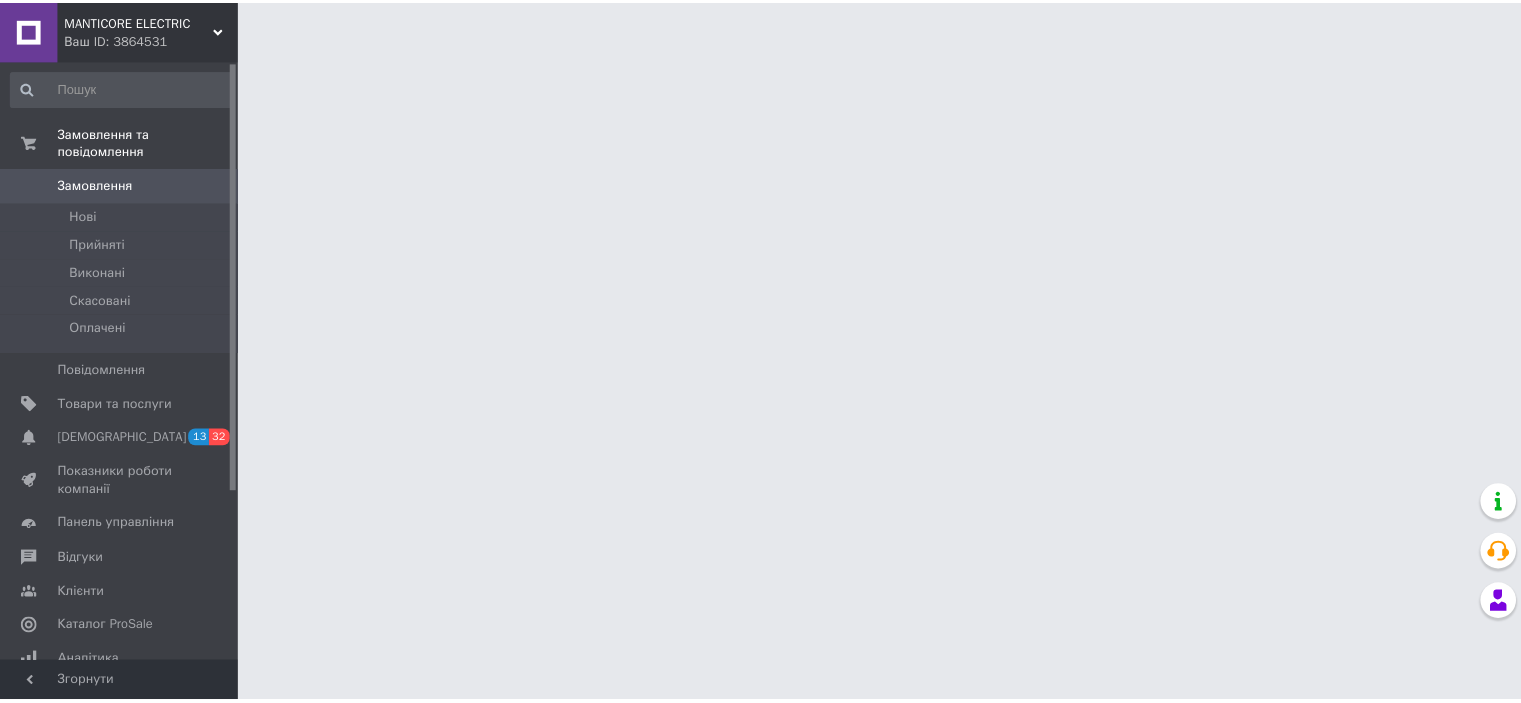 scroll, scrollTop: 0, scrollLeft: 0, axis: both 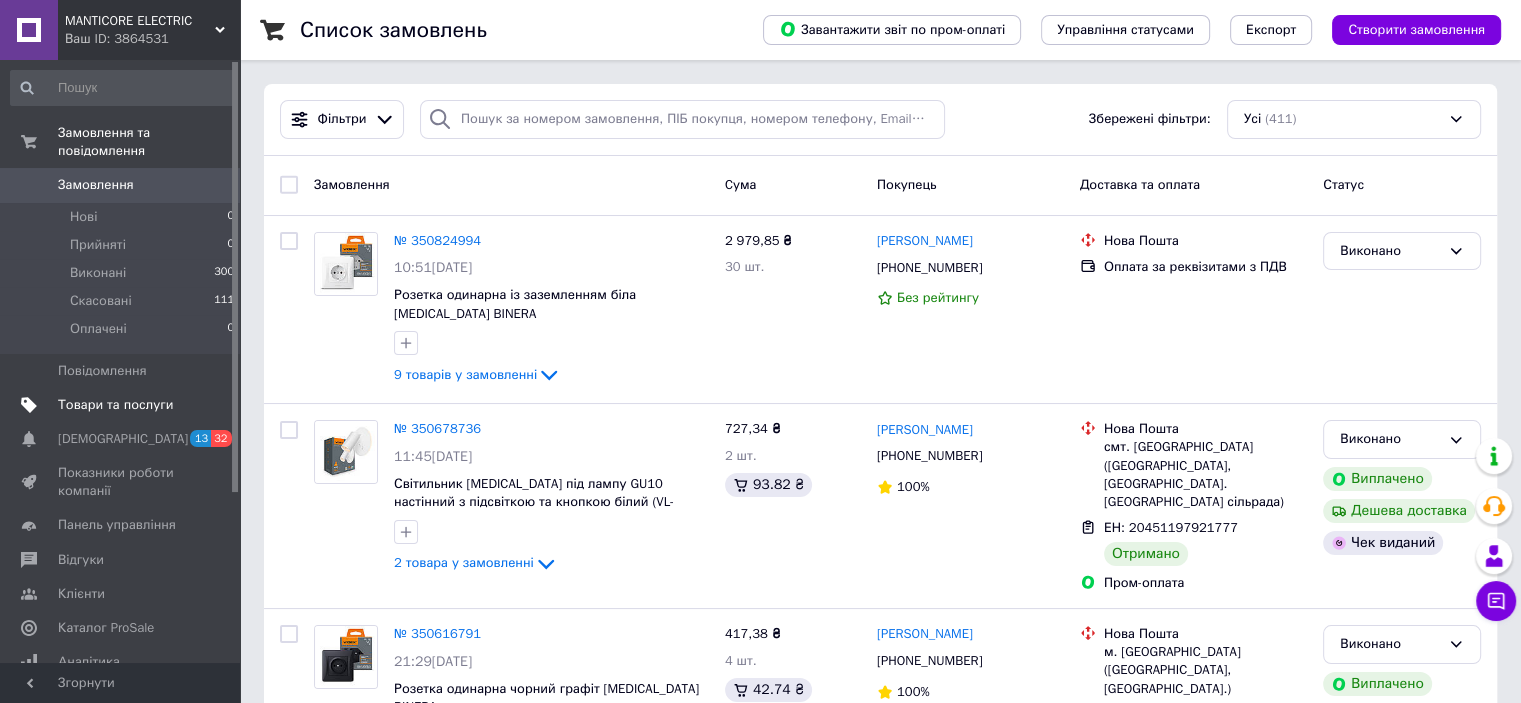 click on "Товари та послуги" at bounding box center (115, 405) 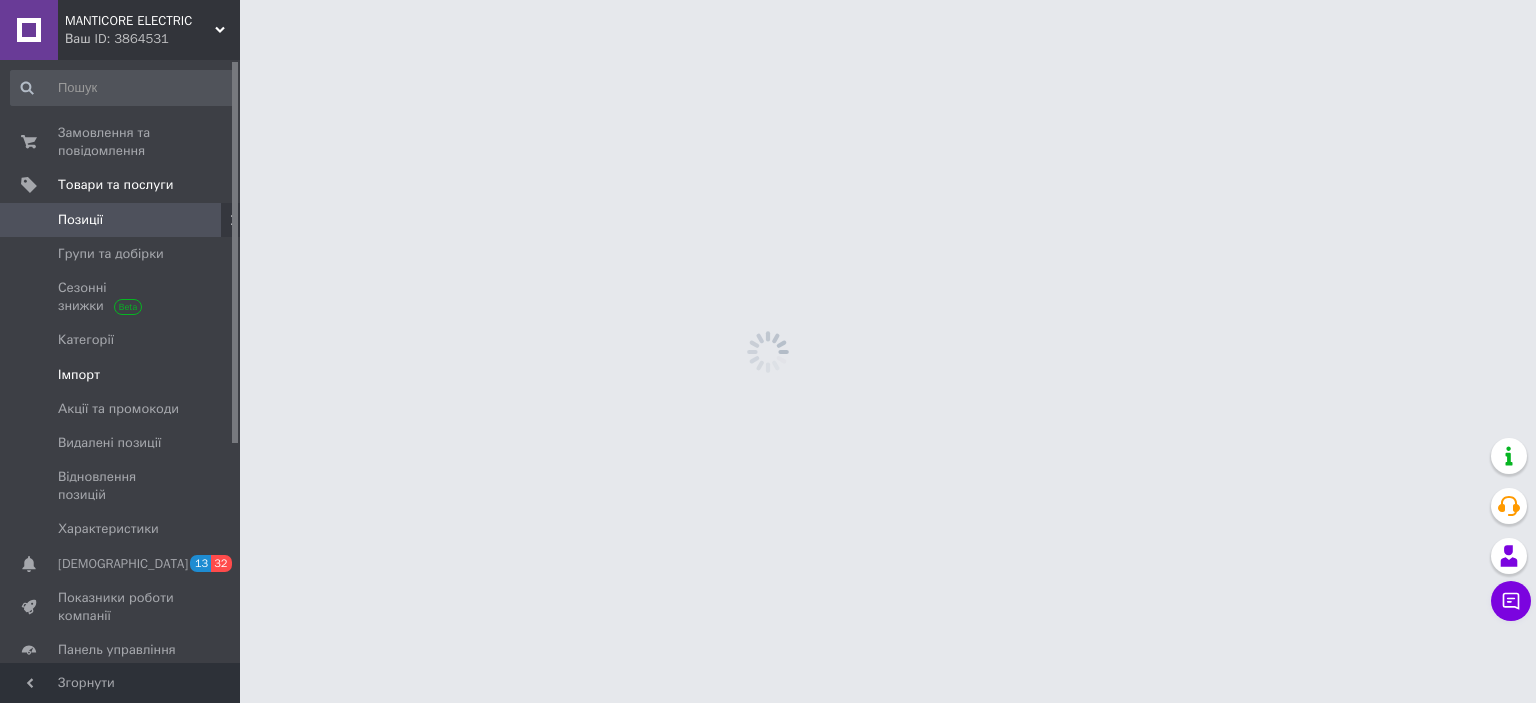 click on "Імпорт" at bounding box center (79, 375) 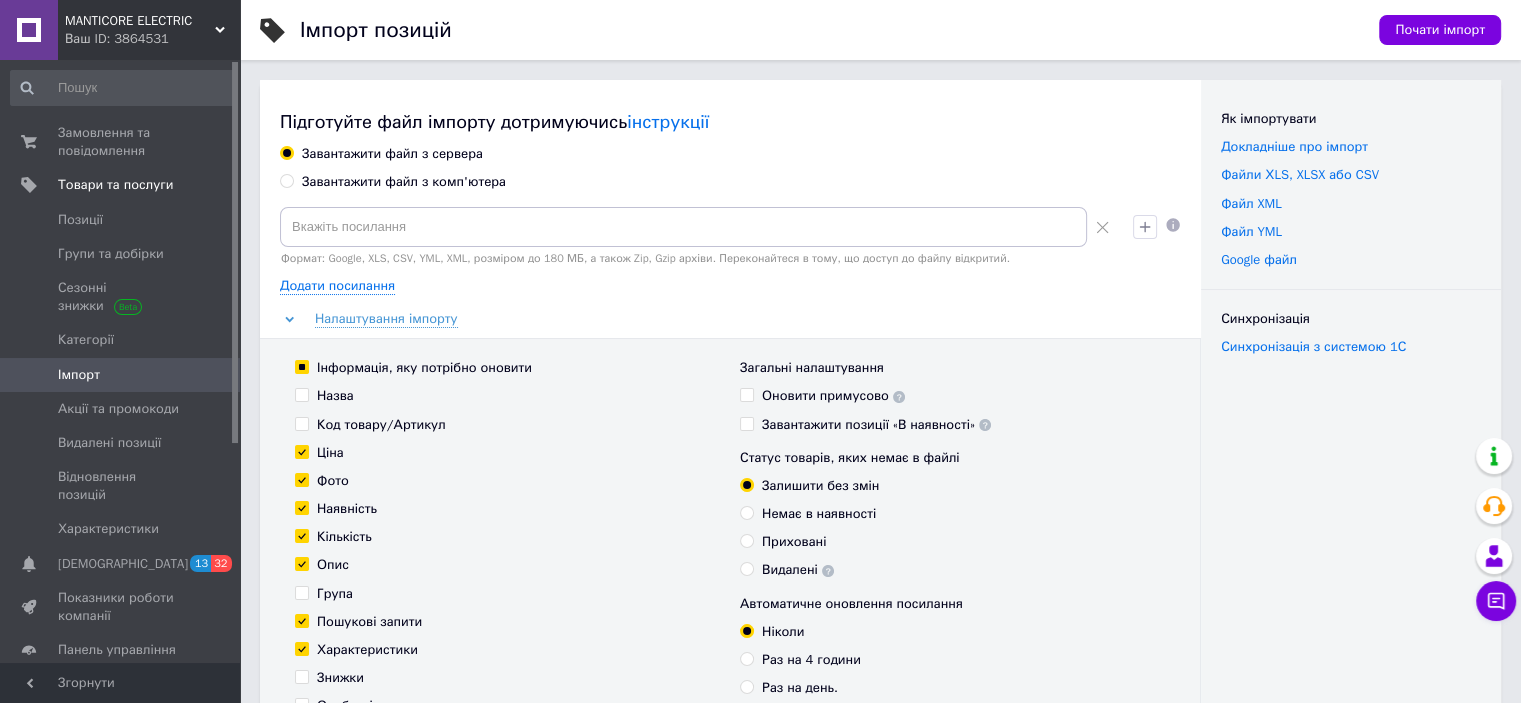 click on "Завантажити файл з комп'ютера" at bounding box center (404, 182) 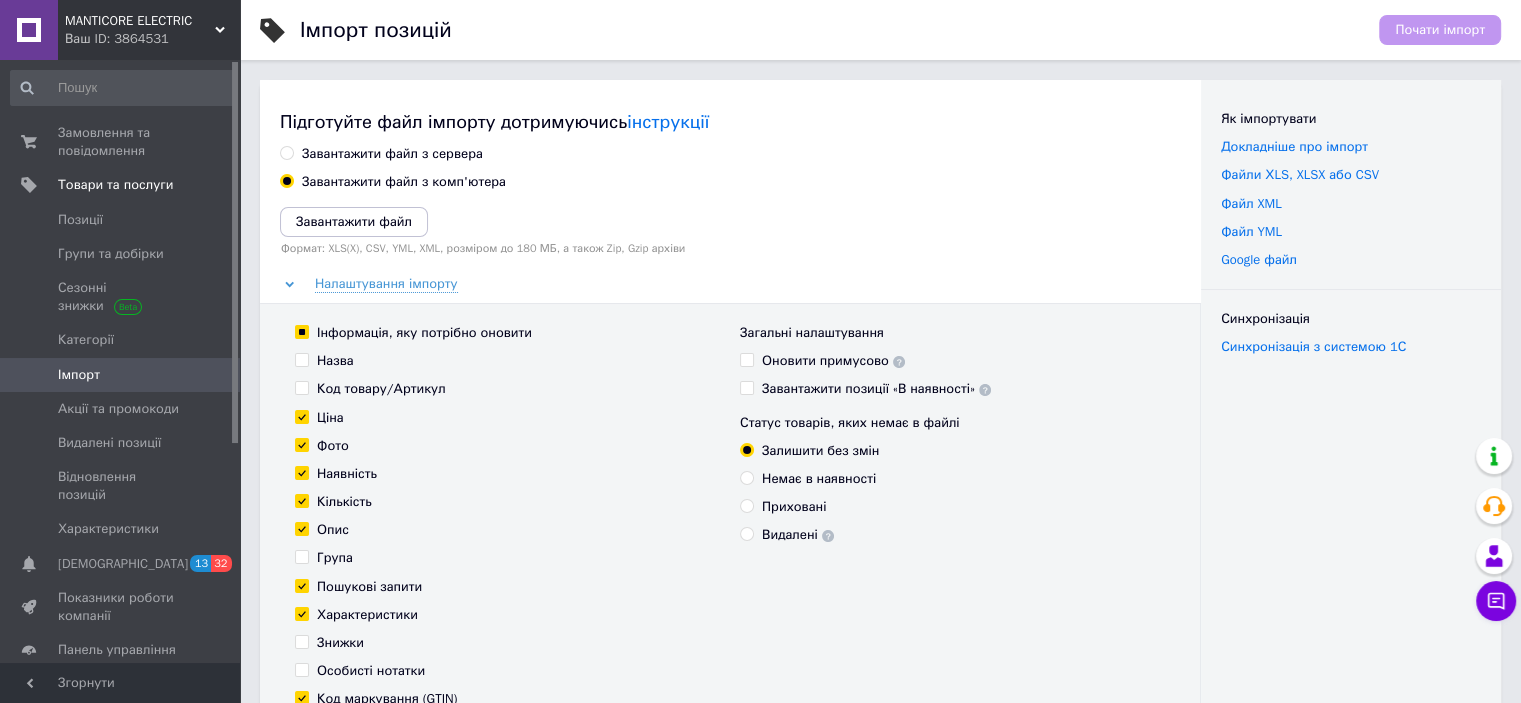 click on "Ціна" at bounding box center (330, 418) 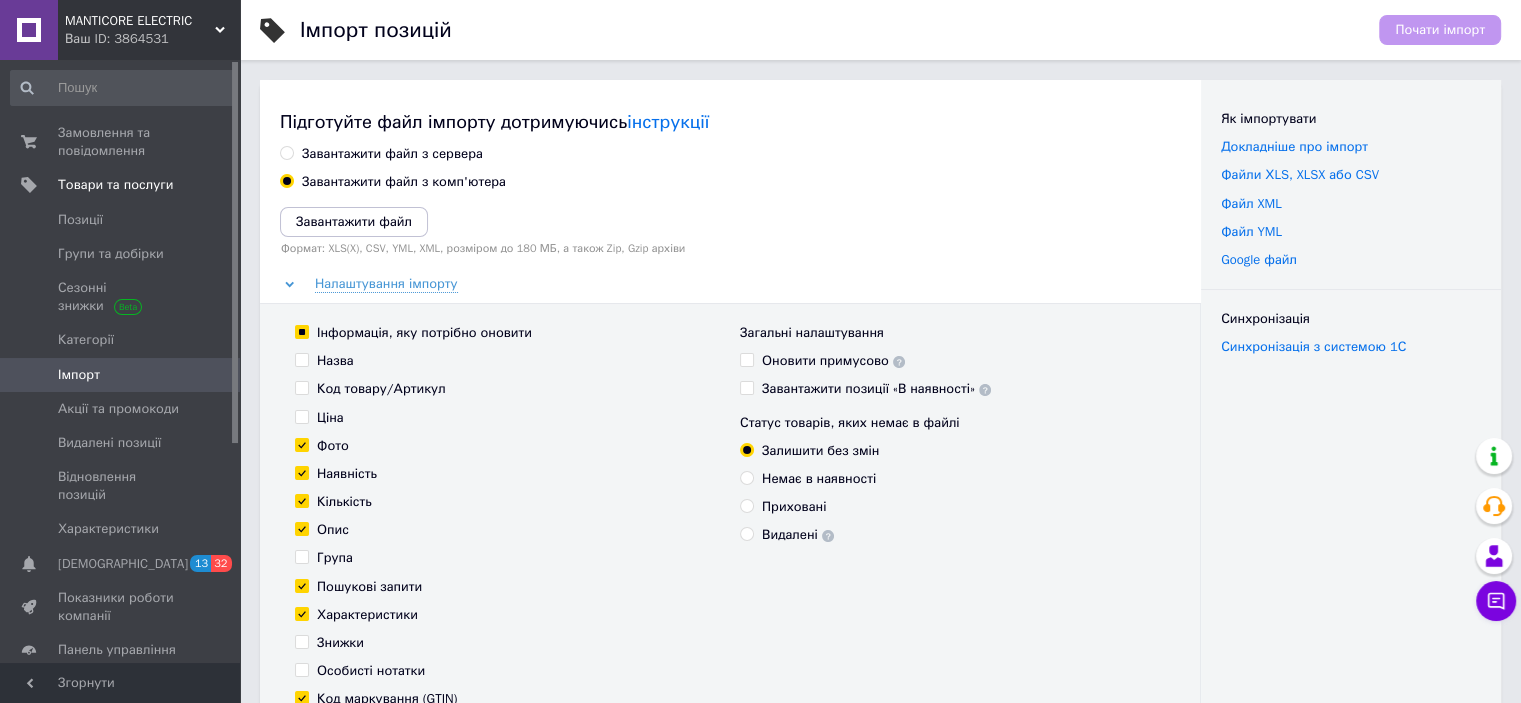checkbox on "false" 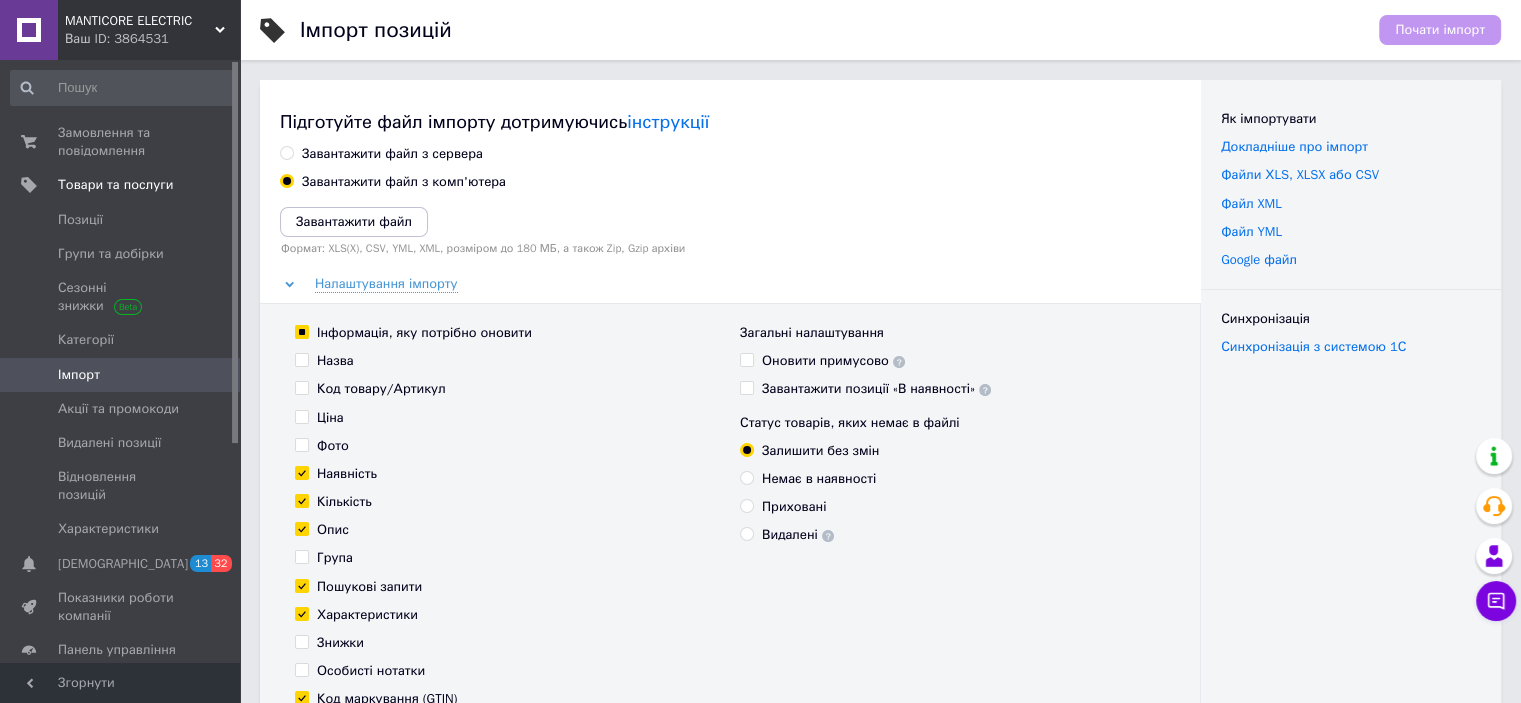 checkbox on "false" 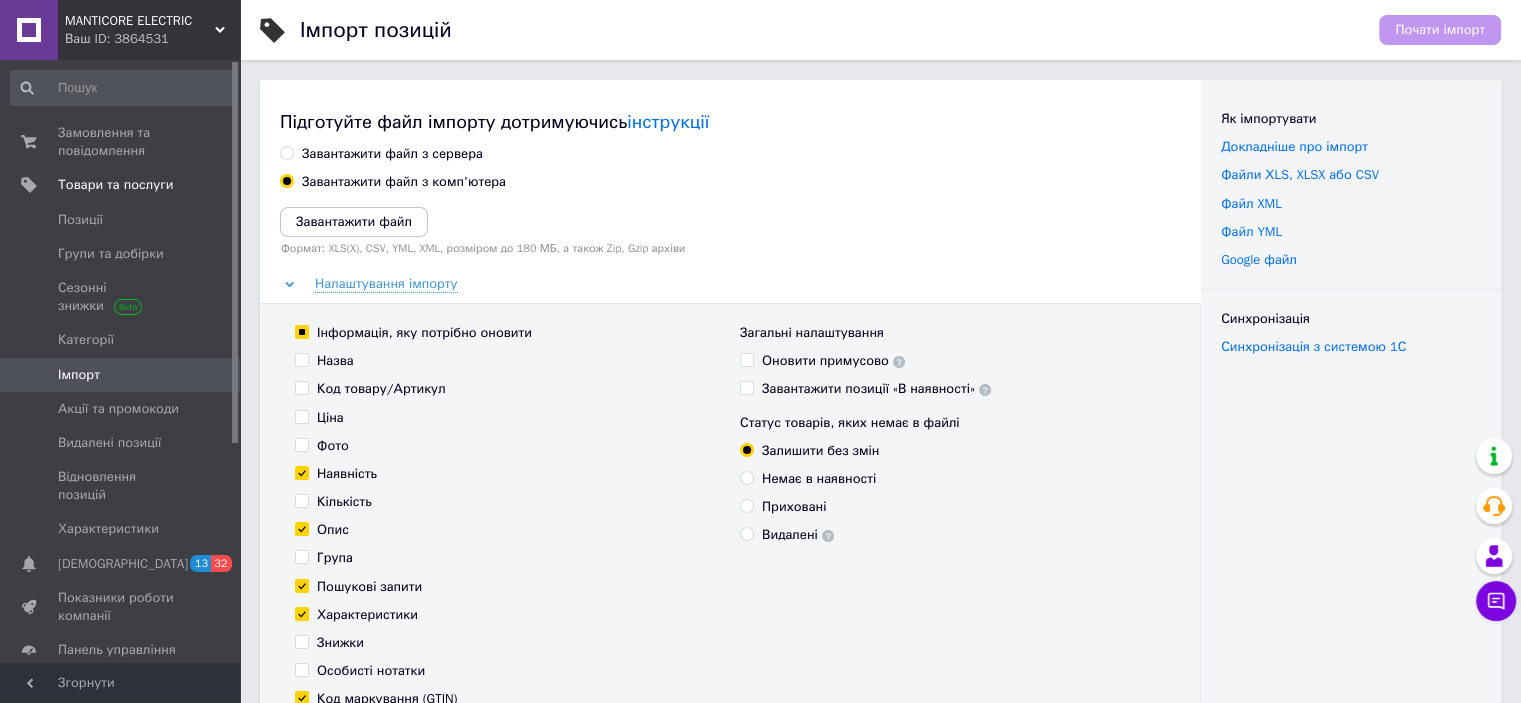 checkbox on "false" 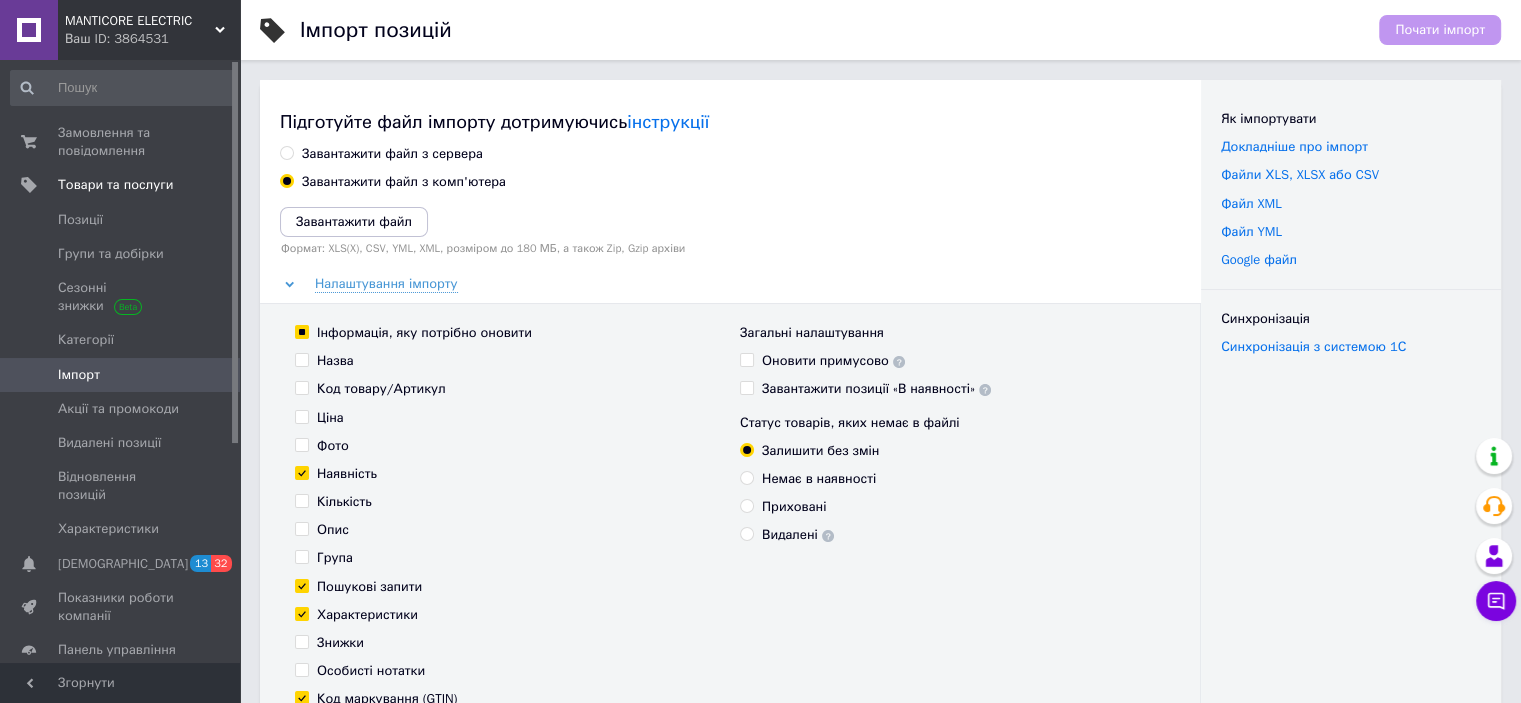 checkbox on "false" 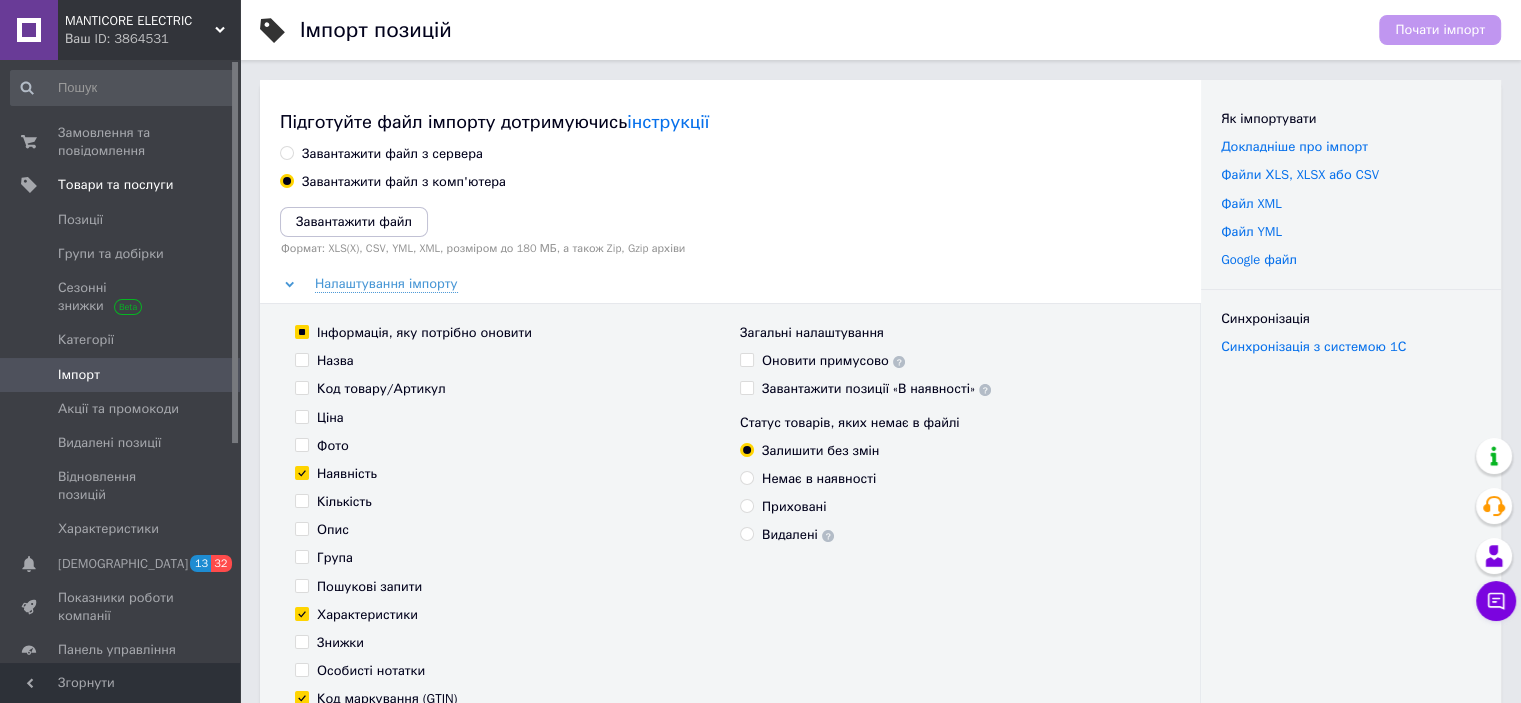 checkbox on "false" 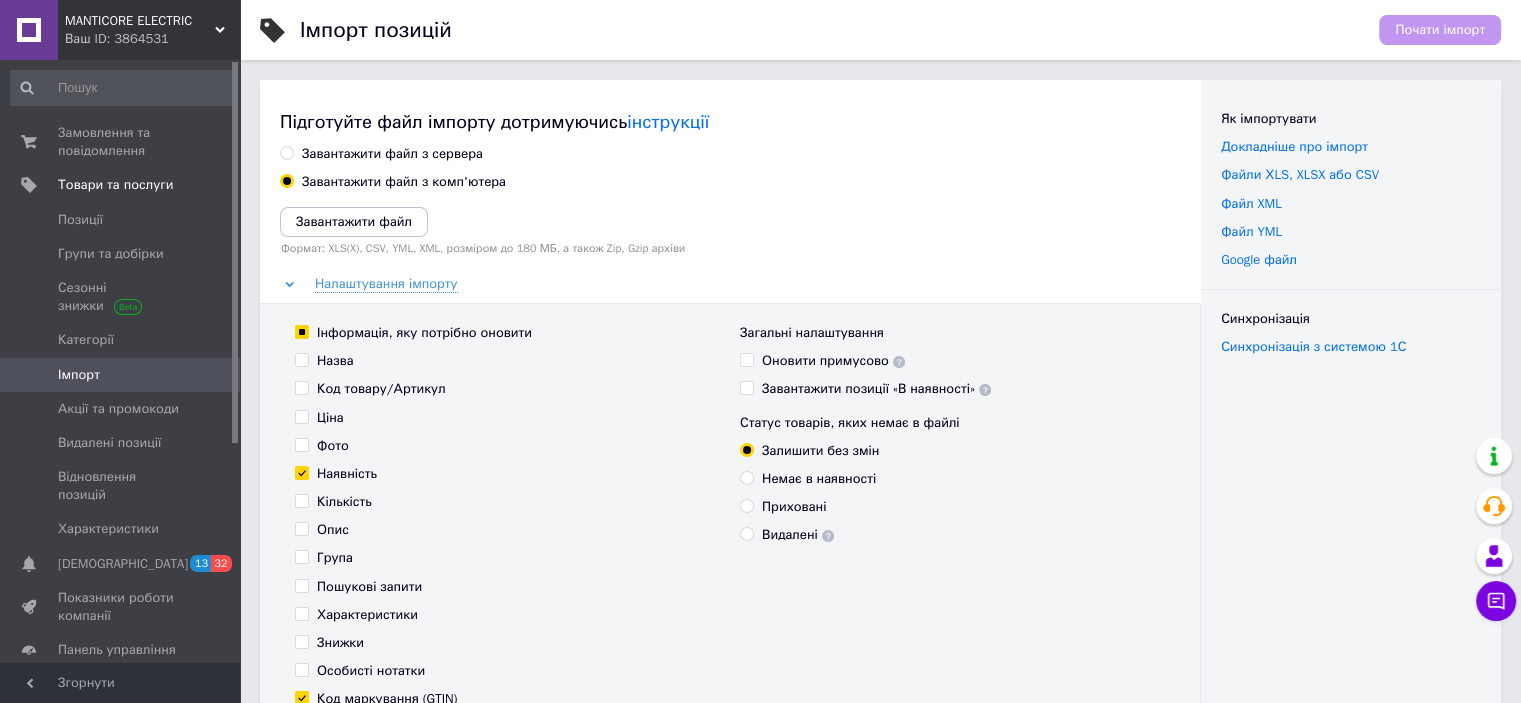 checkbox on "false" 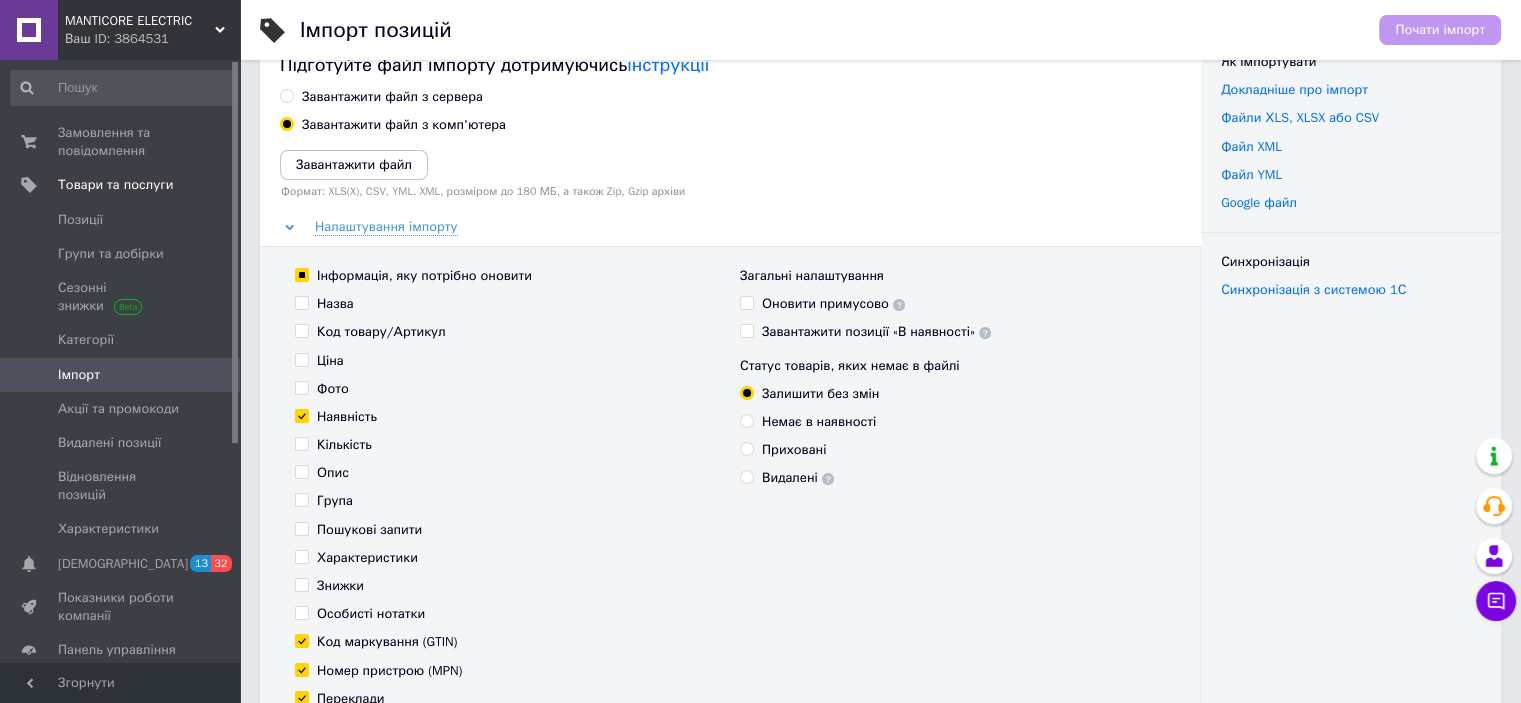 scroll, scrollTop: 100, scrollLeft: 0, axis: vertical 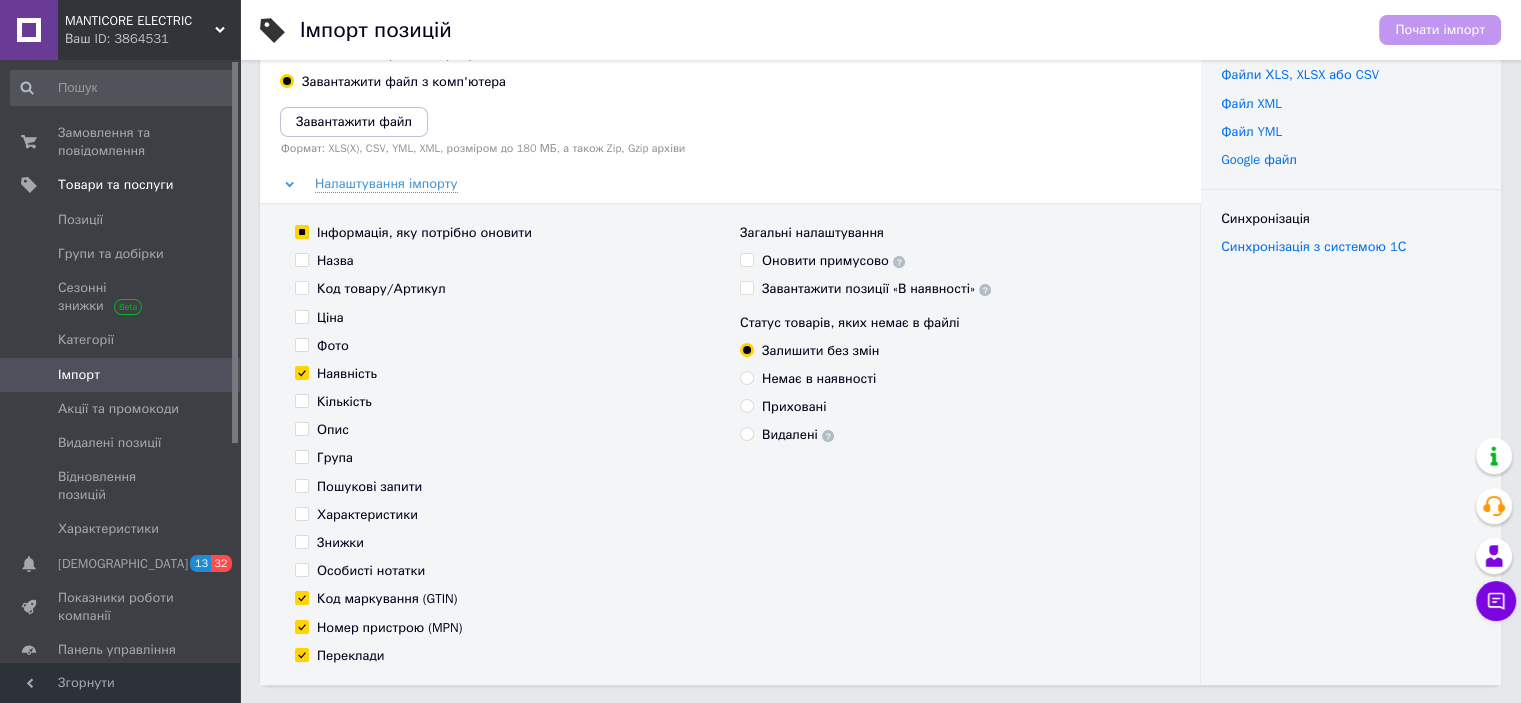 click on "Інформація, яку потрібно оновити Назва Код товару/Артикул Ціна Фото Наявність Кількість Опис Група Пошукові запити Характеристики Знижки Особисті нотатки Код маркування (GTIN) Номер пристрою (MPN) Переклади" at bounding box center [507, 444] 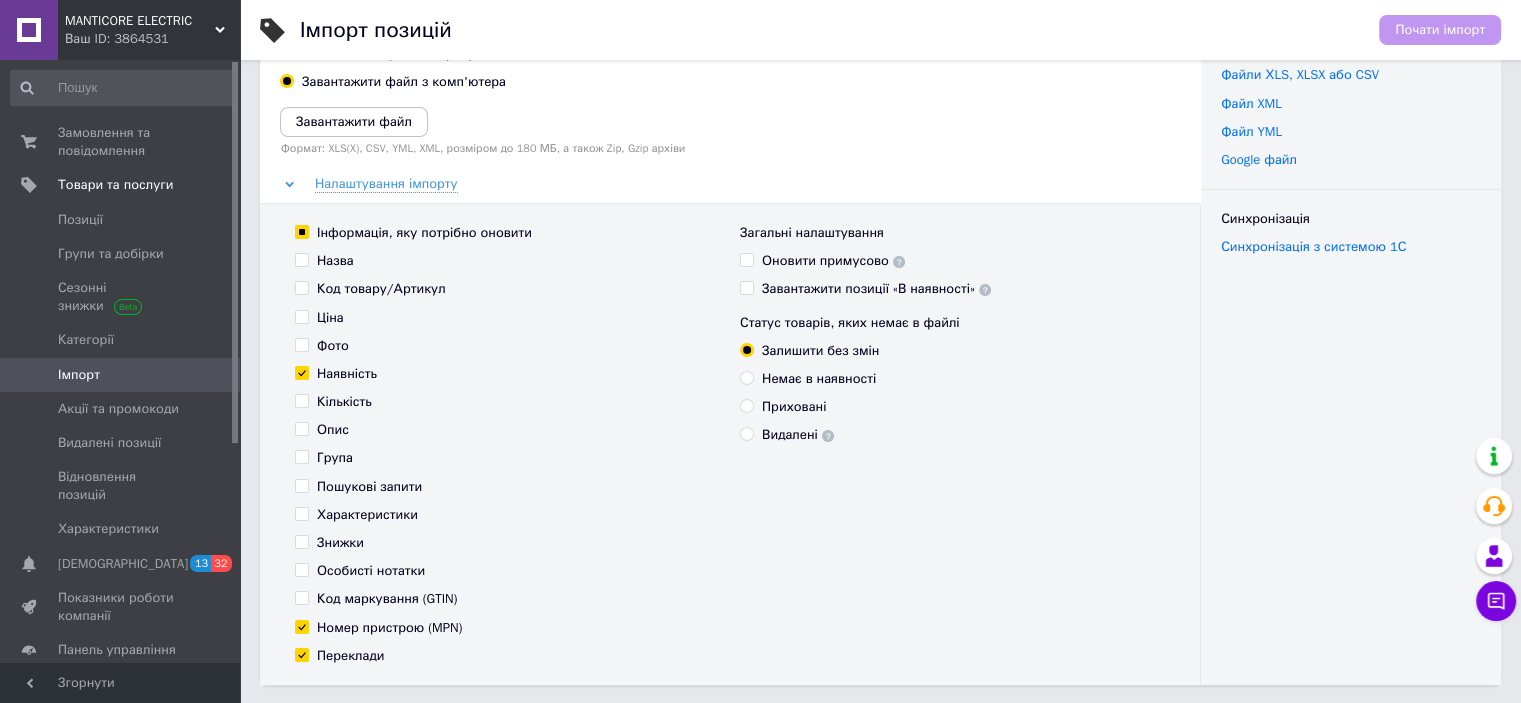 checkbox on "false" 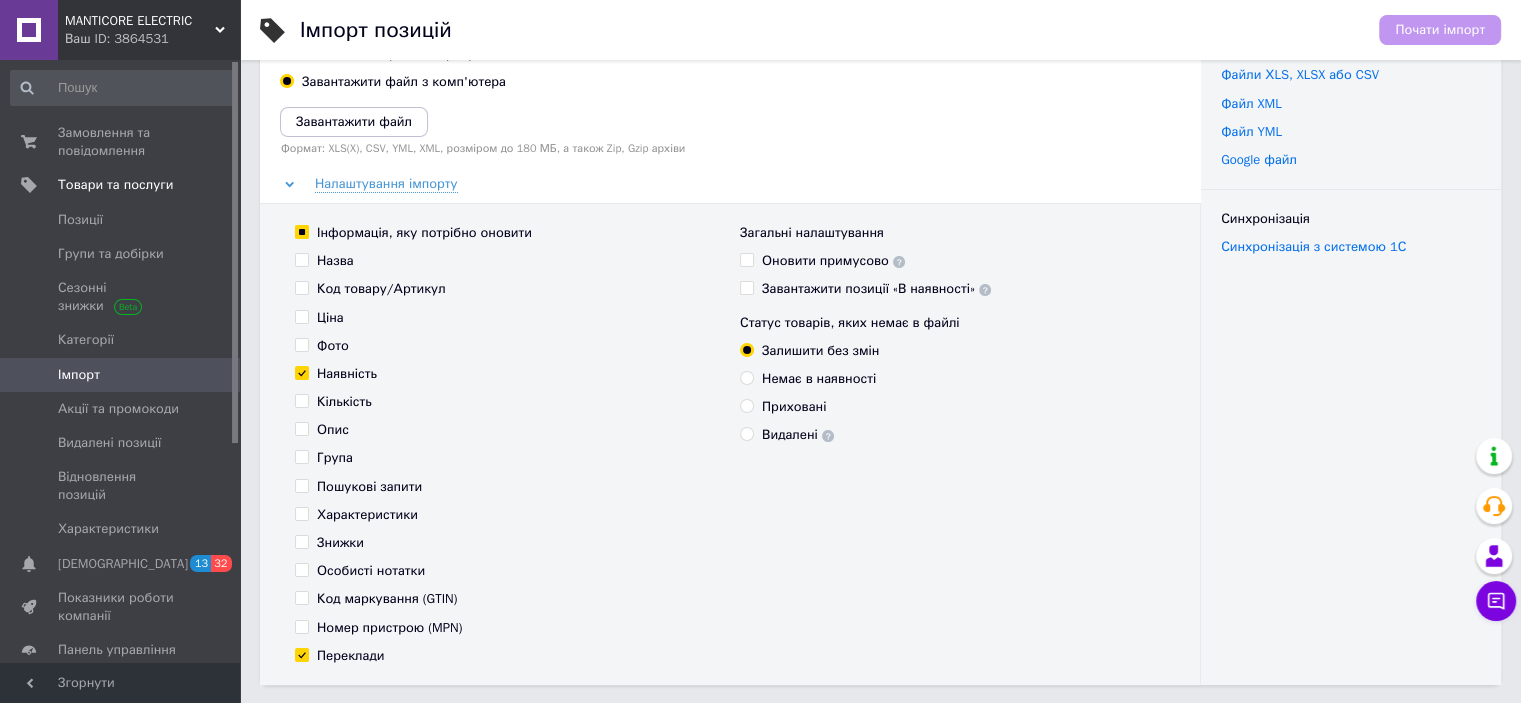 checkbox on "false" 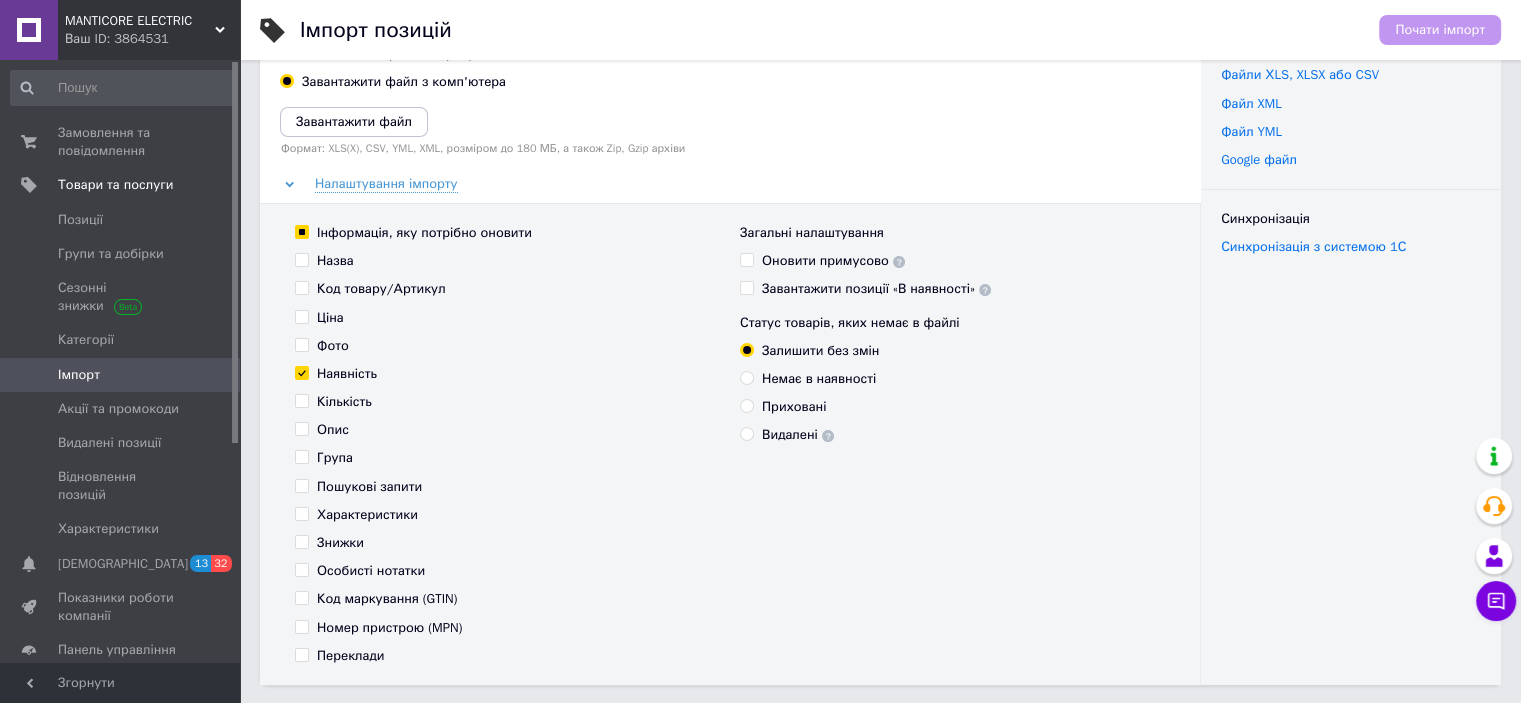 checkbox on "false" 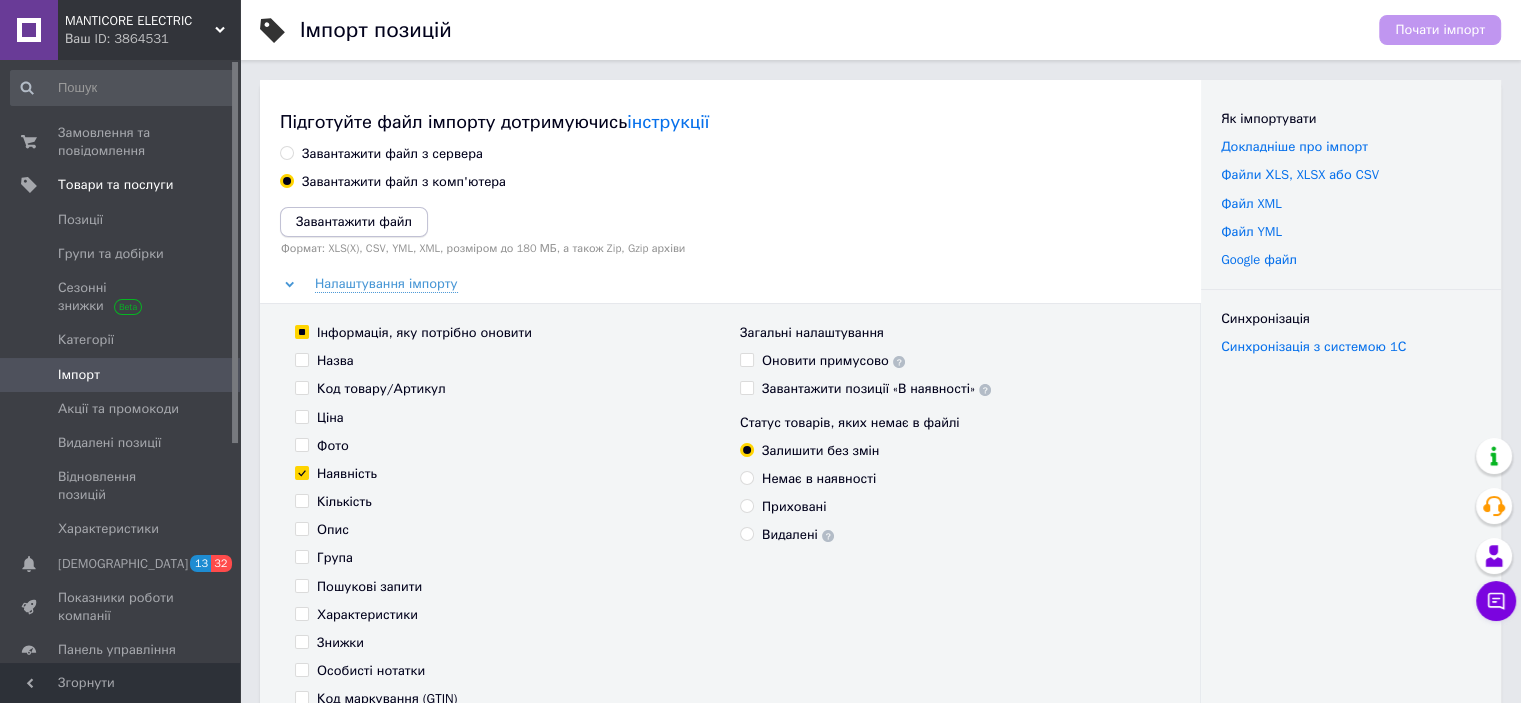 click on "Завантажити файл" at bounding box center (354, 221) 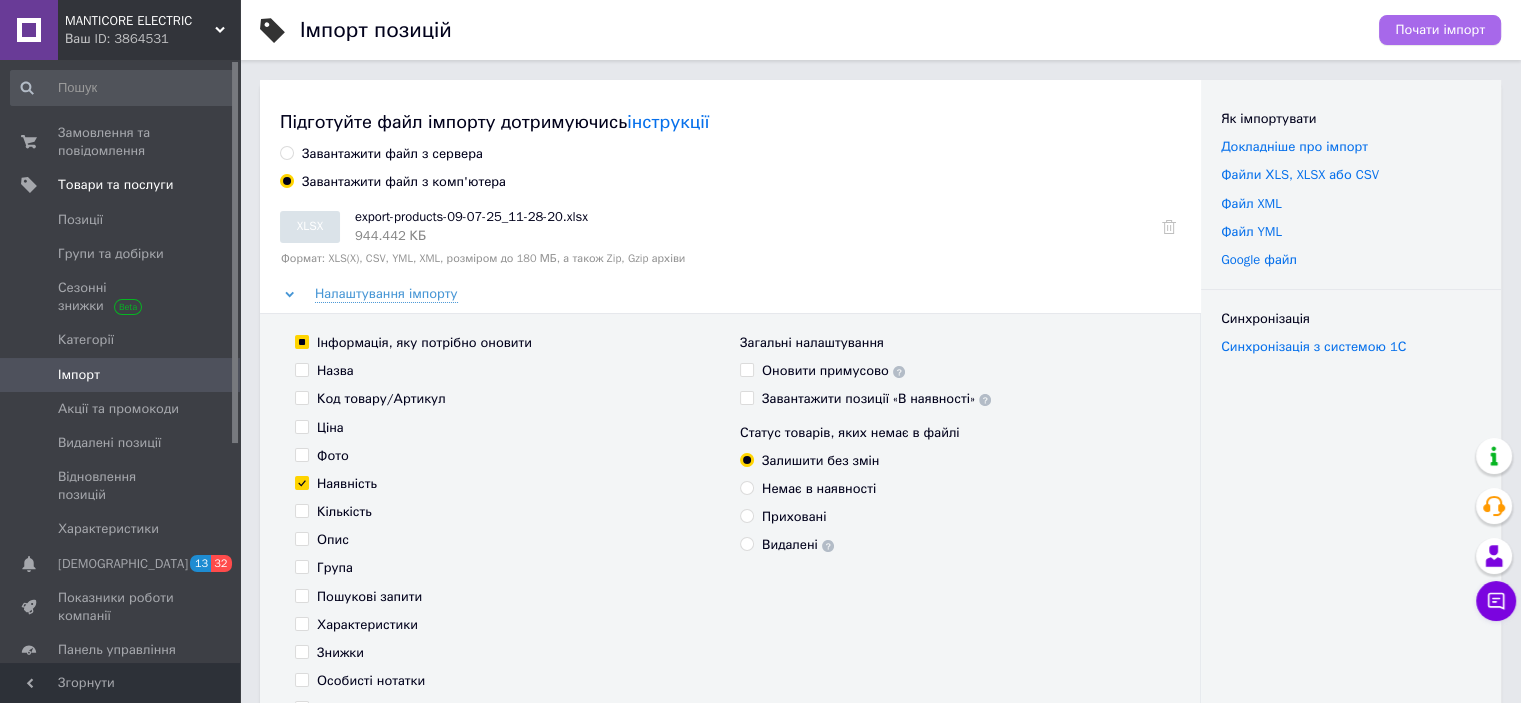 click on "Почати імпорт" at bounding box center (1440, 30) 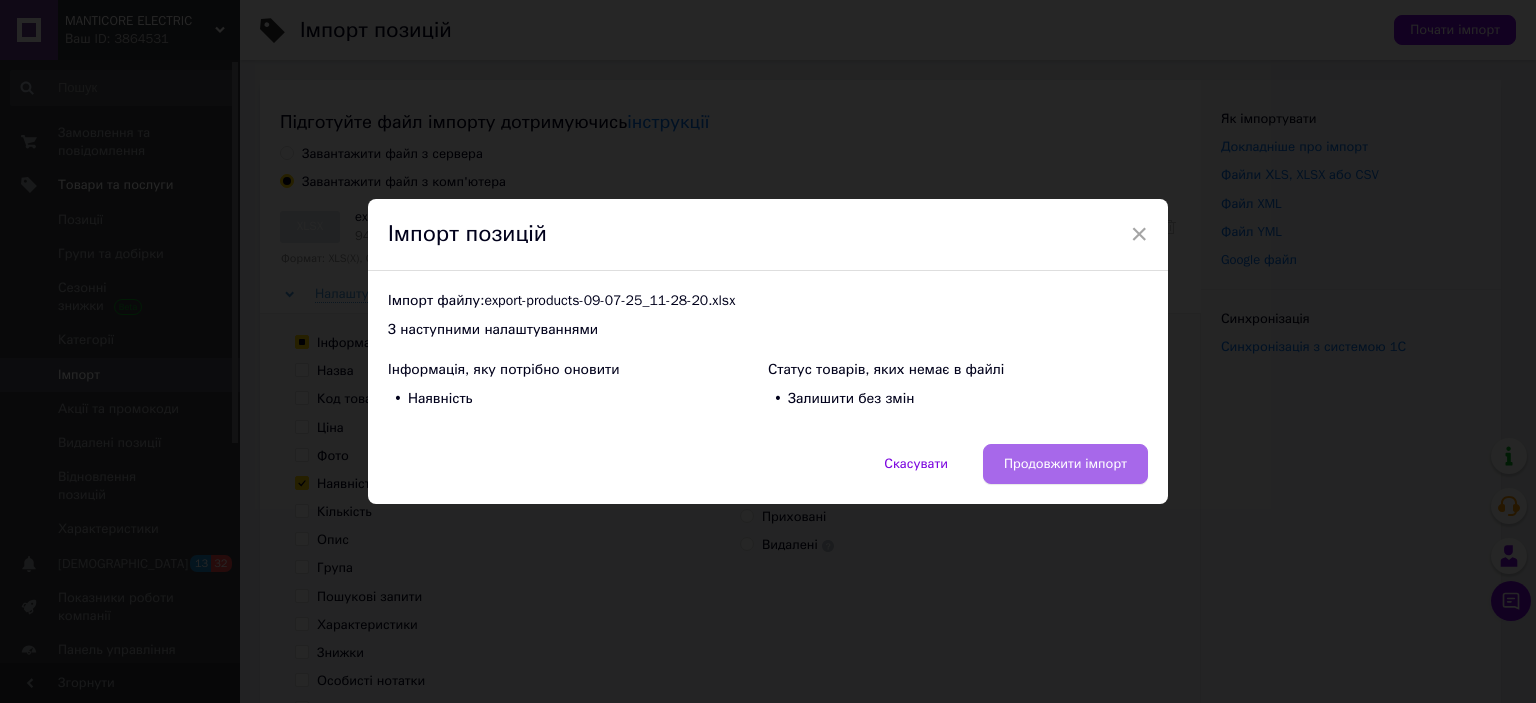 click on "Продовжити імпорт" at bounding box center (1065, 464) 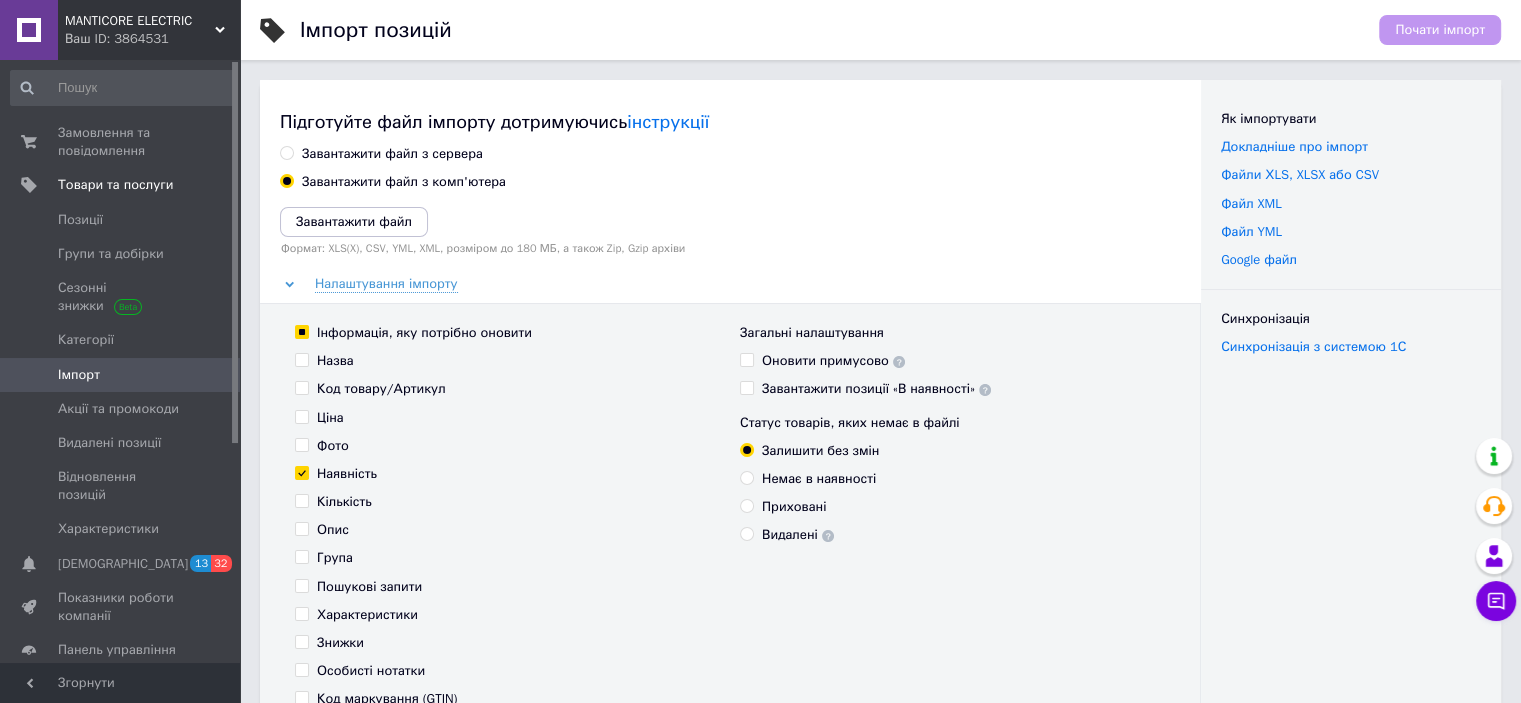 click on "Ваш ID: 3864531" at bounding box center (152, 39) 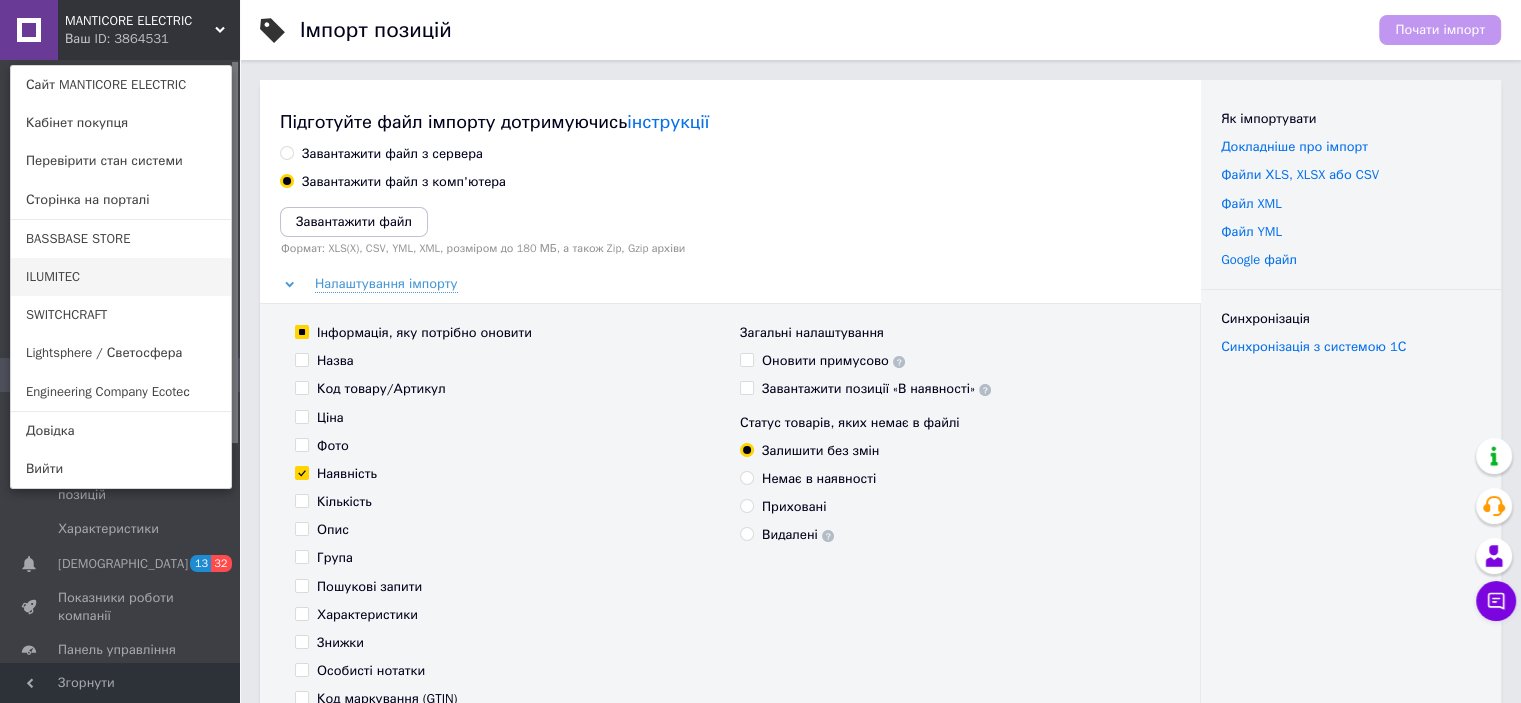 click on "ILUMITEC" at bounding box center [121, 277] 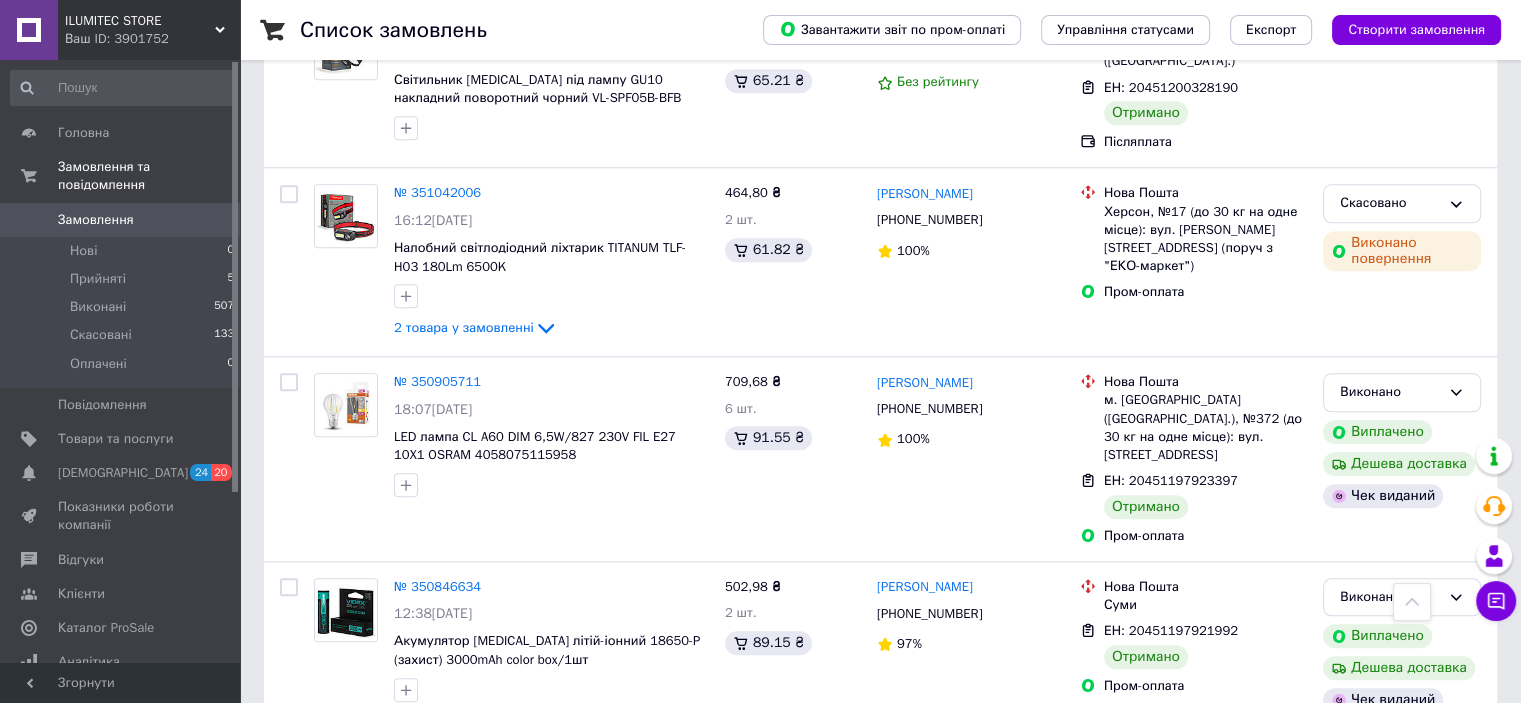 scroll, scrollTop: 2000, scrollLeft: 0, axis: vertical 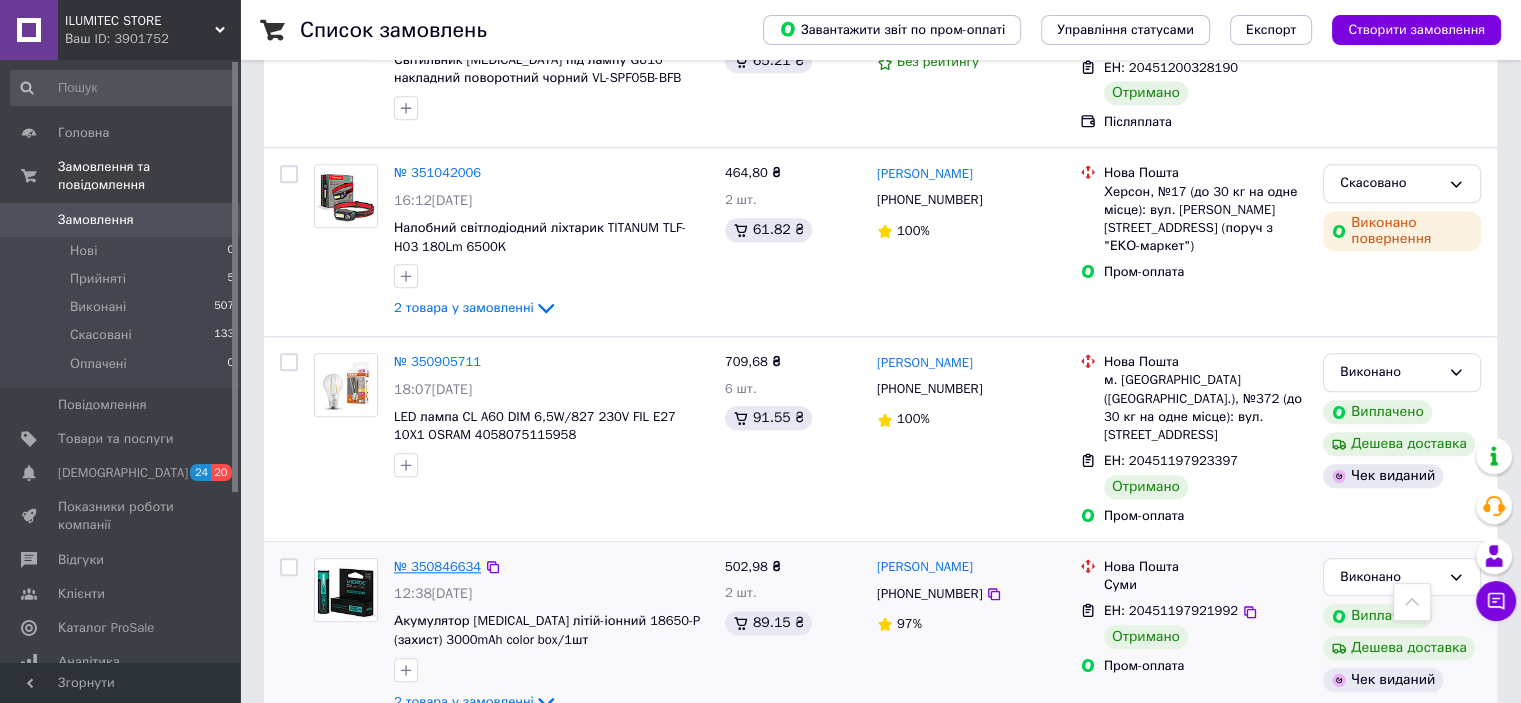 click on "№ 350846634" at bounding box center (437, 566) 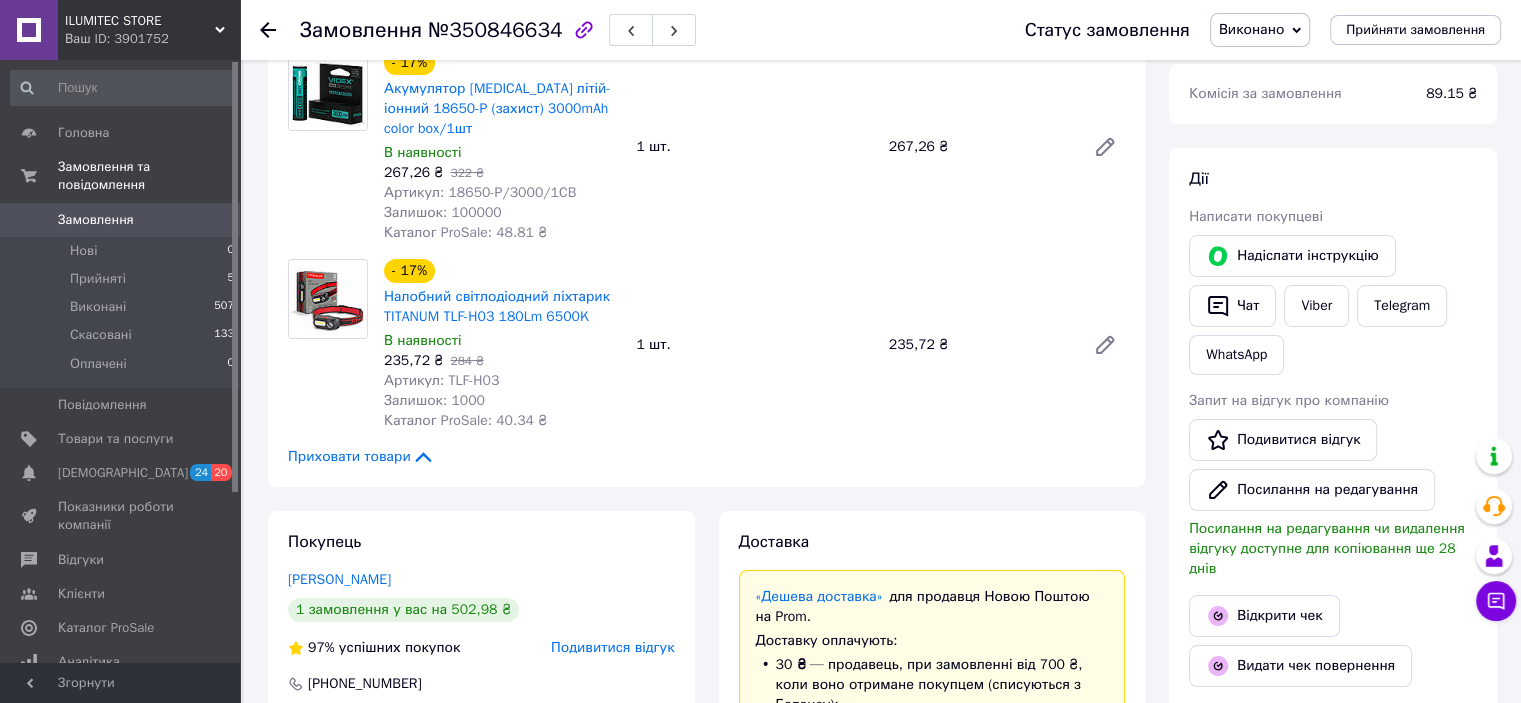 scroll, scrollTop: 304, scrollLeft: 0, axis: vertical 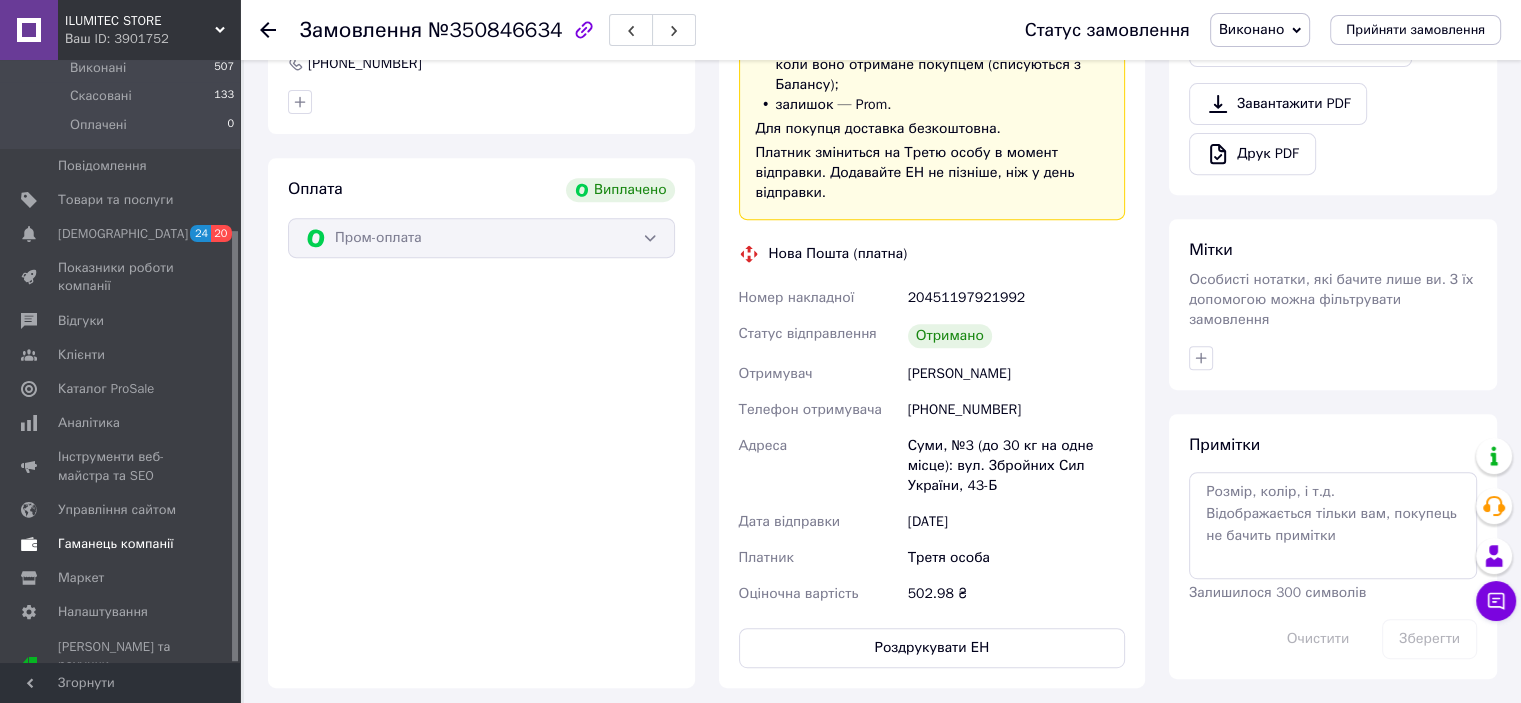 click on "Гаманець компанії" at bounding box center (116, 544) 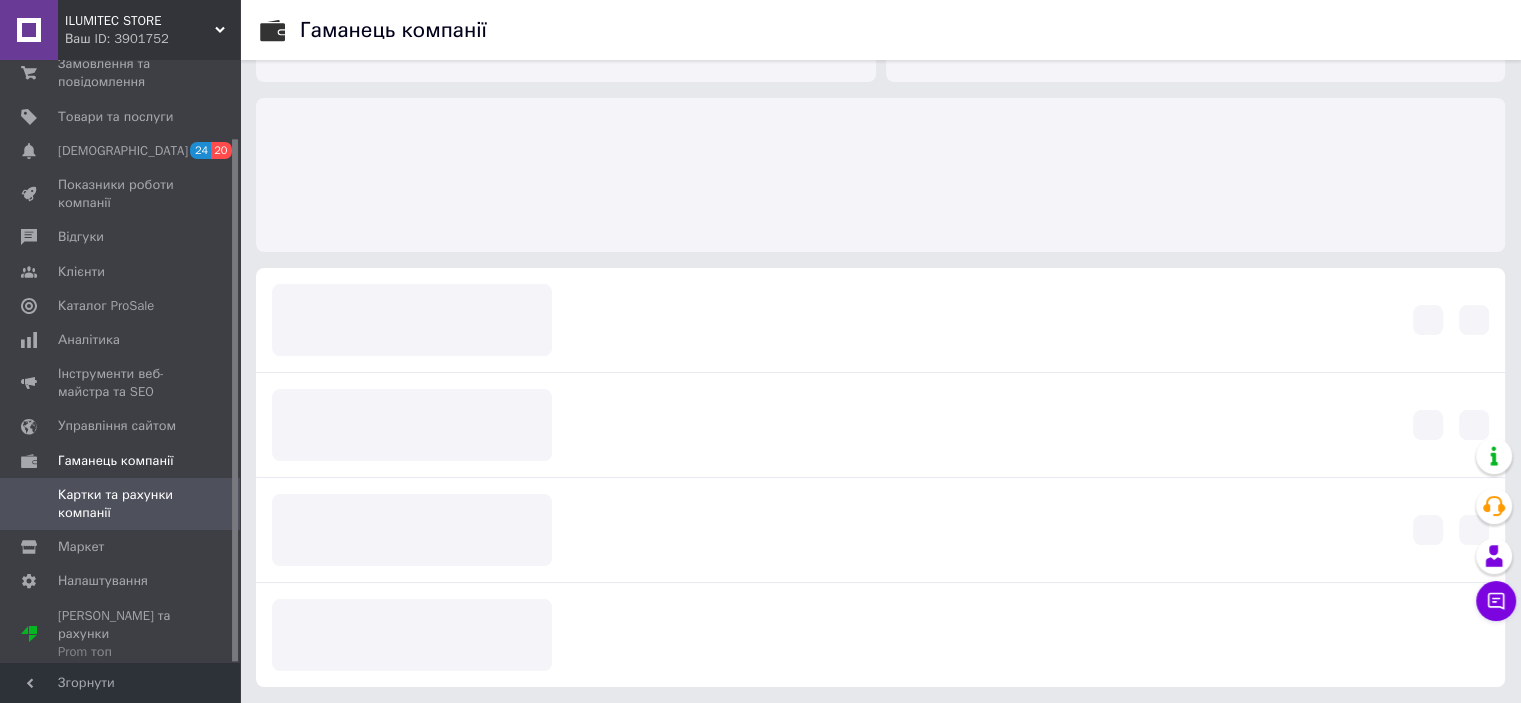 scroll, scrollTop: 41, scrollLeft: 0, axis: vertical 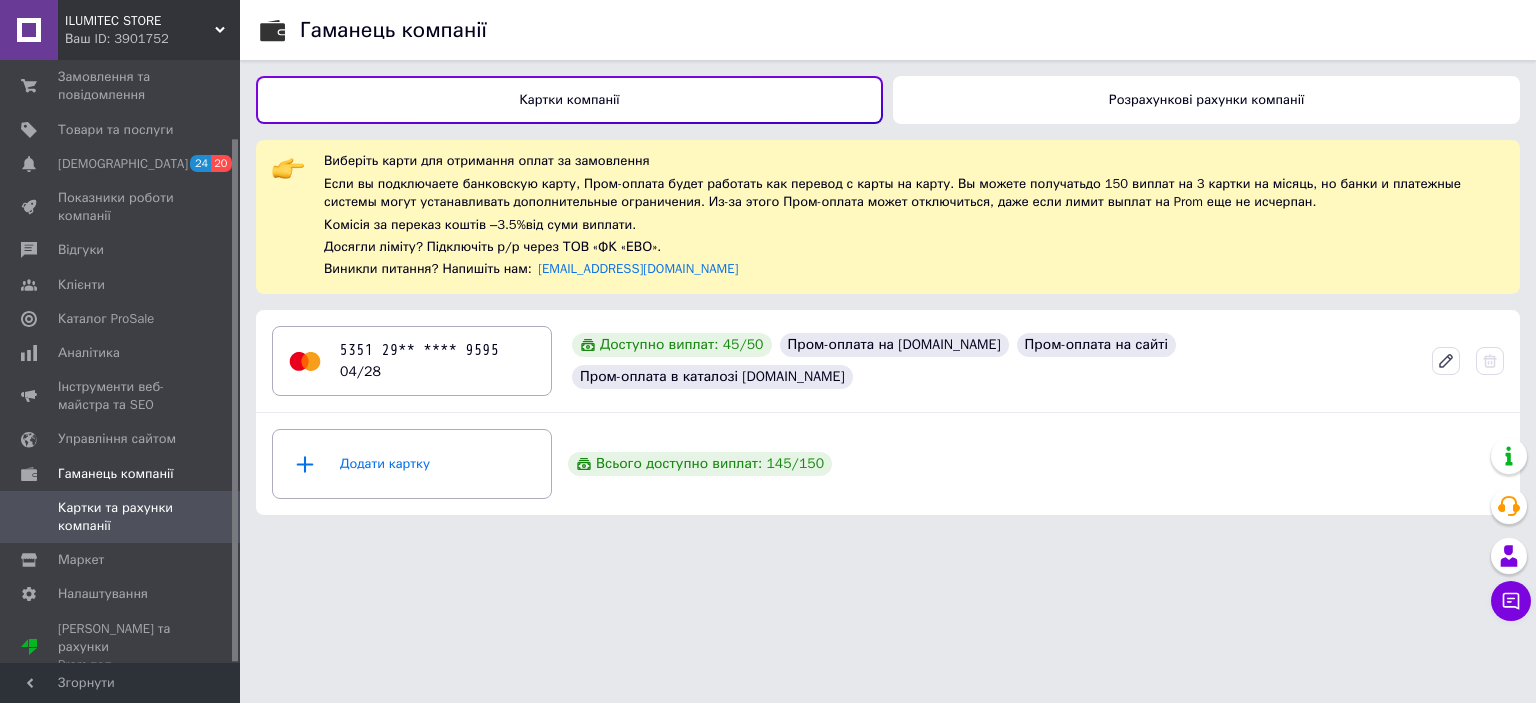 click on "Розрахункові рахунки компанії" at bounding box center [1206, 100] 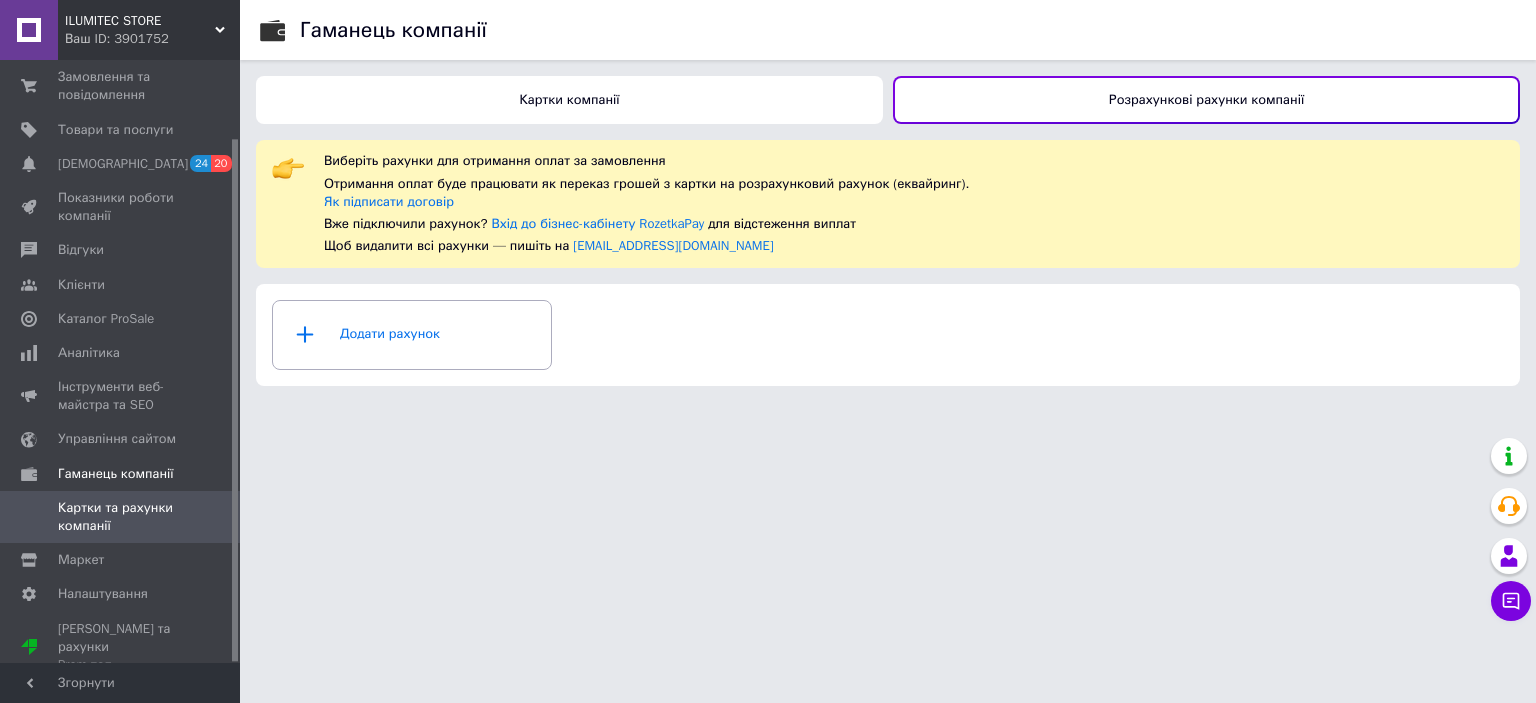 click on "Картки компанії" at bounding box center (569, 100) 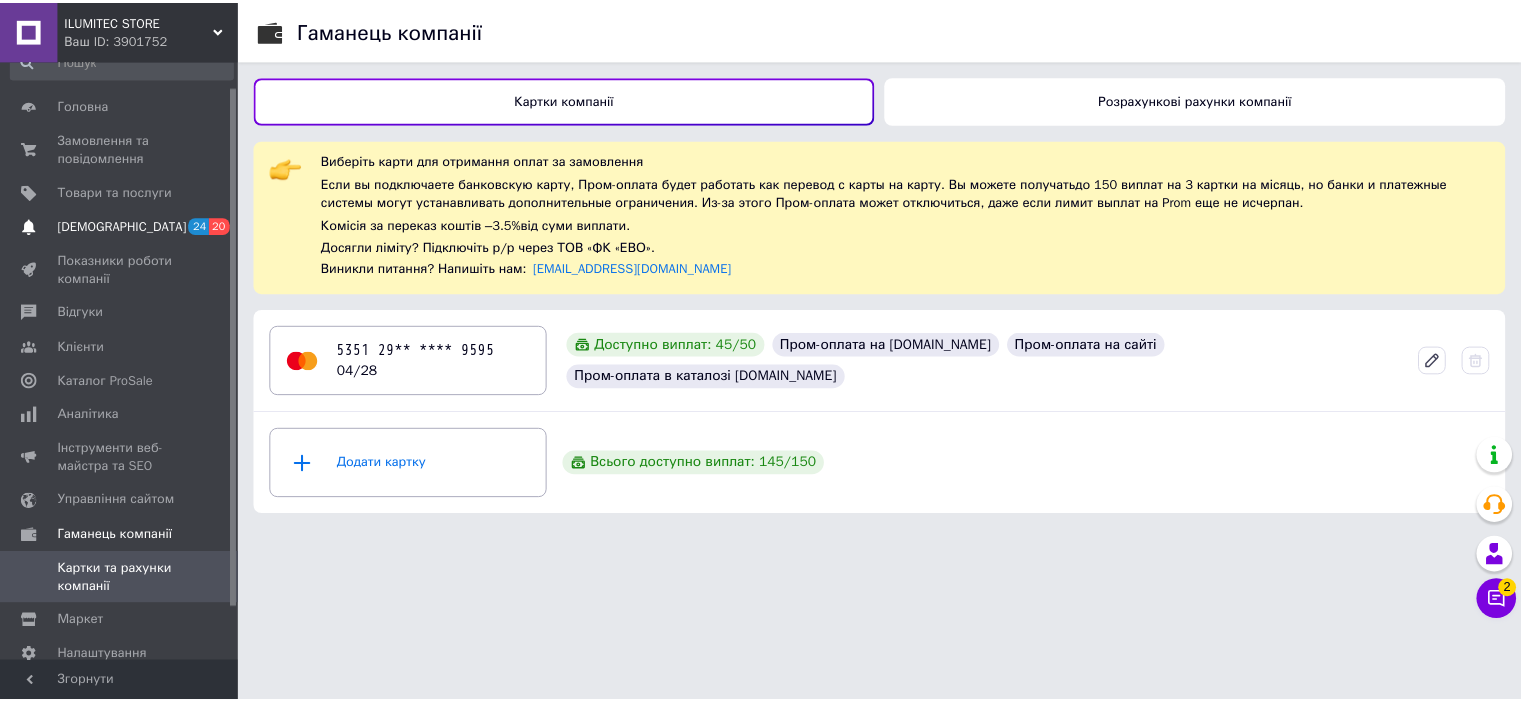 scroll, scrollTop: 0, scrollLeft: 0, axis: both 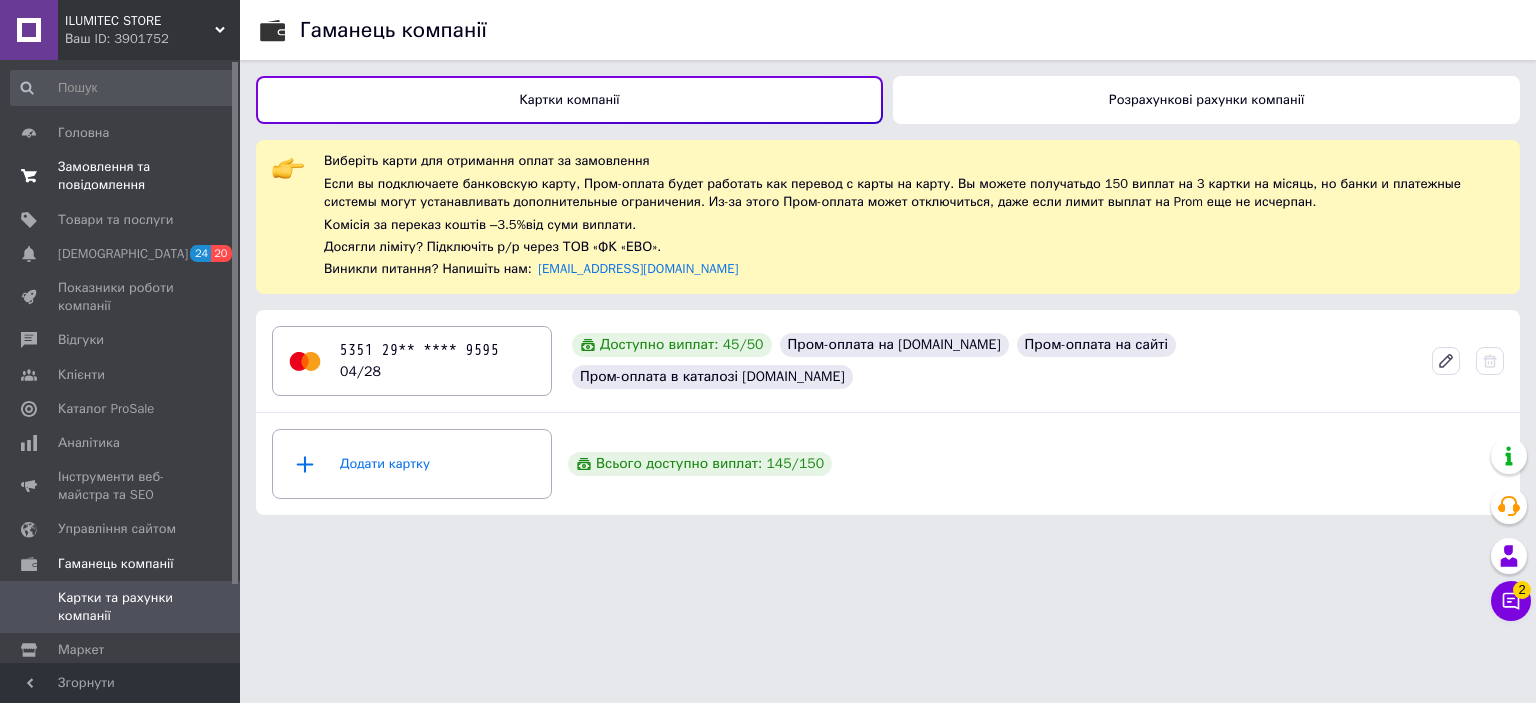 click on "Замовлення та повідомлення" at bounding box center [121, 176] 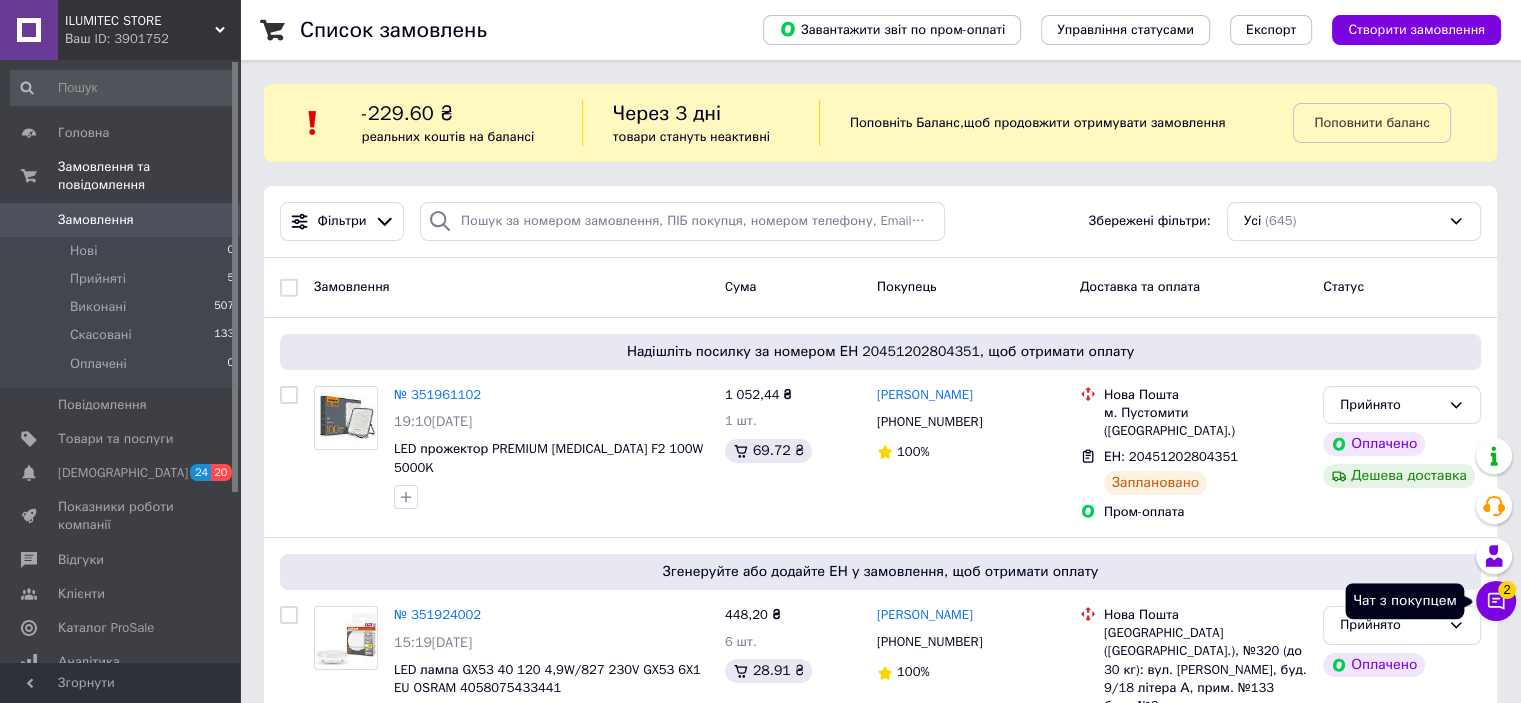 click on "Чат з покупцем 2" at bounding box center [1496, 601] 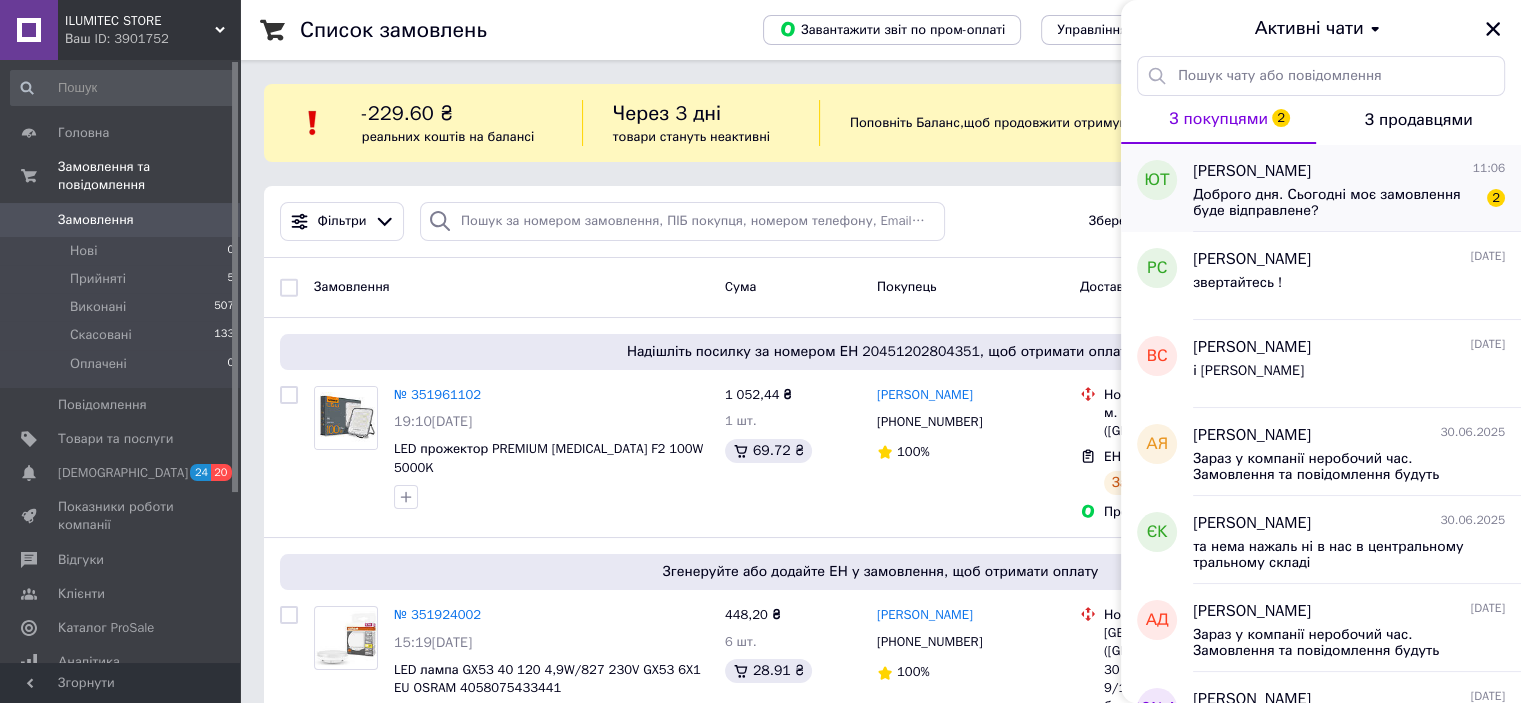 click on "Доброго дня. Сьогодні моє замовлення буде відправлене?" at bounding box center [1335, 203] 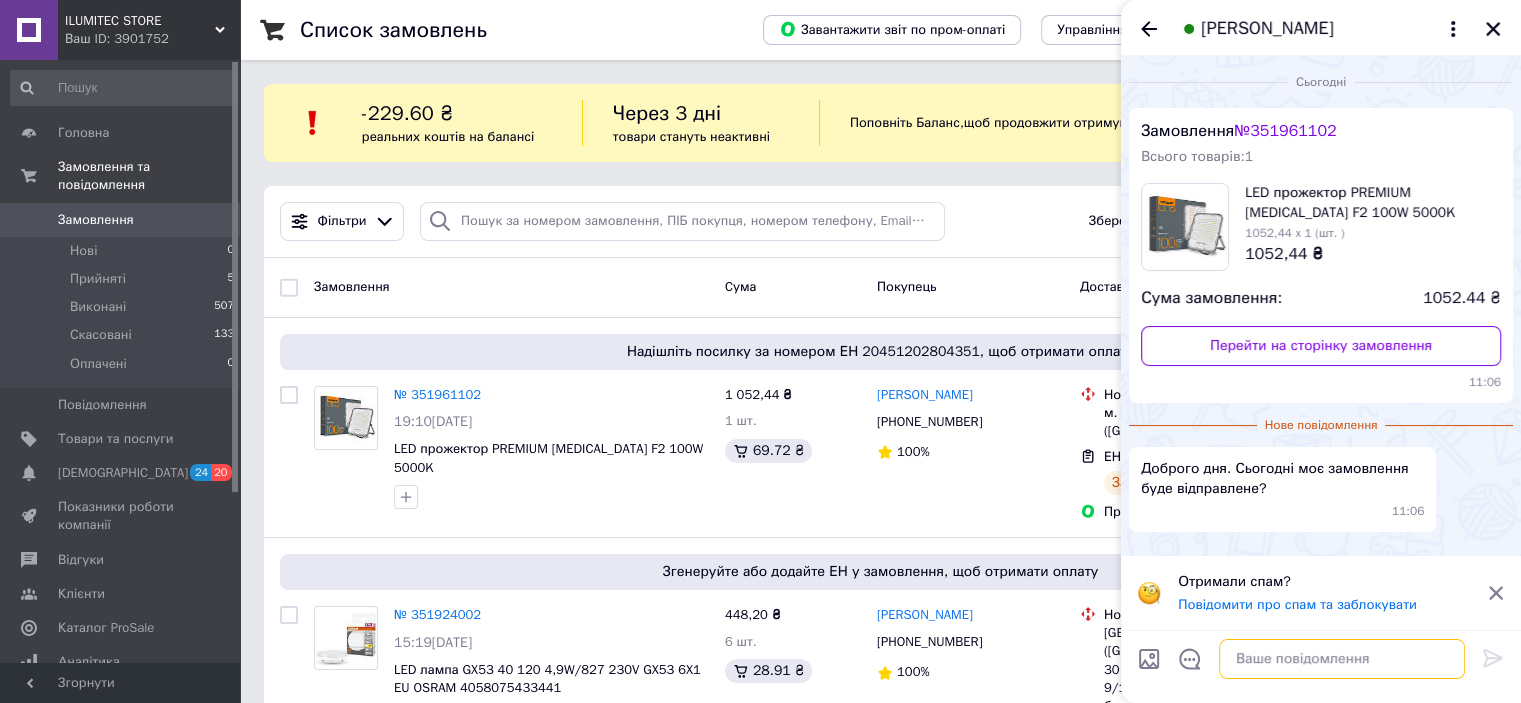 click at bounding box center [1342, 659] 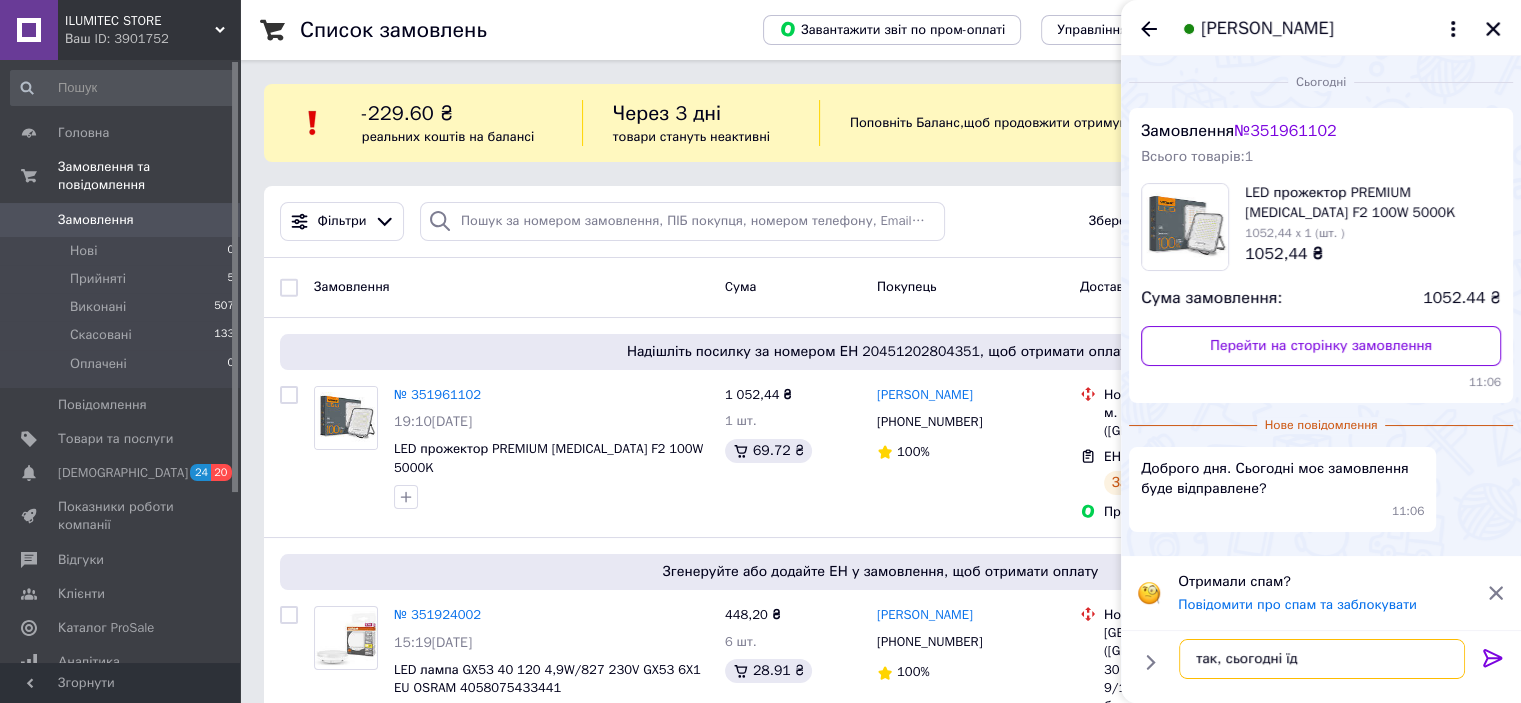 type on "так, сьогодні їде" 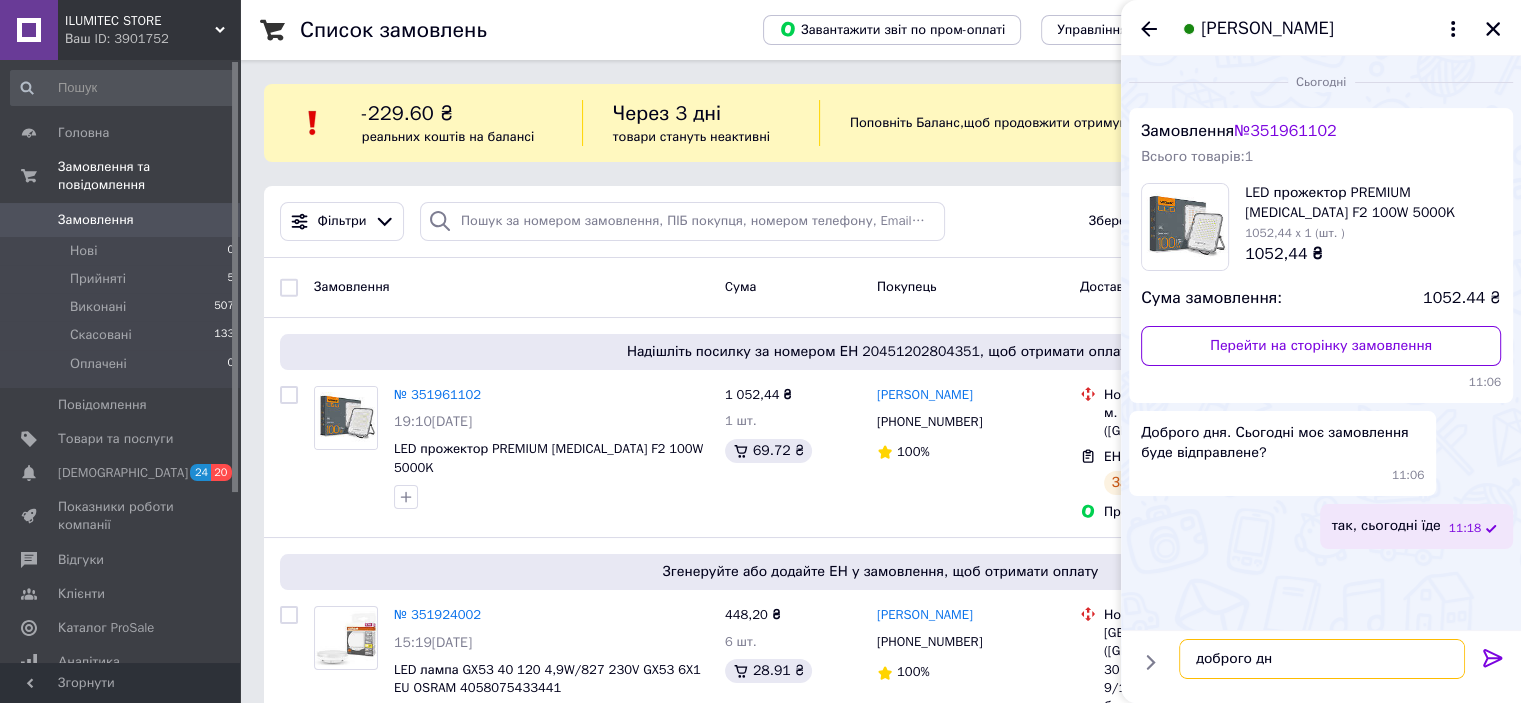 type on "доброго дня" 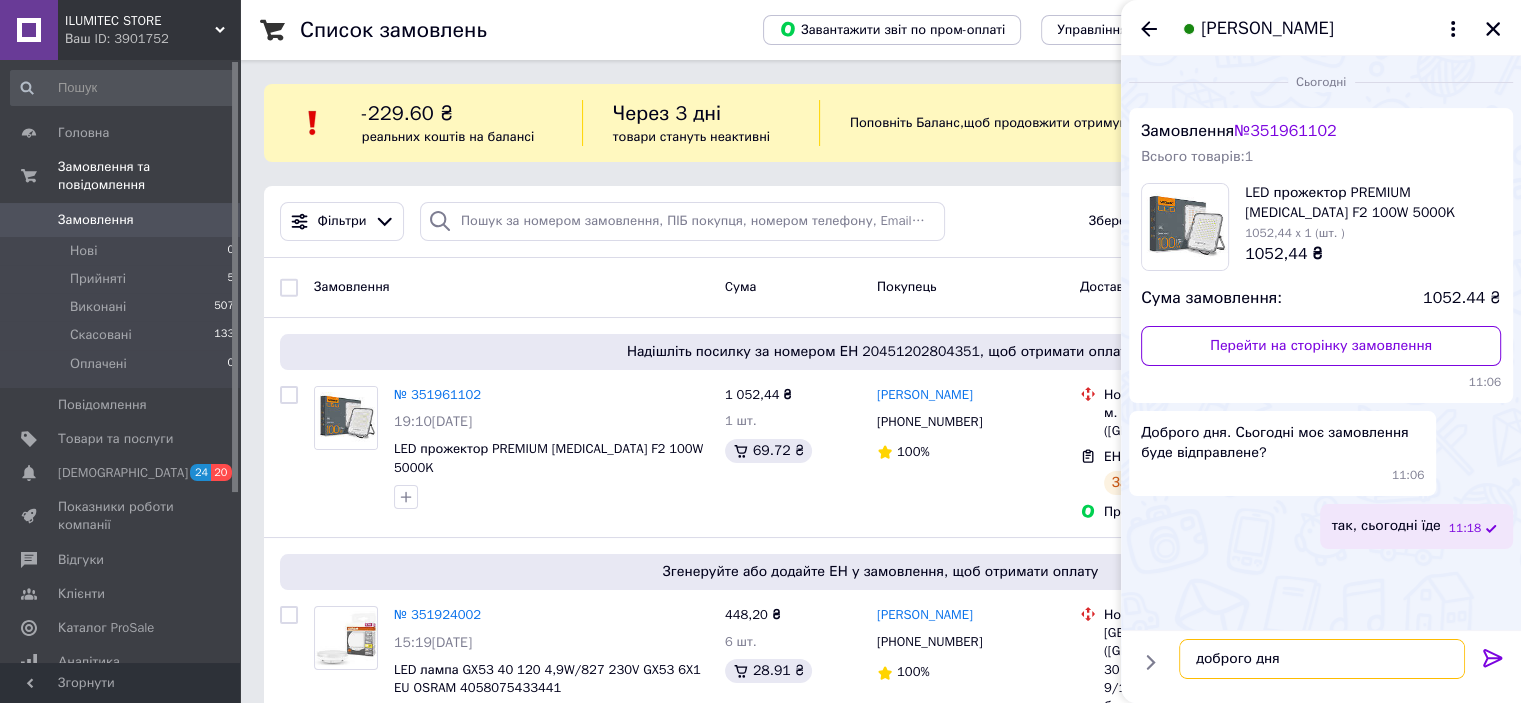 type 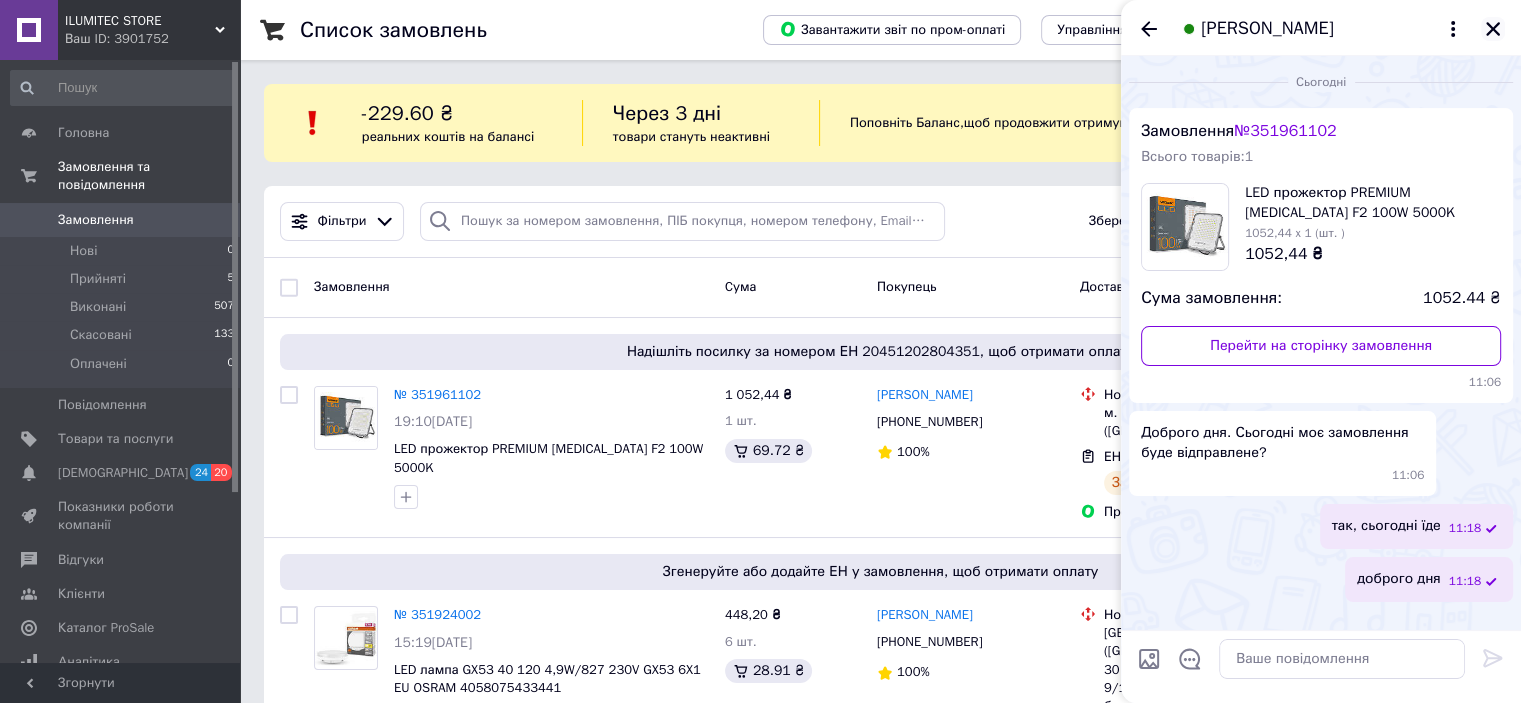 click 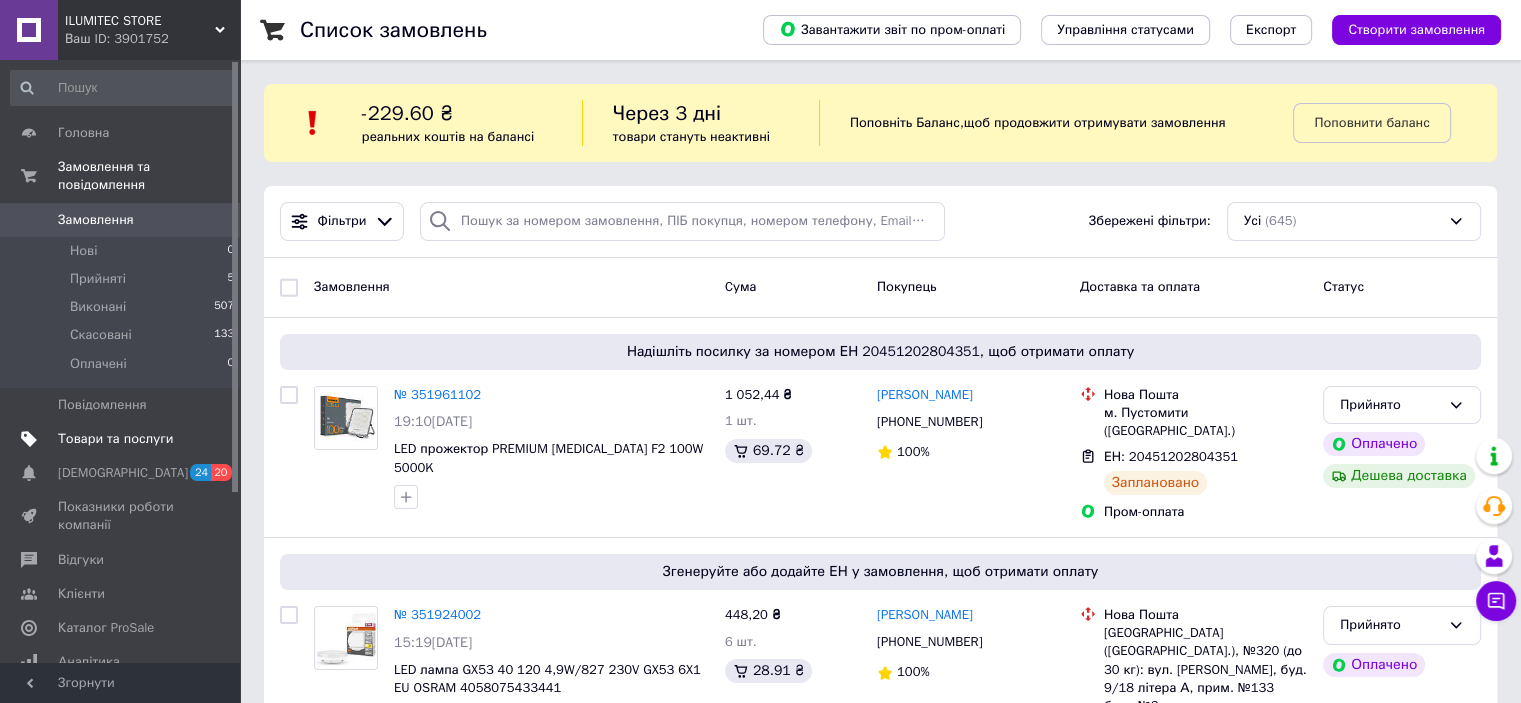 click on "Товари та послуги" at bounding box center [115, 439] 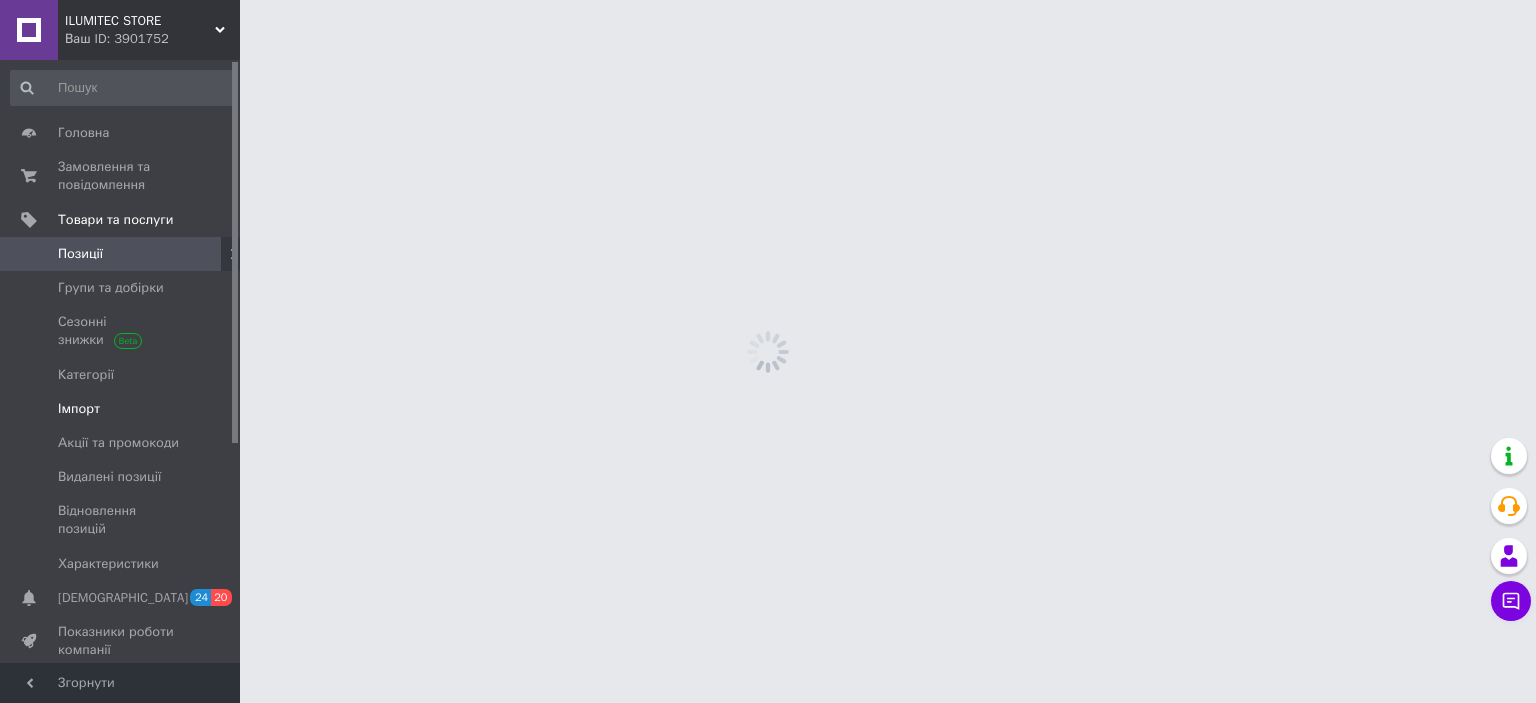 click on "Імпорт" at bounding box center [79, 409] 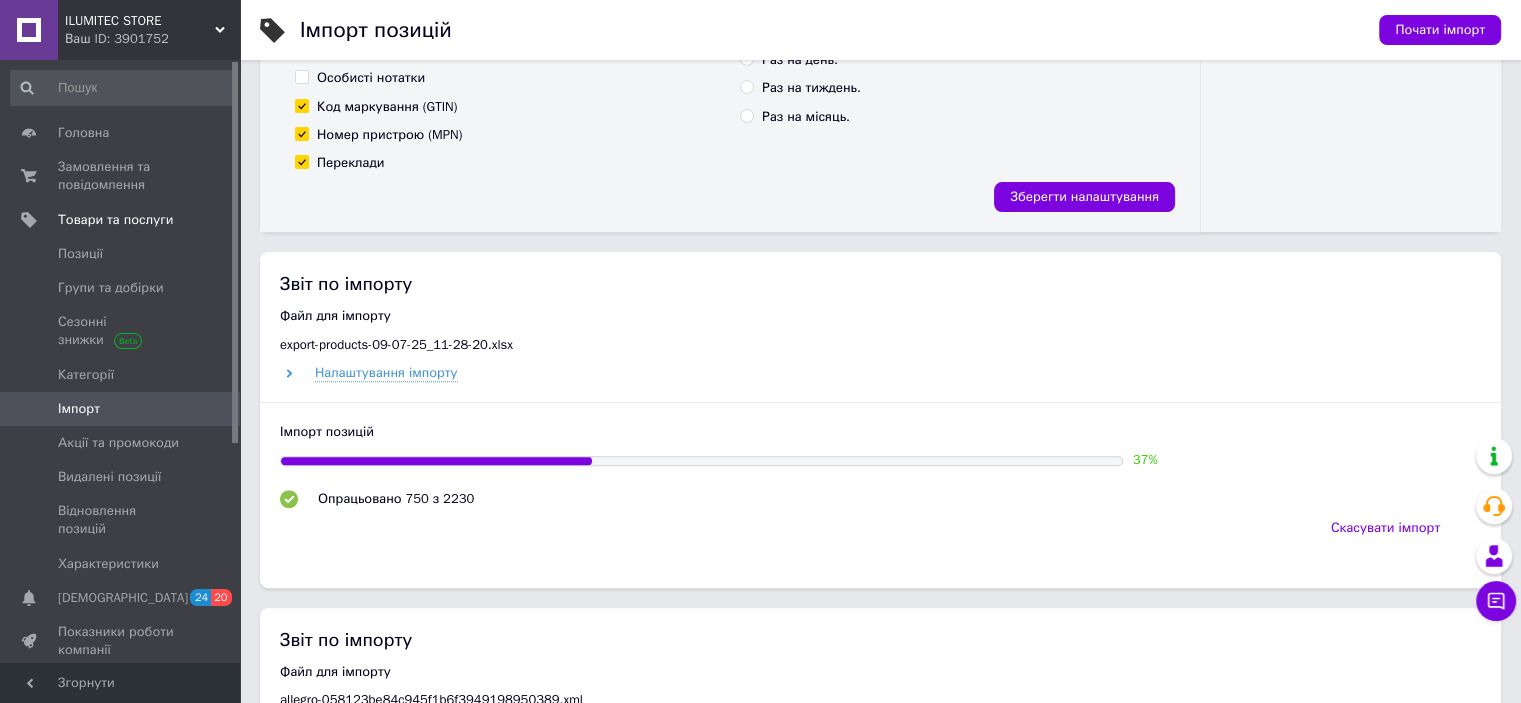scroll, scrollTop: 700, scrollLeft: 0, axis: vertical 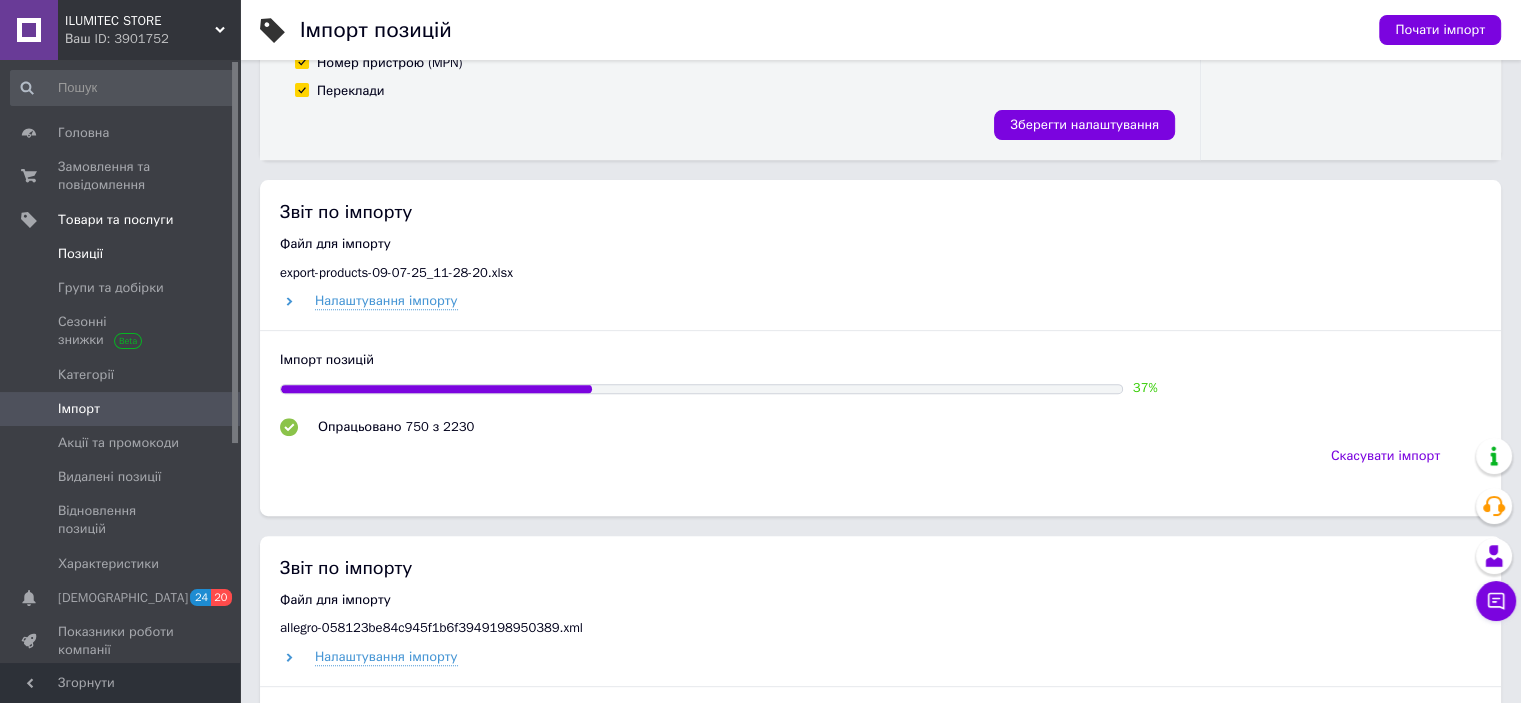 click on "Позиції" at bounding box center [80, 254] 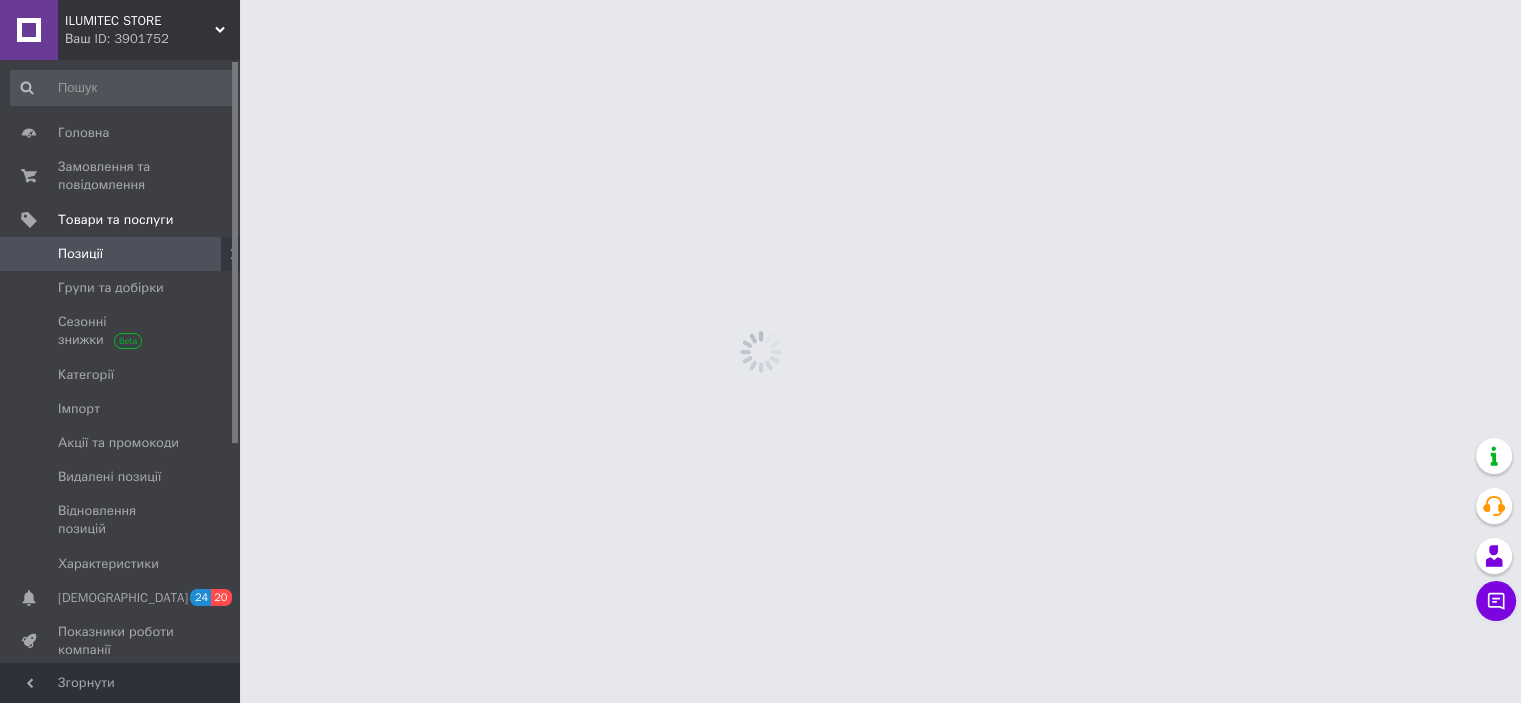 scroll, scrollTop: 0, scrollLeft: 0, axis: both 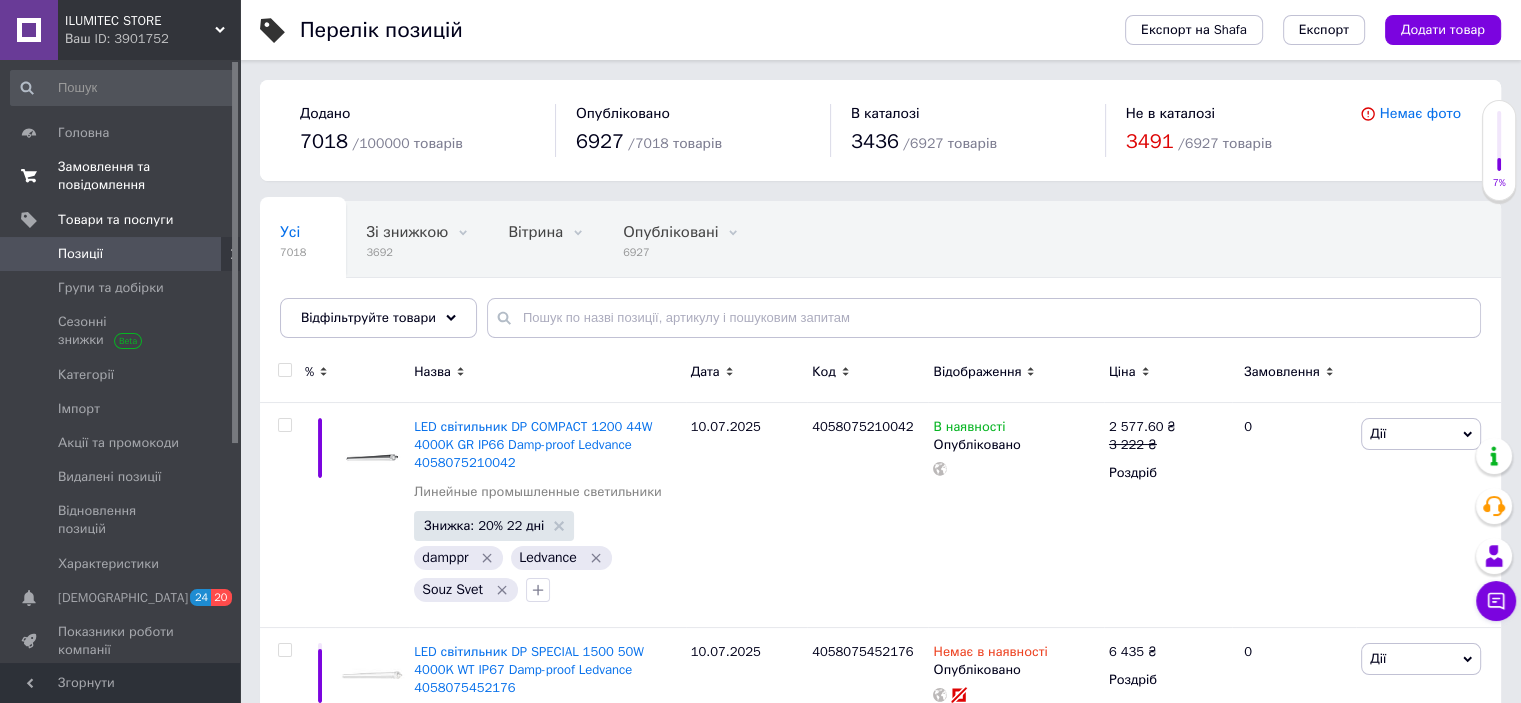 click on "Замовлення та повідомлення" at bounding box center (121, 176) 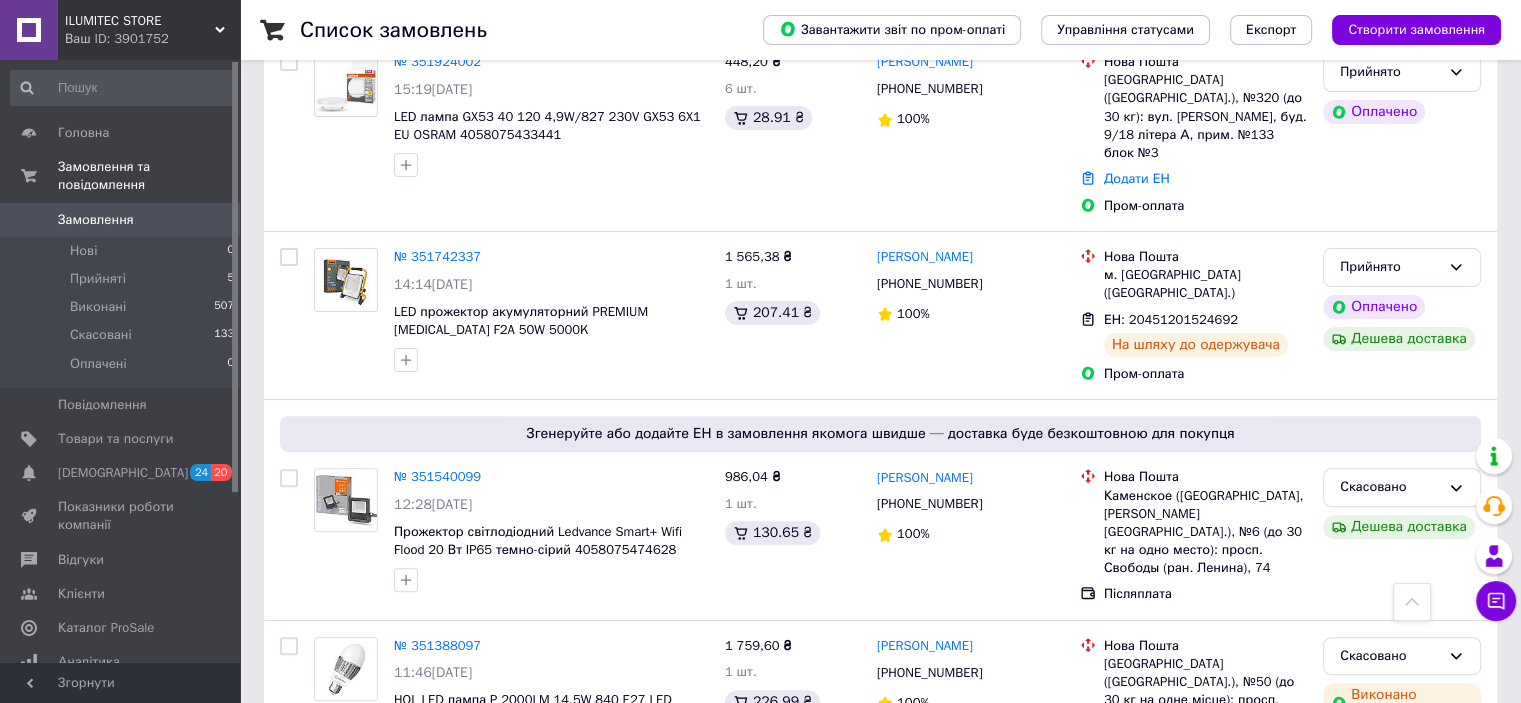 scroll, scrollTop: 600, scrollLeft: 0, axis: vertical 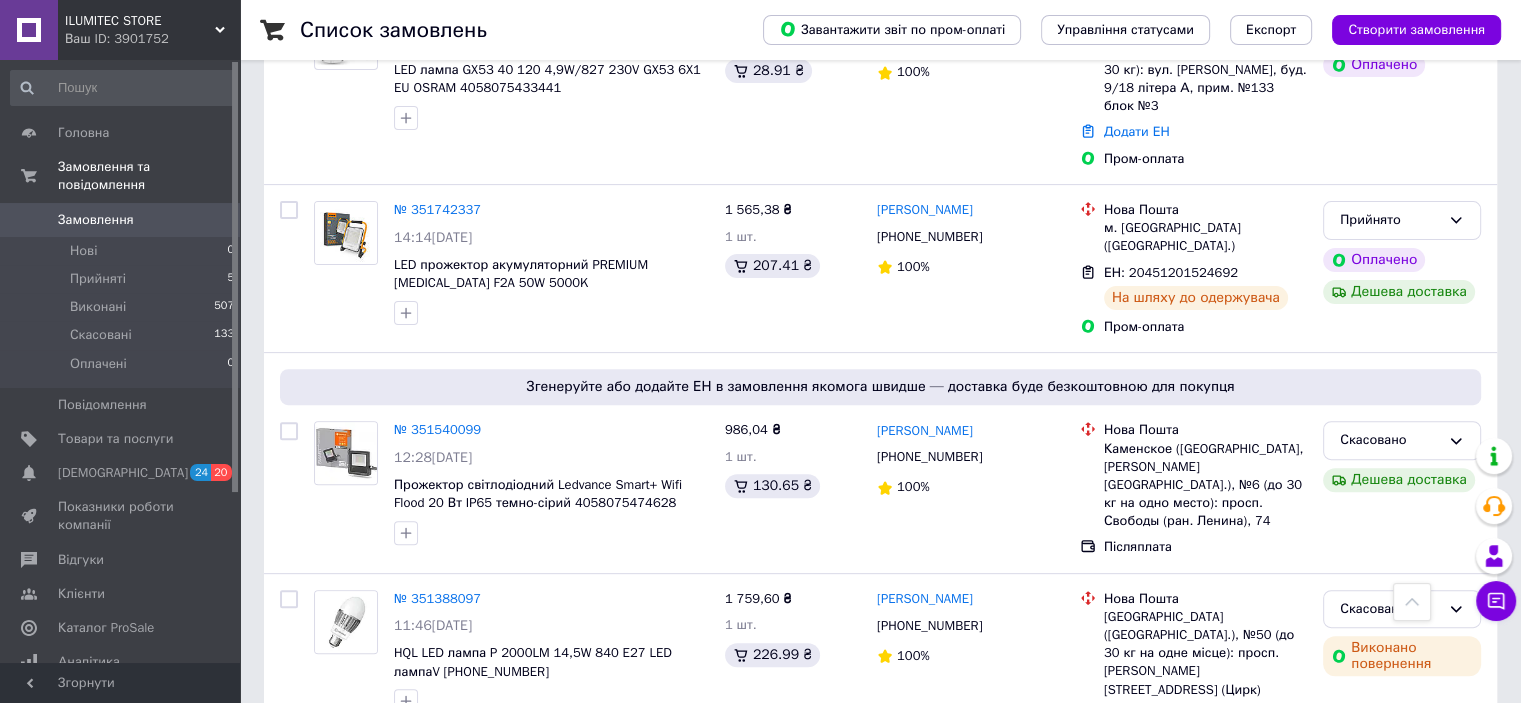 click on "ILUMITEC STORE" at bounding box center (140, 21) 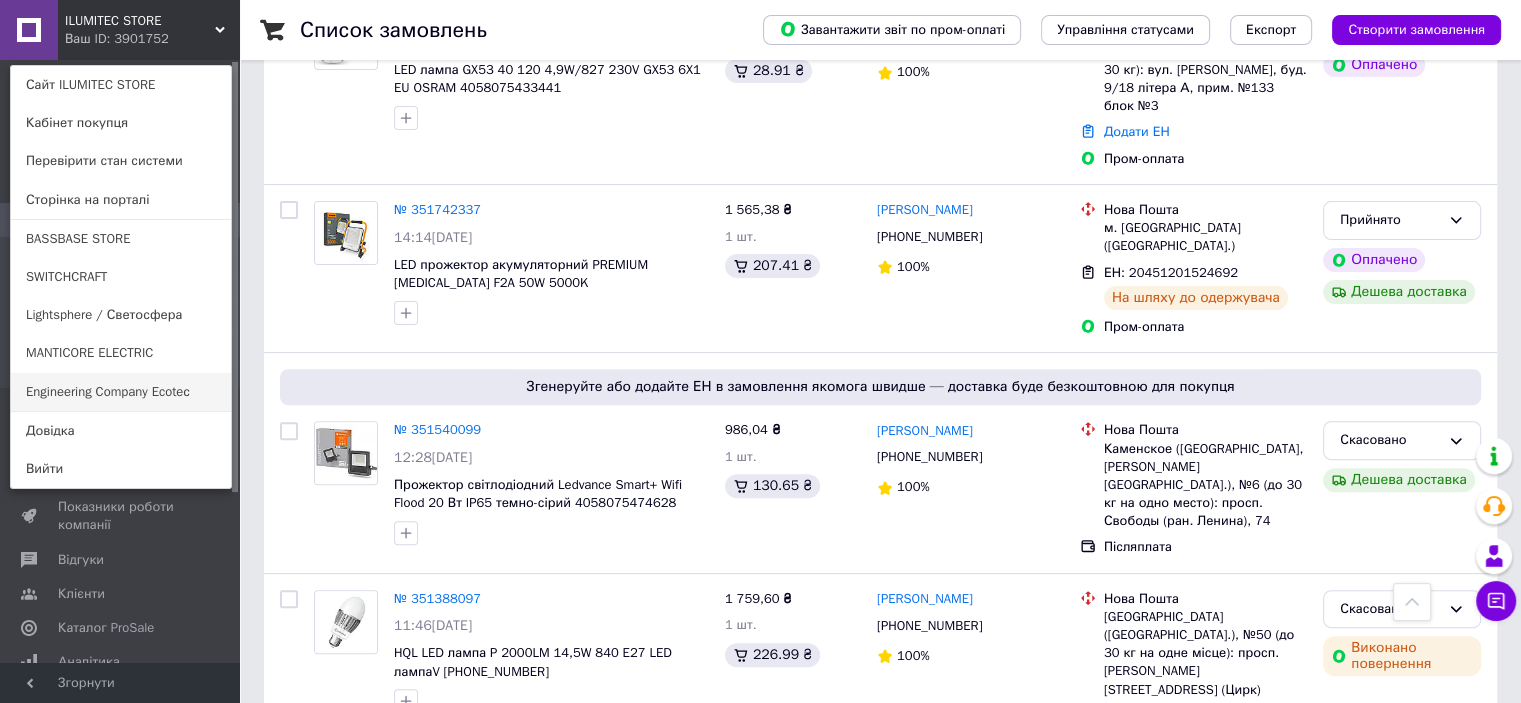 click on "Engineering Company Ecoteс" at bounding box center (121, 392) 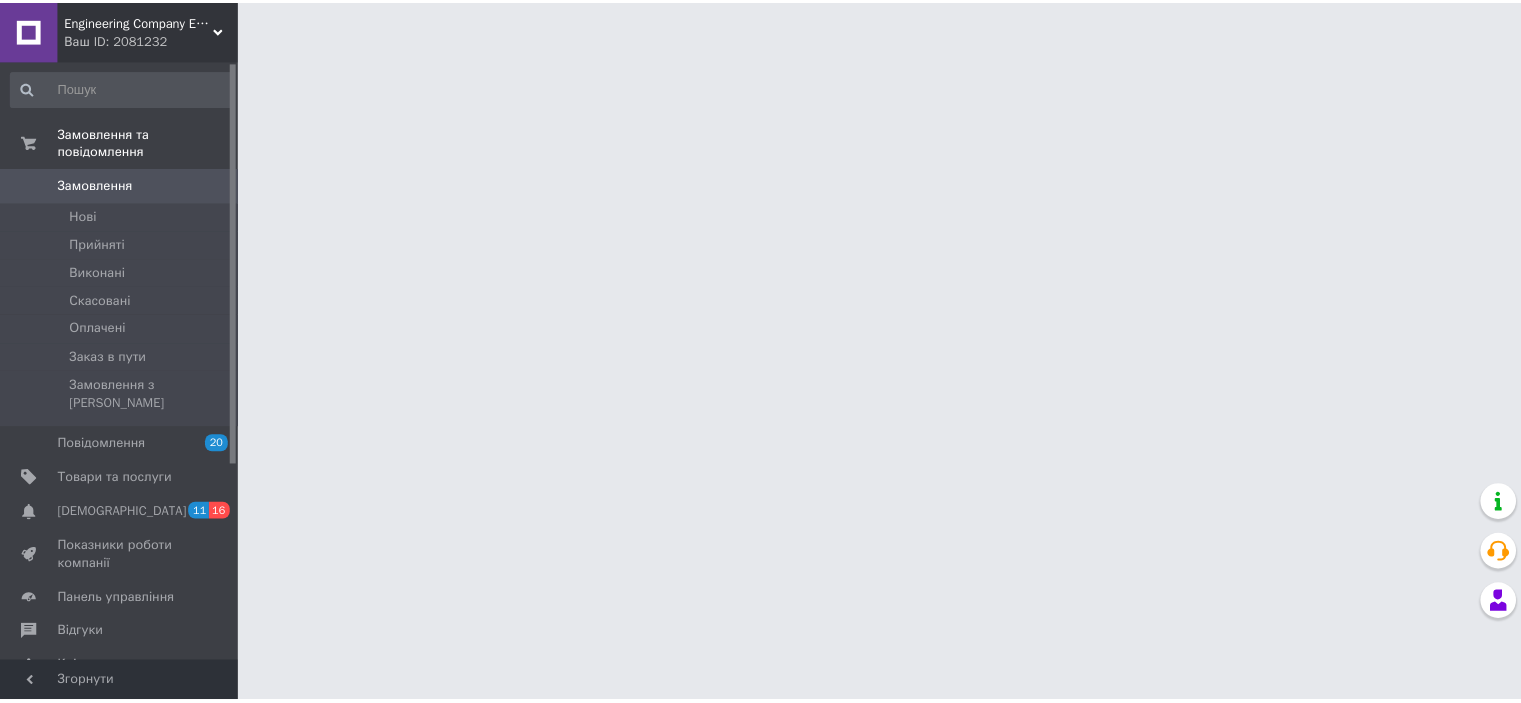 scroll, scrollTop: 0, scrollLeft: 0, axis: both 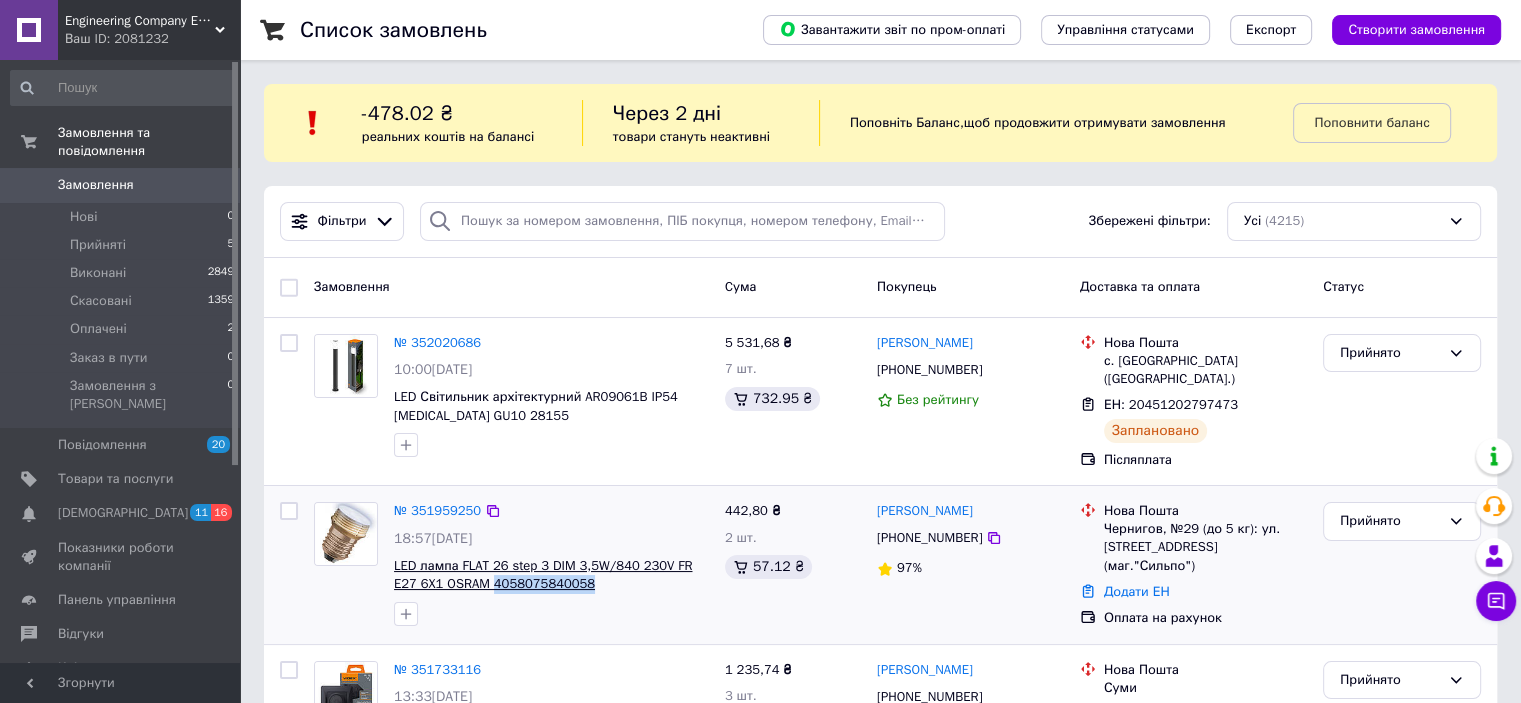 drag, startPoint x: 559, startPoint y: 575, endPoint x: 469, endPoint y: 577, distance: 90.02222 